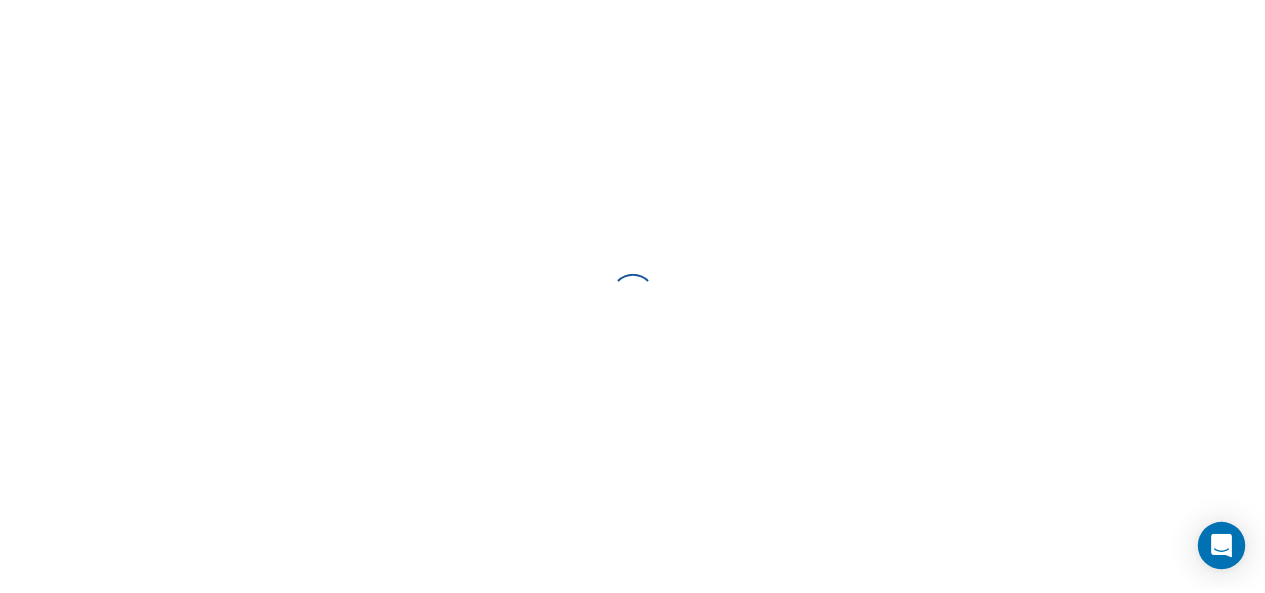 scroll, scrollTop: 0, scrollLeft: 0, axis: both 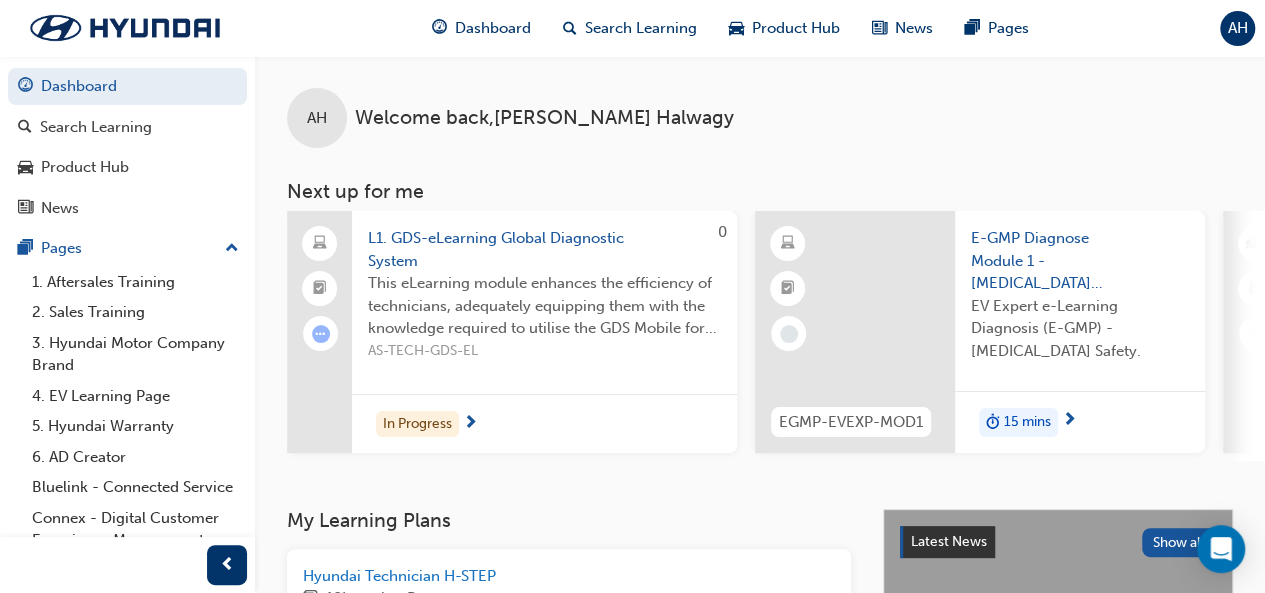 click on "This eLearning module enhances the efficiency of technicians, adequately equipping them with the knowledge required to utilise the GDS Mobile for the purpose of timely vehicle service and diagnostic procedures.If repeated attempts for the QUIZ are required, re-launch the module and select RETRY." at bounding box center (544, 306) 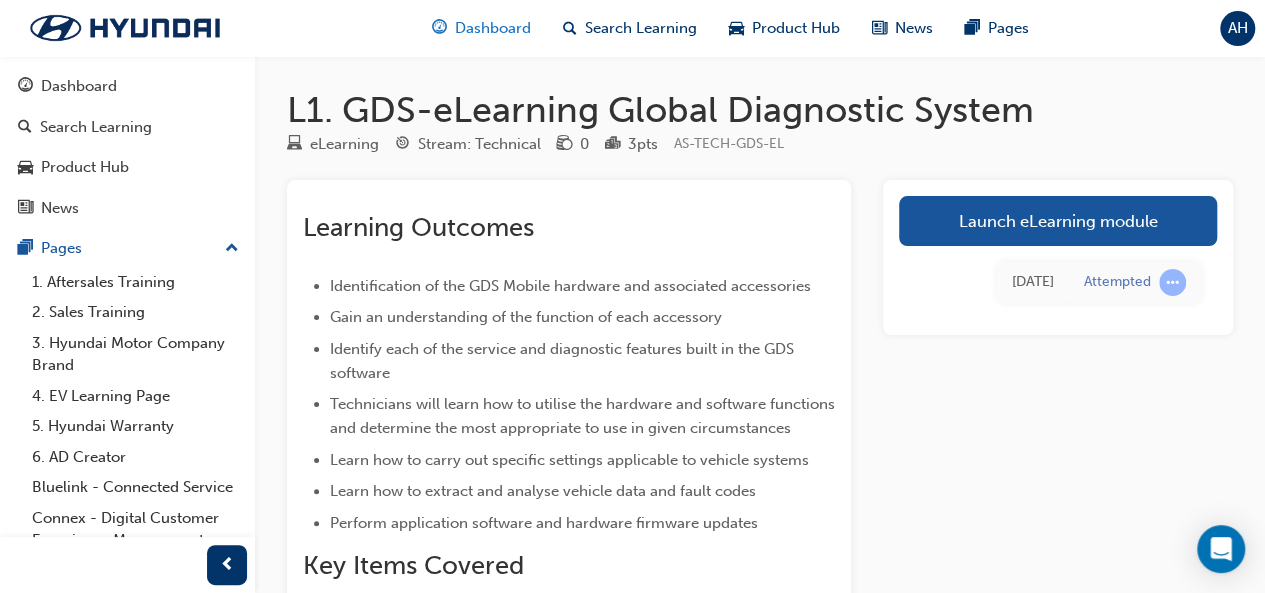 click on "Dashboard" at bounding box center [493, 28] 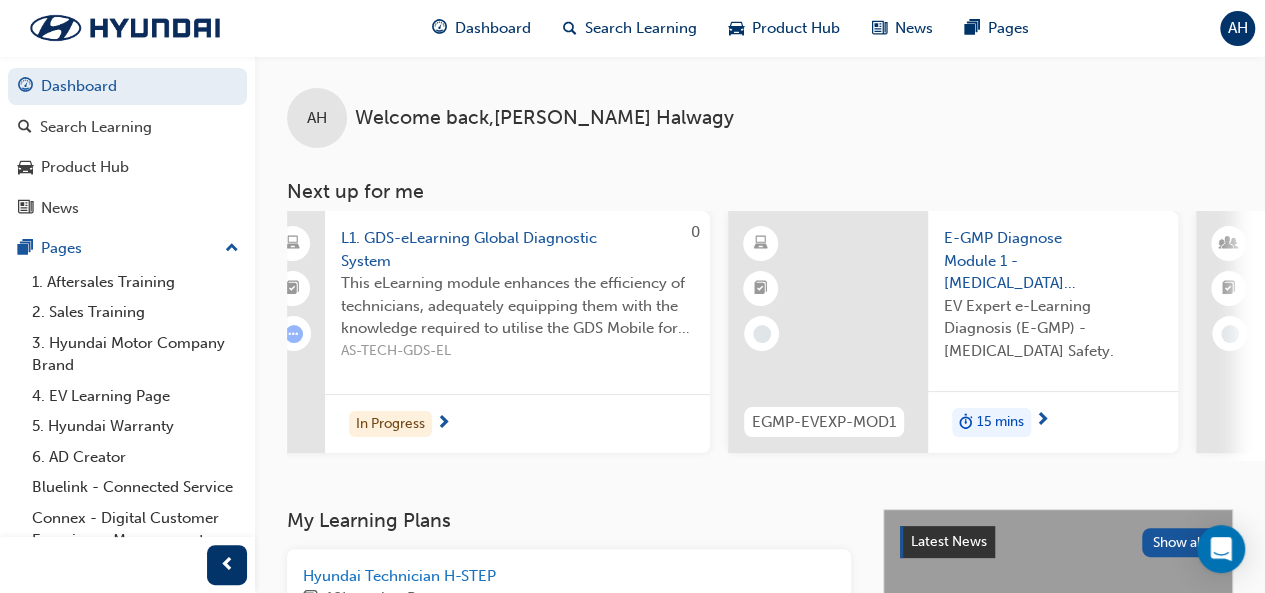 scroll, scrollTop: 0, scrollLeft: 0, axis: both 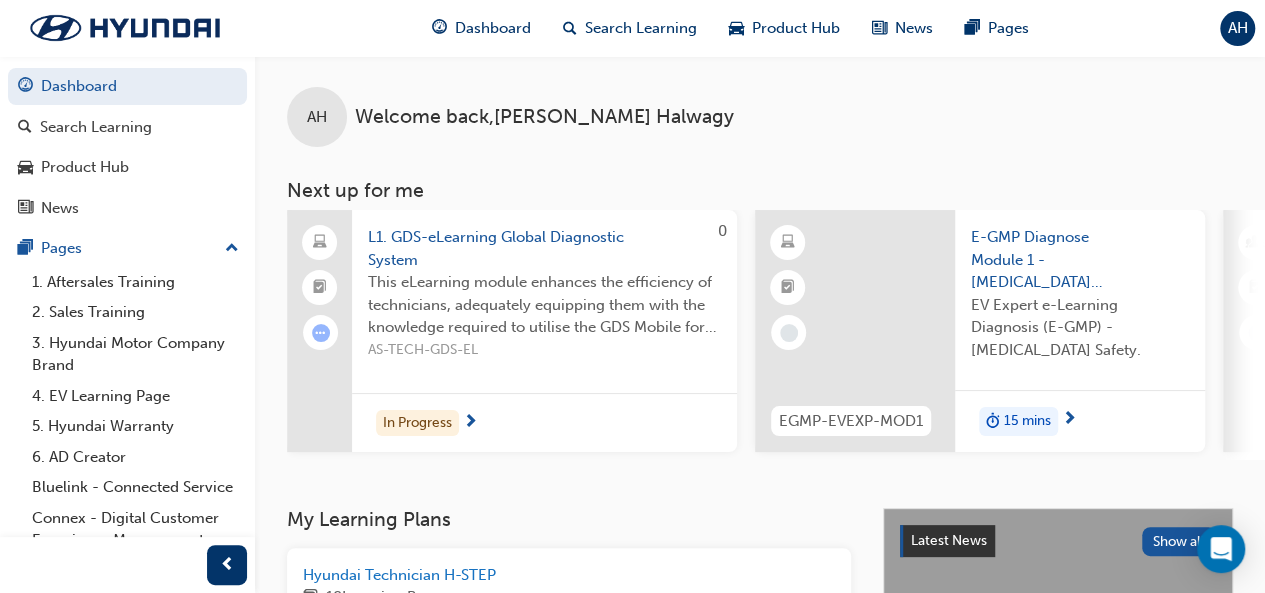 click on "L1. GDS-eLearning Global Diagnostic System" at bounding box center (544, 248) 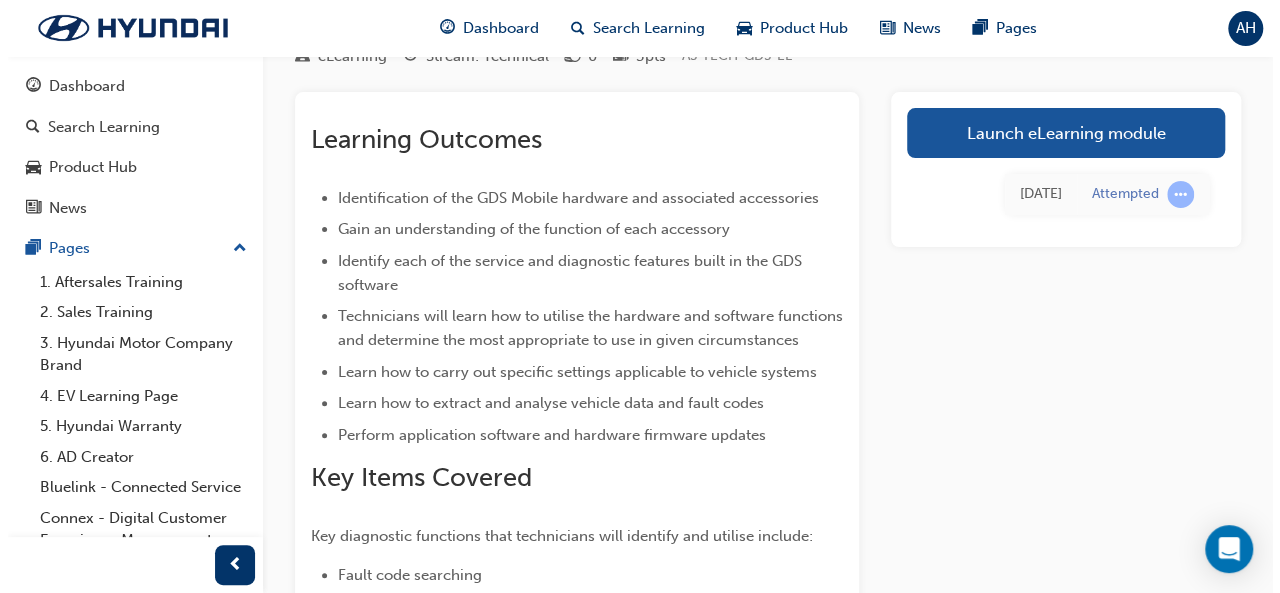 scroll, scrollTop: 0, scrollLeft: 0, axis: both 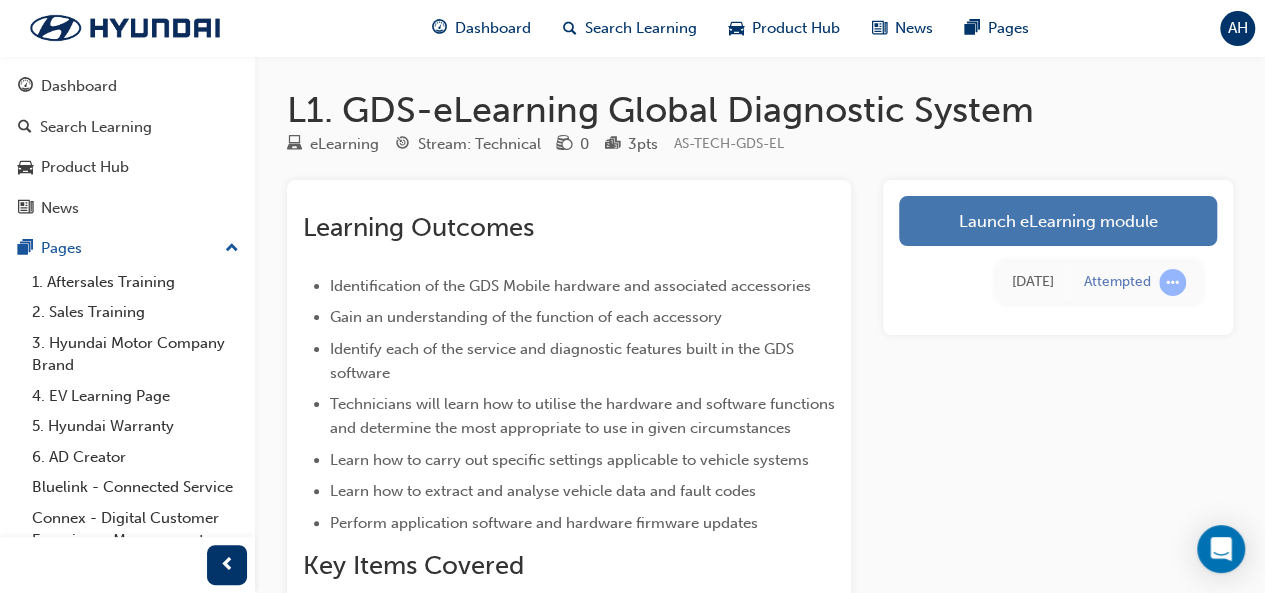 click on "Launch eLearning module" at bounding box center (1058, 221) 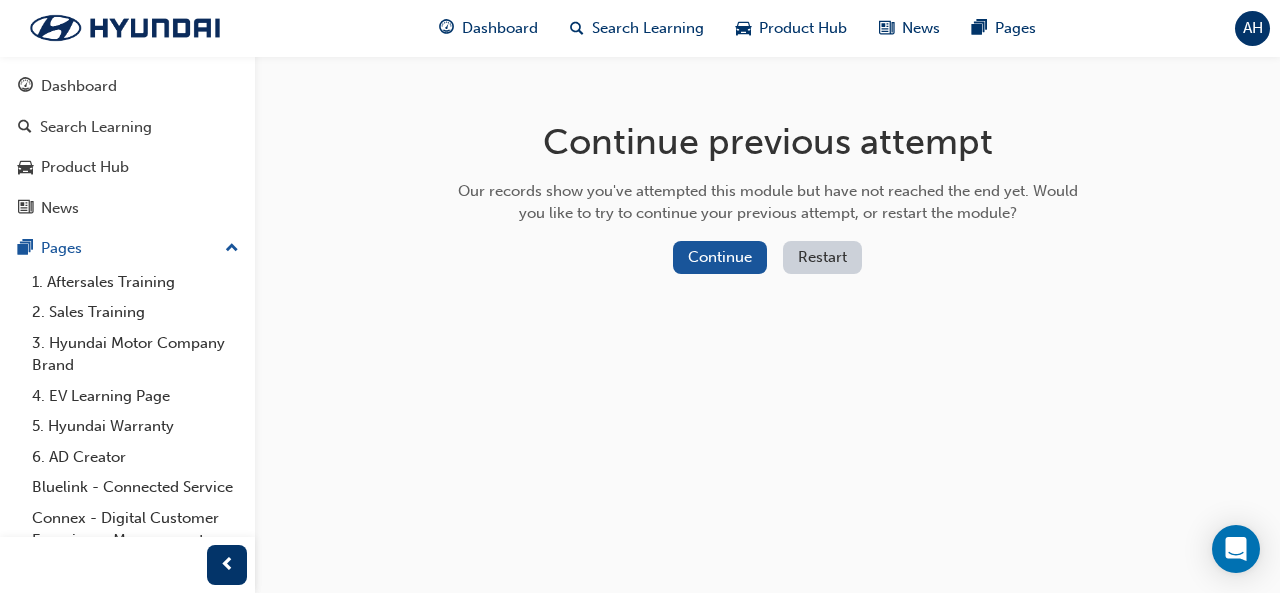 click on "Restart" at bounding box center (822, 257) 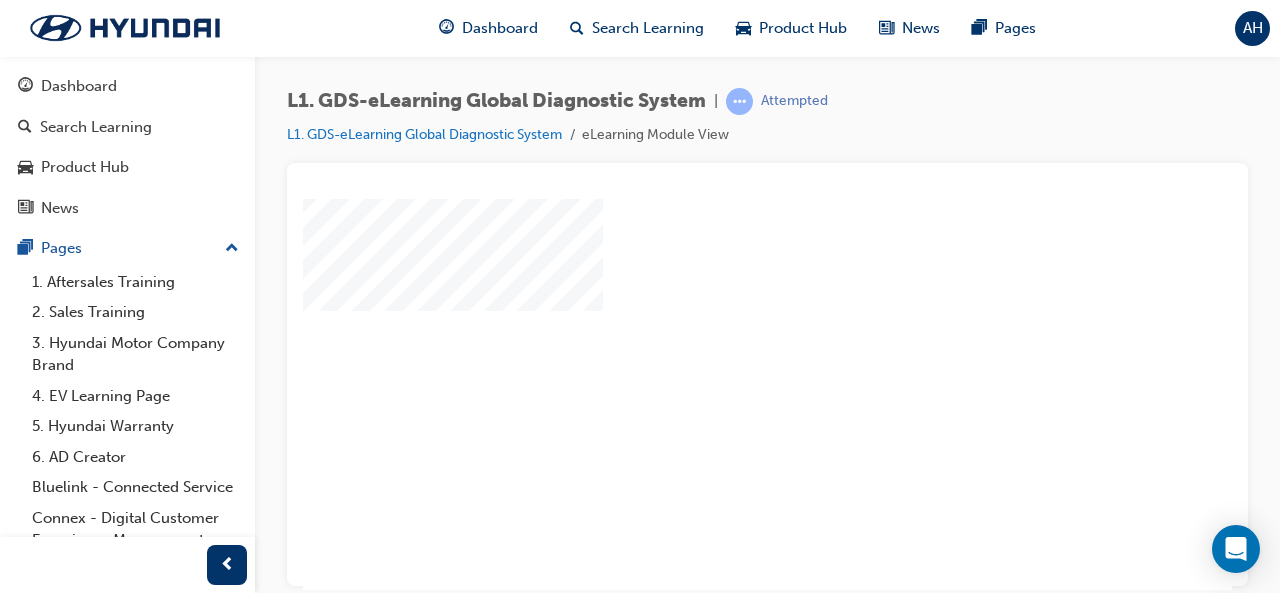 scroll, scrollTop: 37, scrollLeft: 0, axis: vertical 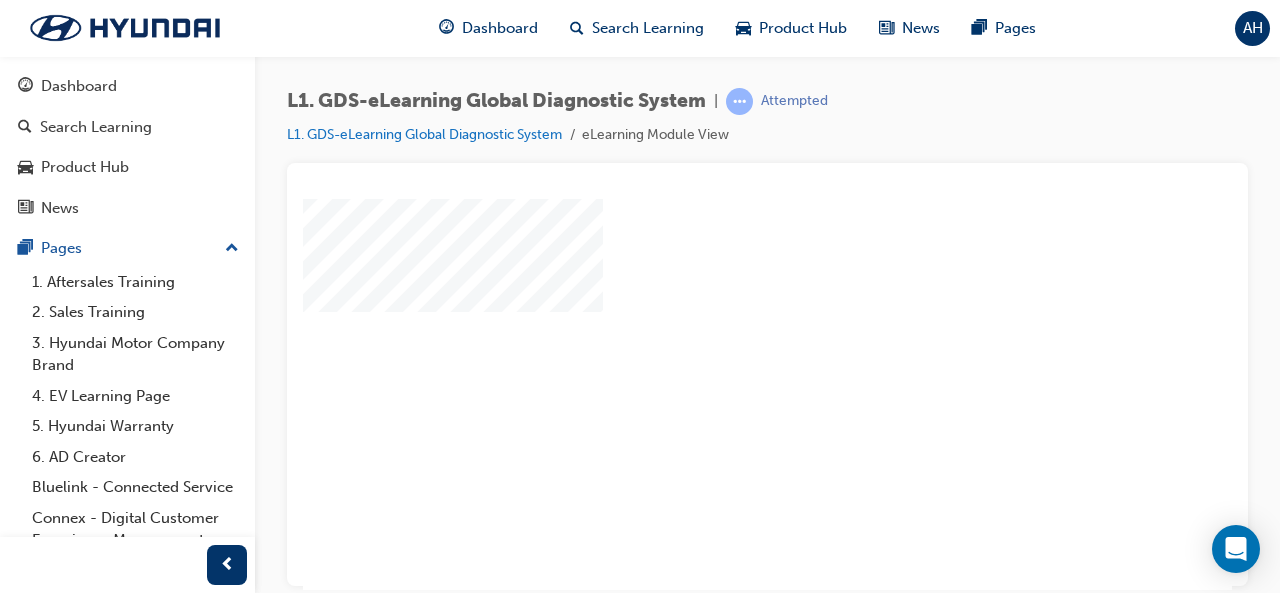 click at bounding box center [710, 299] 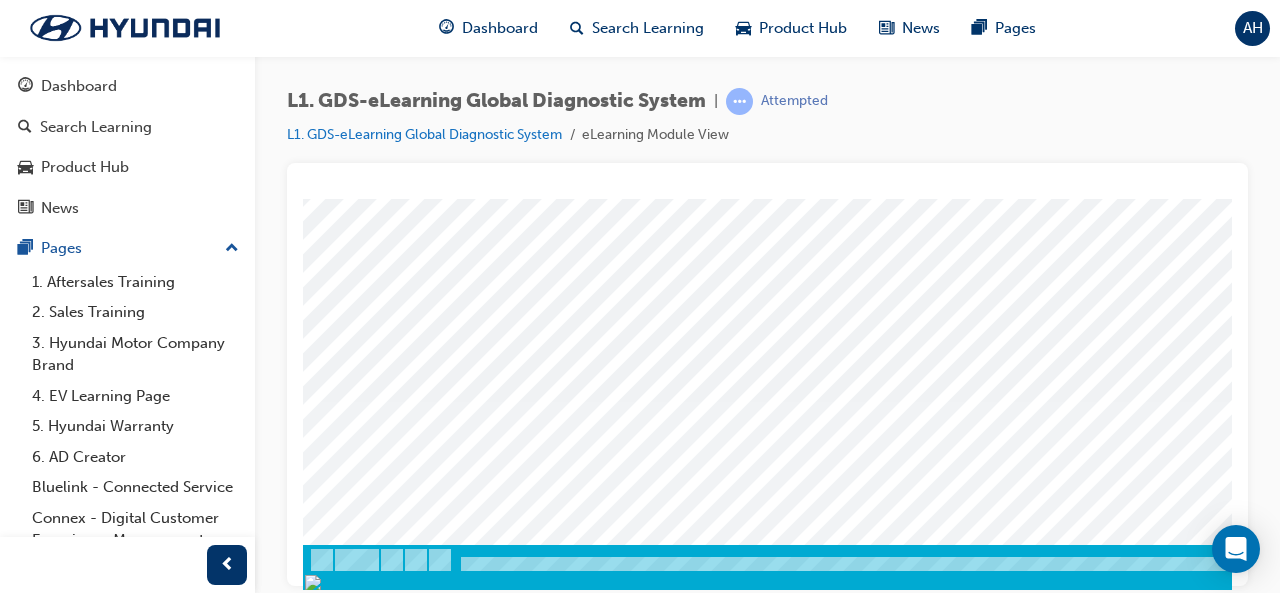scroll, scrollTop: 371, scrollLeft: 0, axis: vertical 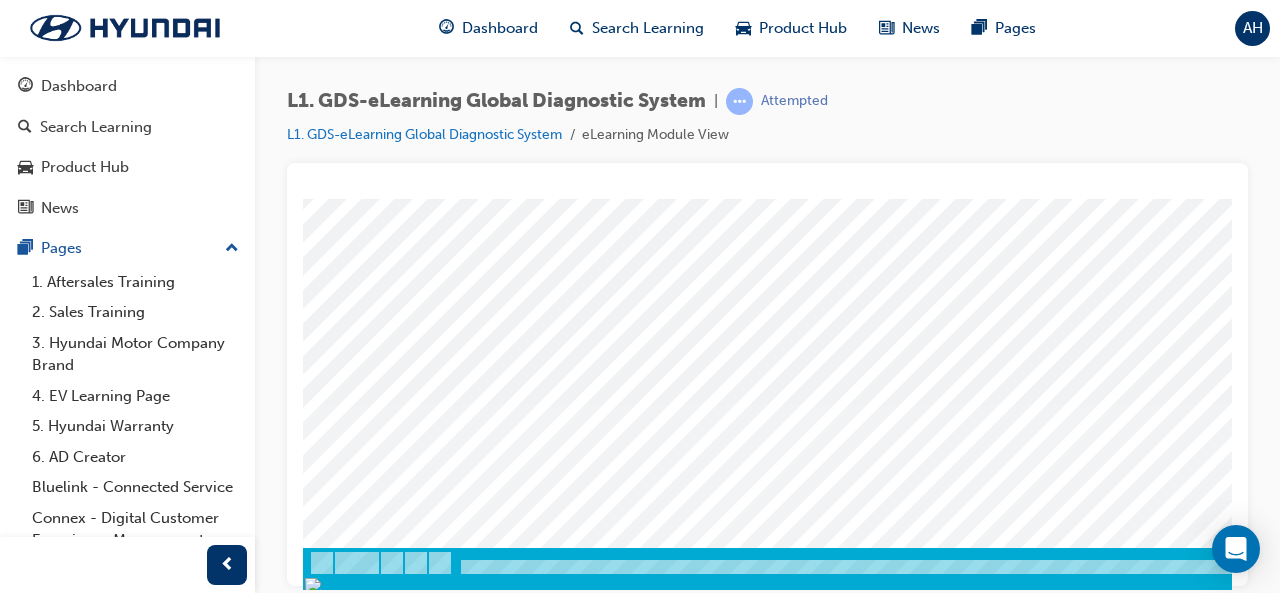 click at bounding box center [373, 2925] 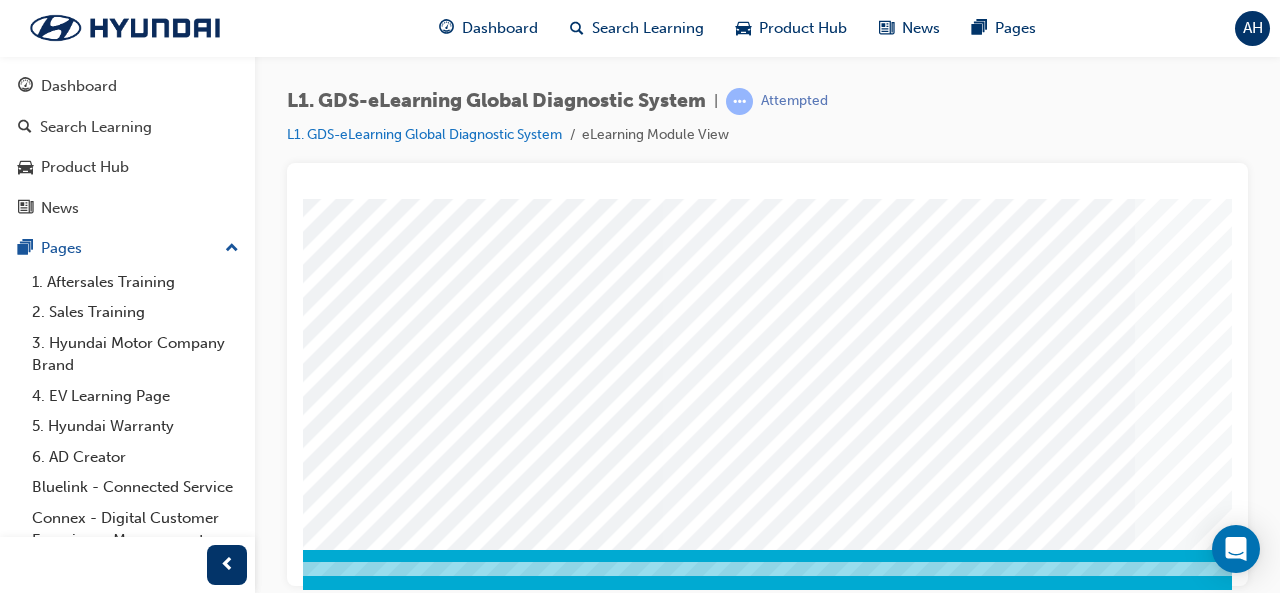scroll, scrollTop: 369, scrollLeft: 446, axis: both 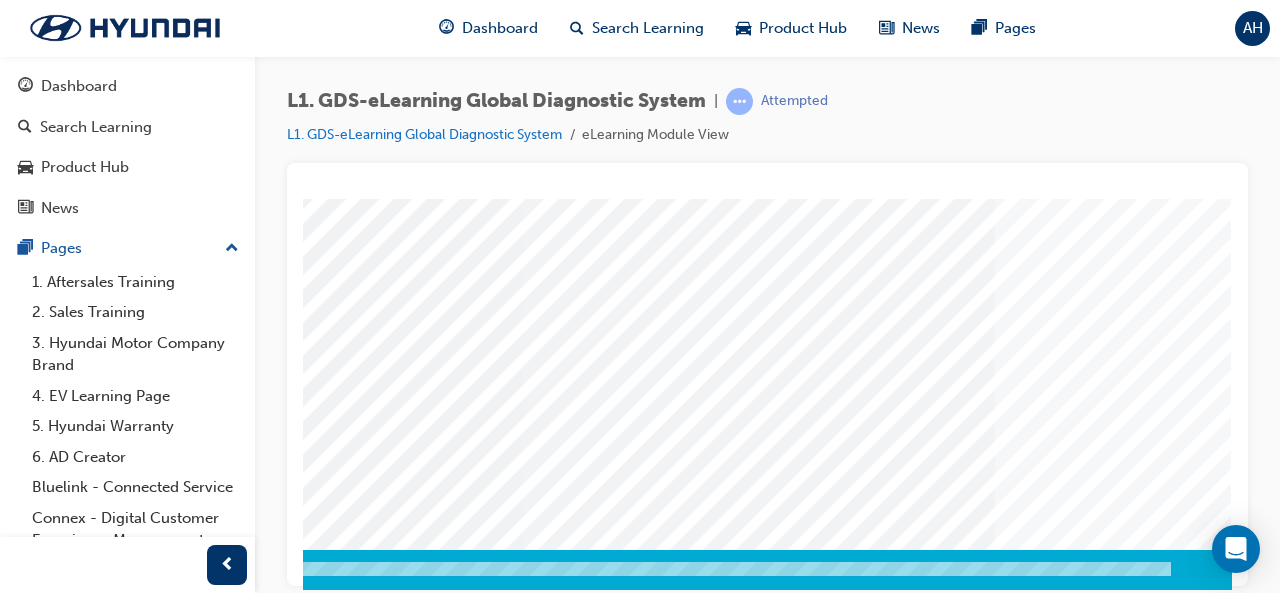 click at bounding box center [-58, 2578] 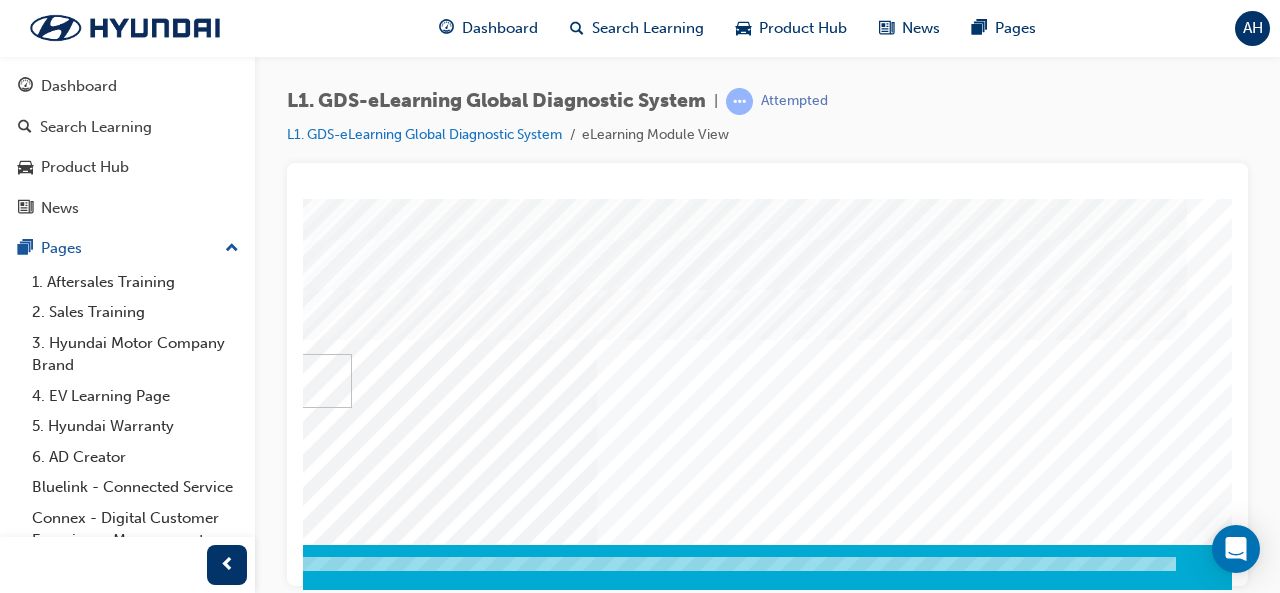 scroll, scrollTop: 374, scrollLeft: 446, axis: both 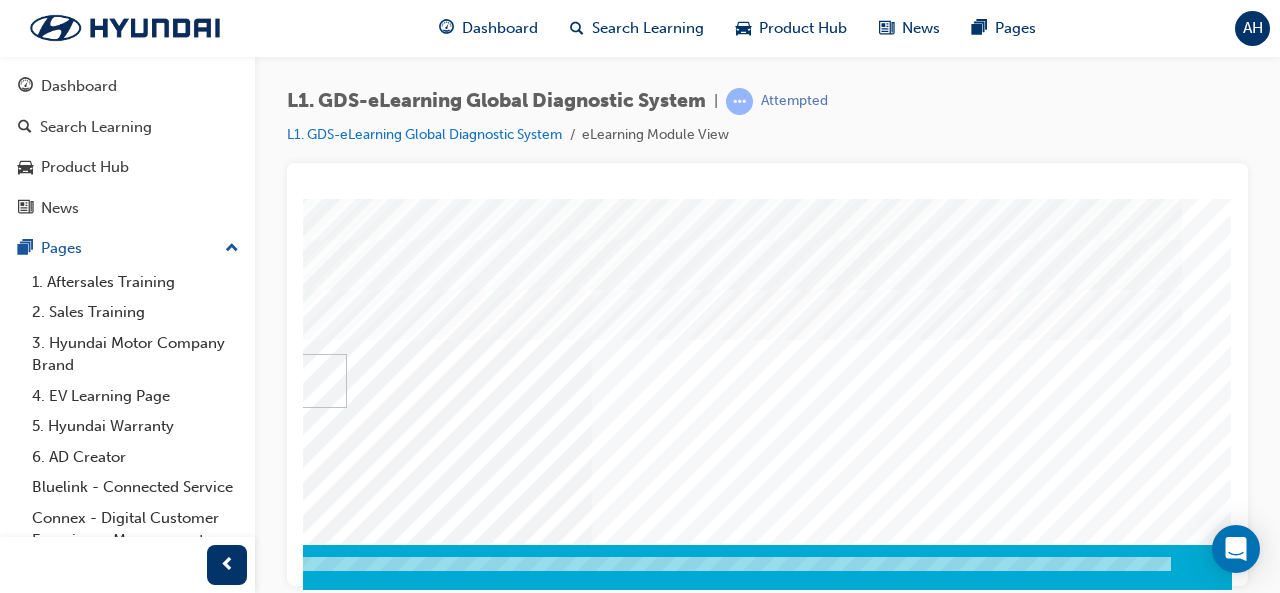 click at bounding box center [-58, 3757] 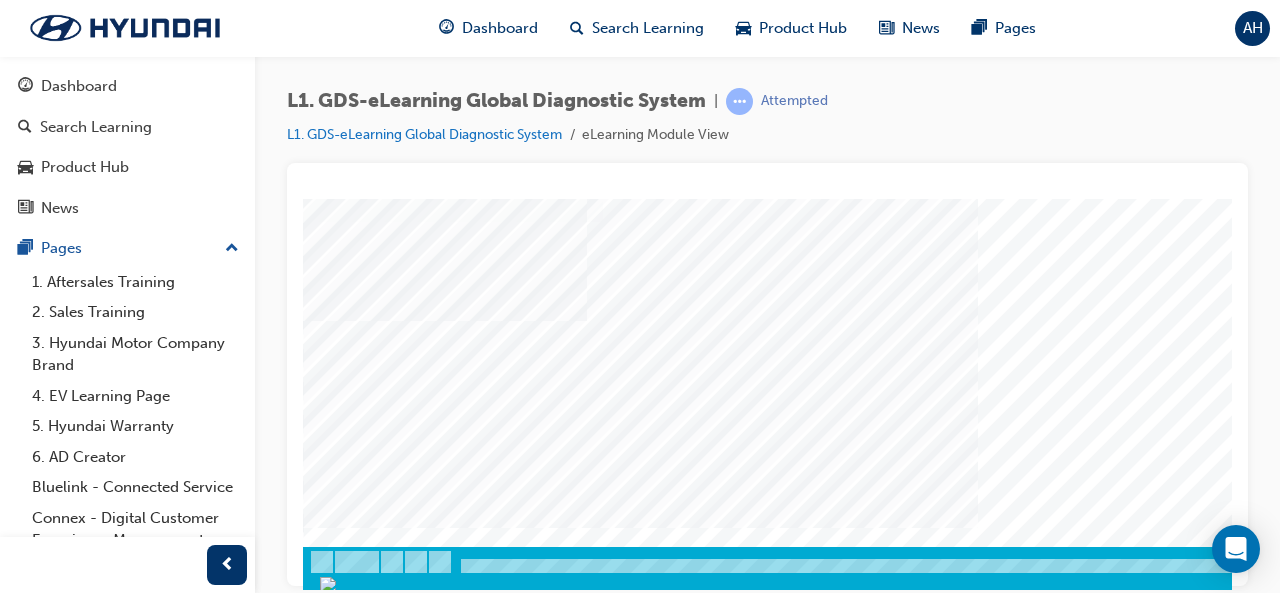 scroll, scrollTop: 372, scrollLeft: 446, axis: both 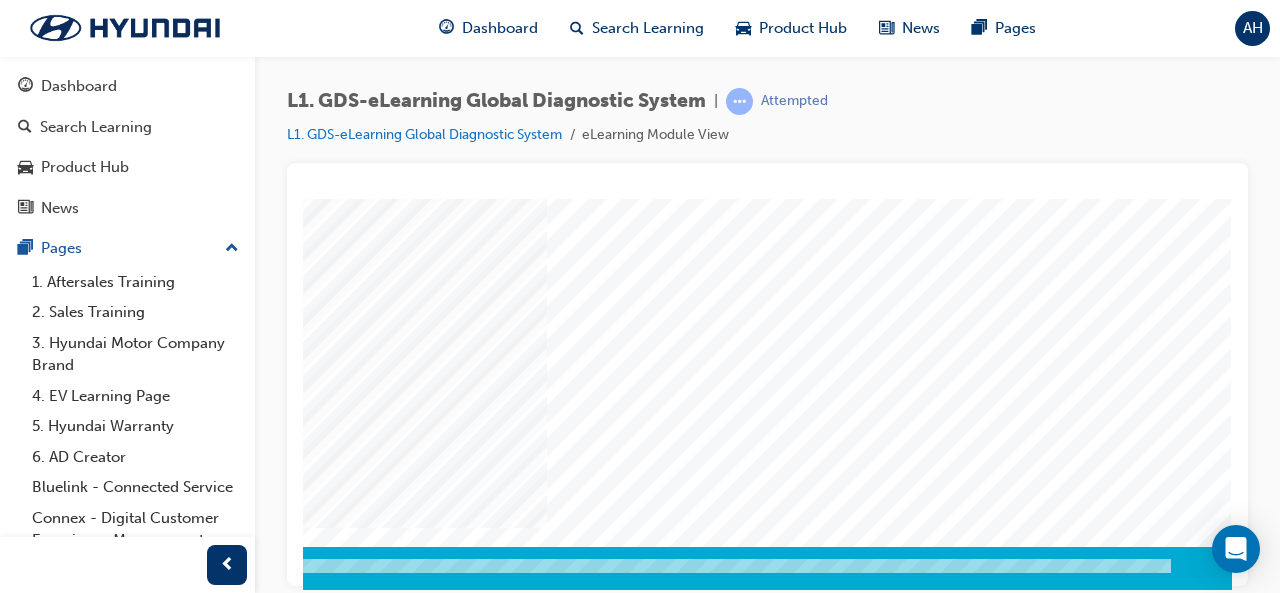 click at bounding box center (-58, 791) 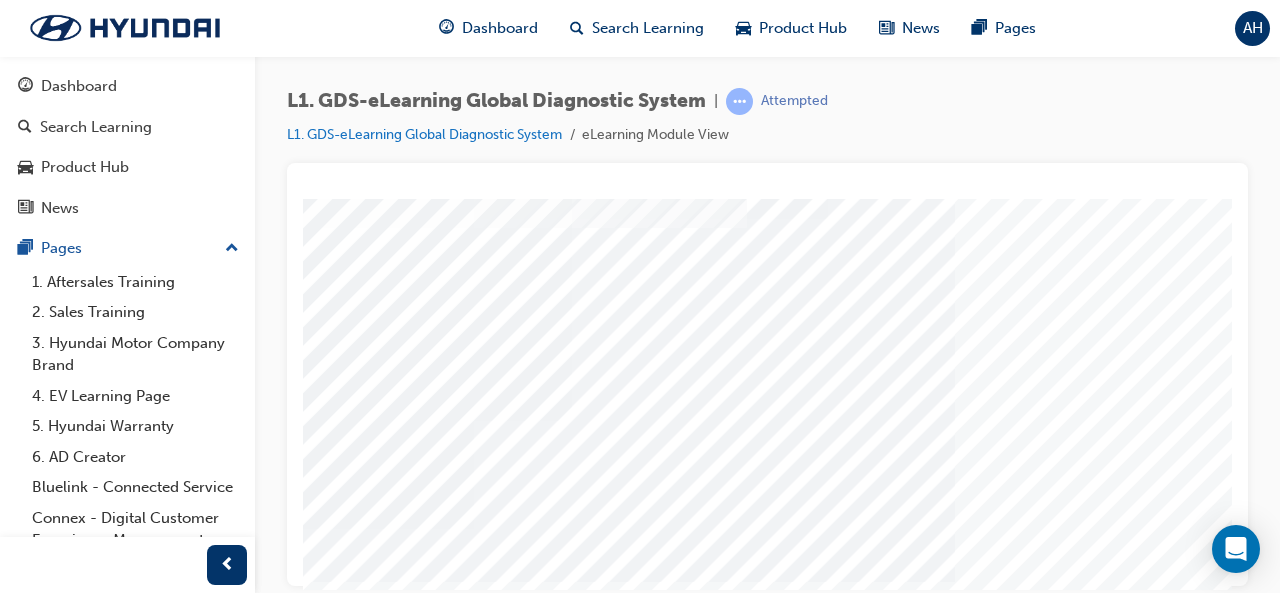 scroll, scrollTop: 374, scrollLeft: 143, axis: both 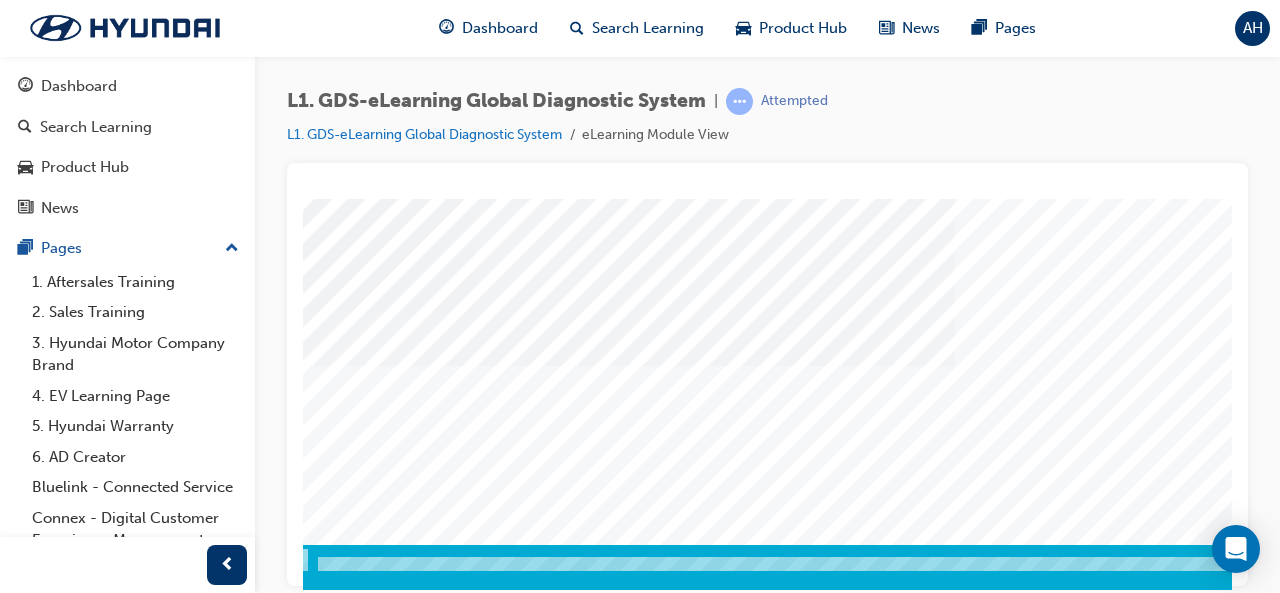 click at bounding box center [555, 2663] 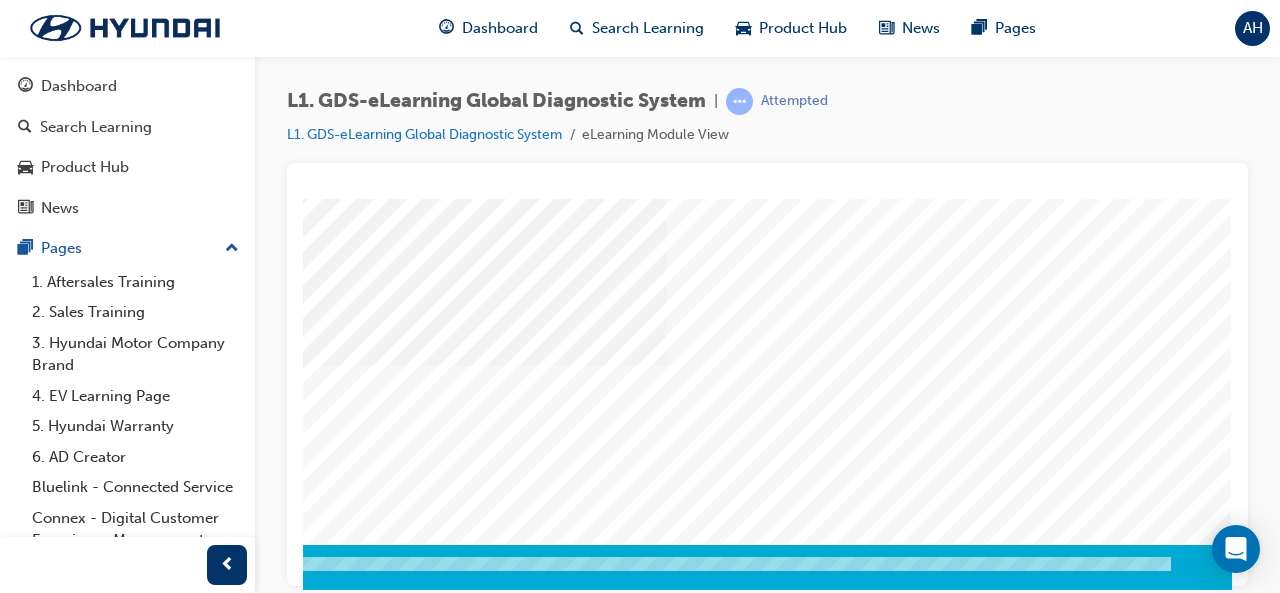 click at bounding box center (-58, 2954) 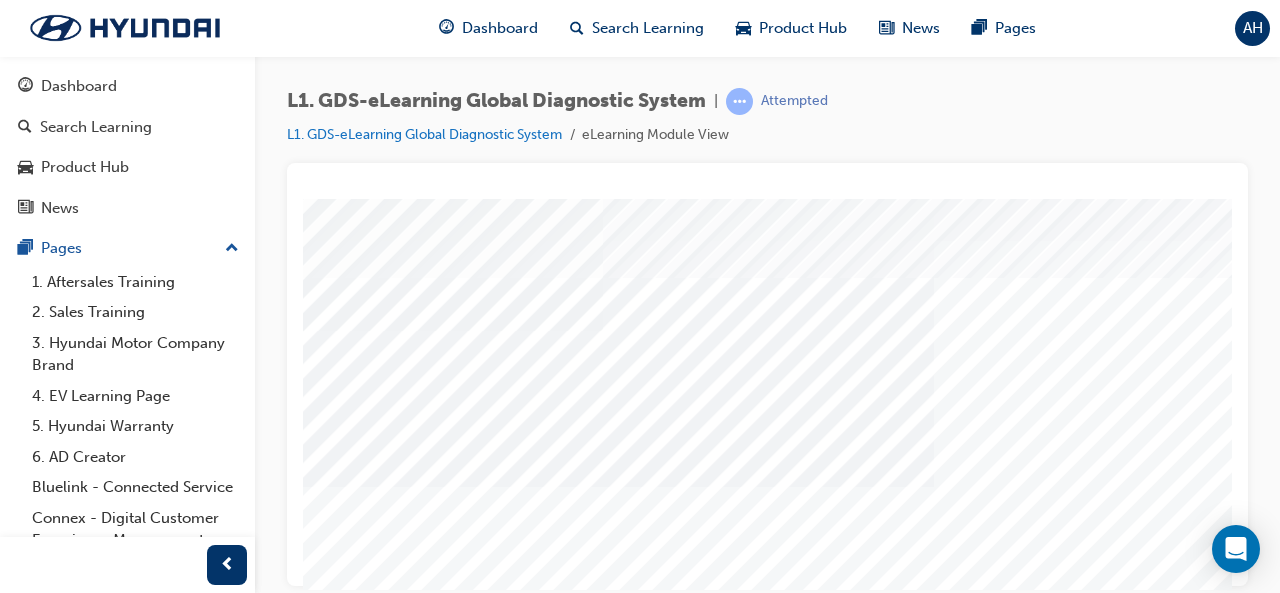 scroll, scrollTop: 16, scrollLeft: 0, axis: vertical 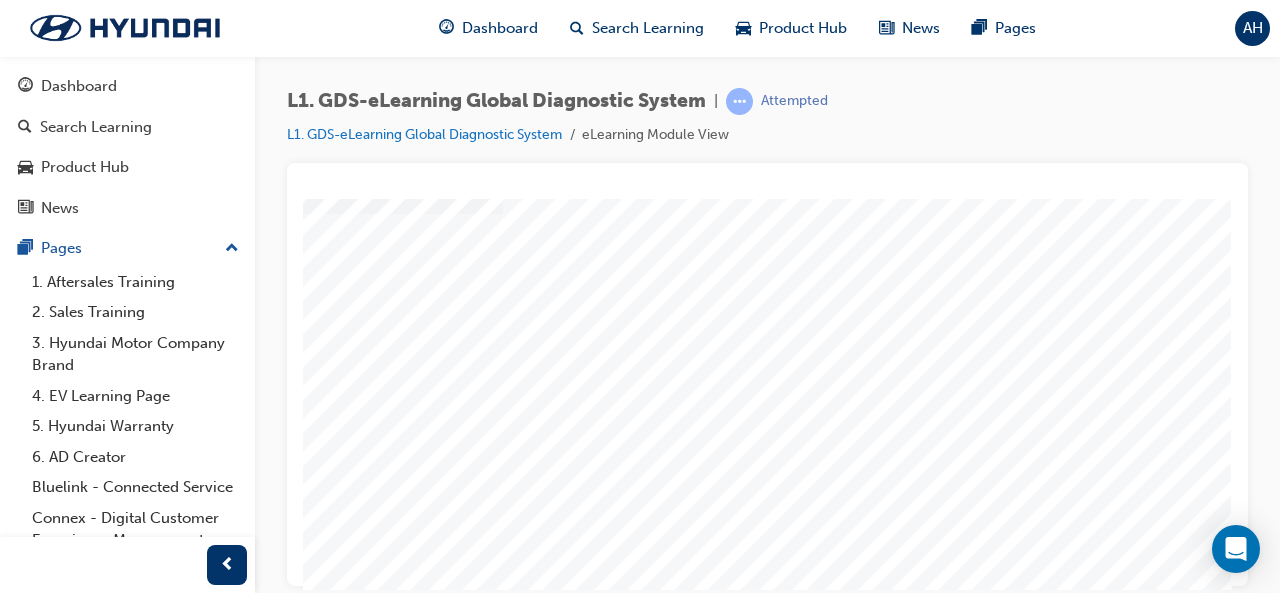 click at bounding box center [-58, 1060] 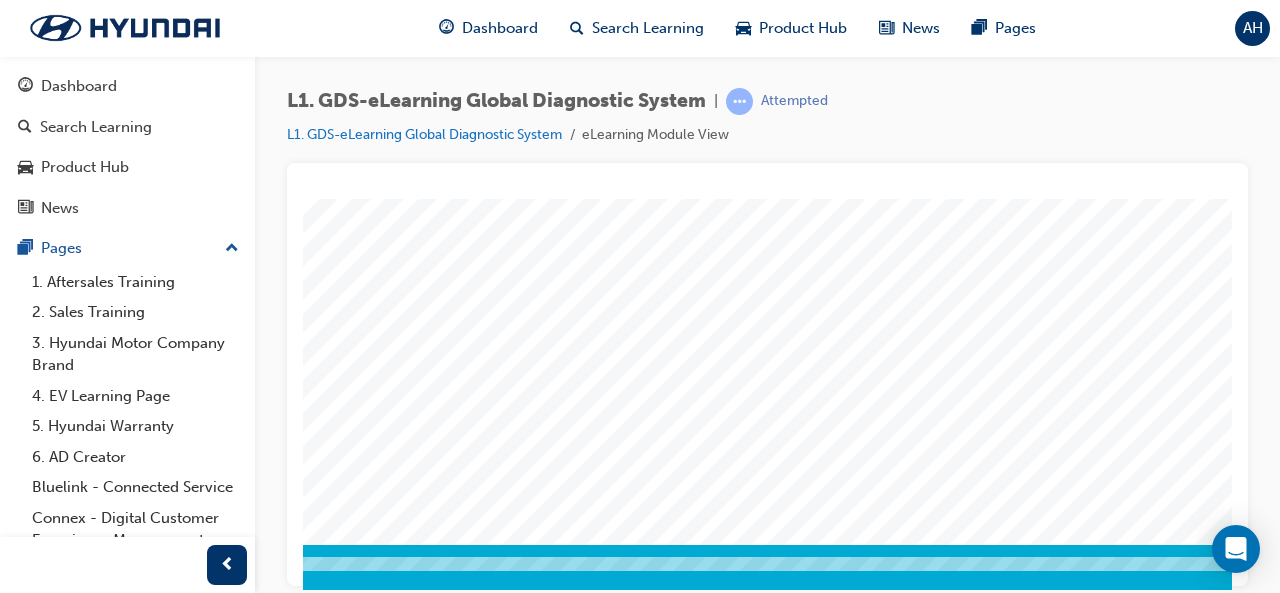 scroll, scrollTop: 374, scrollLeft: 272, axis: both 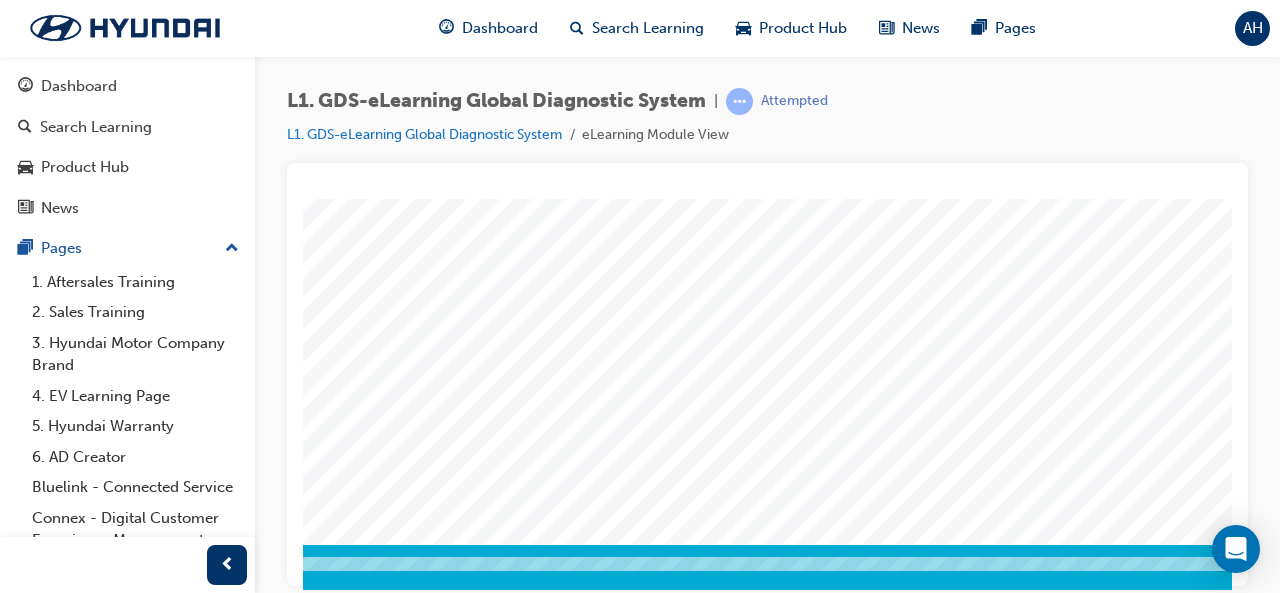 click at bounding box center (101, 671) 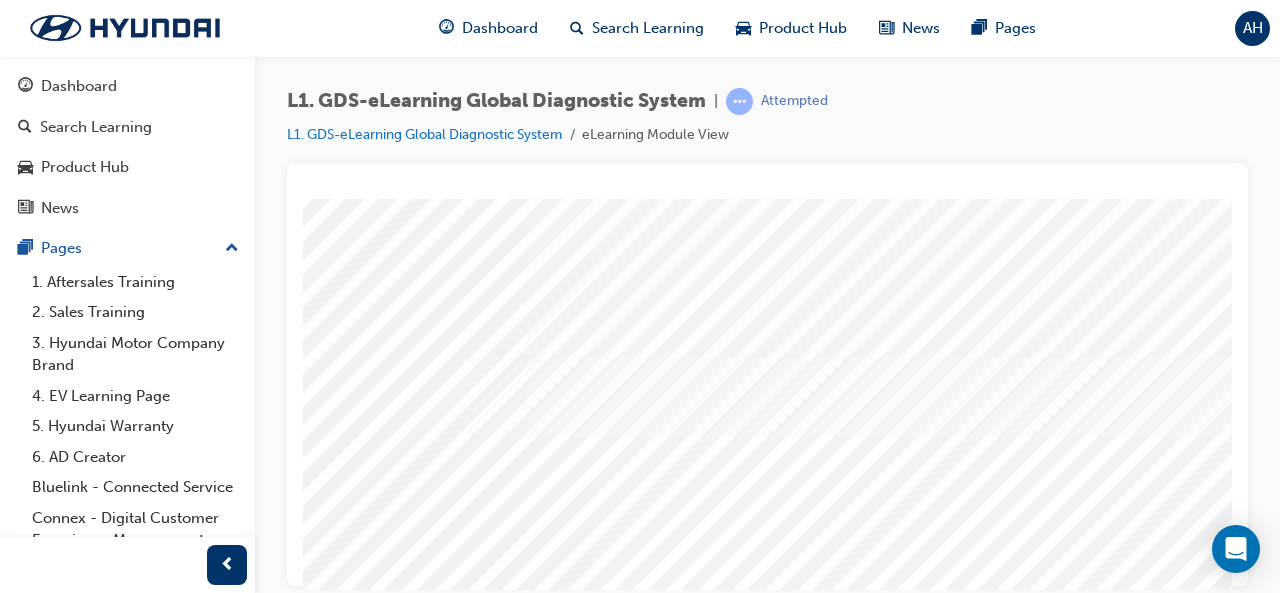 scroll, scrollTop: 154, scrollLeft: 171, axis: both 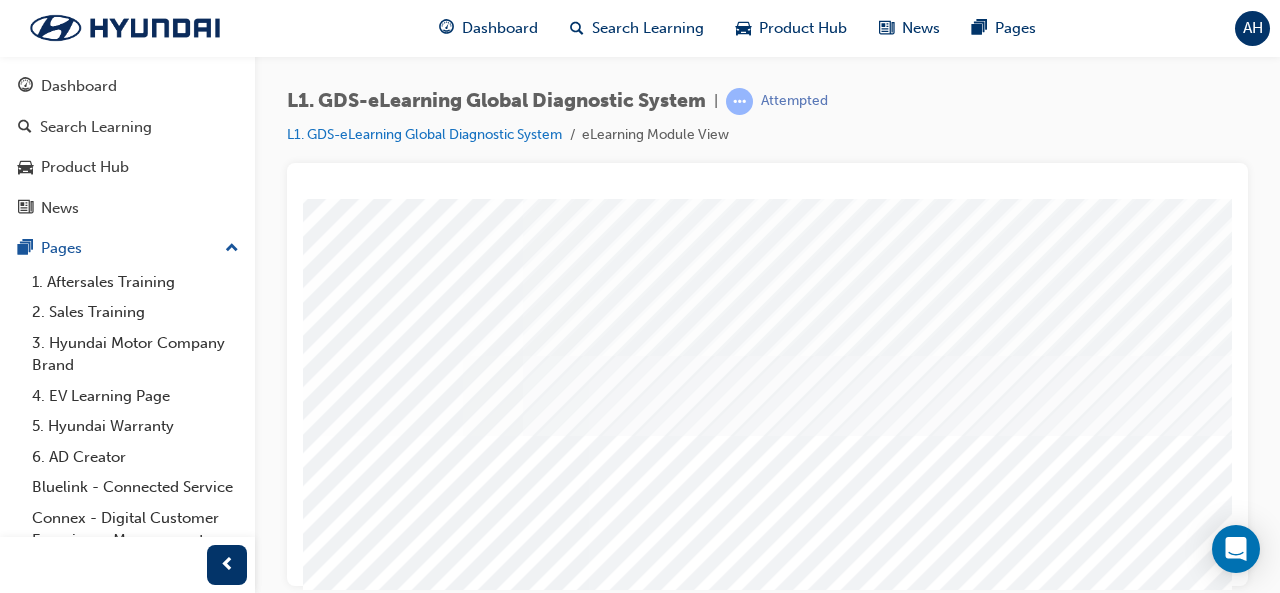 click at bounding box center (257, 2412) 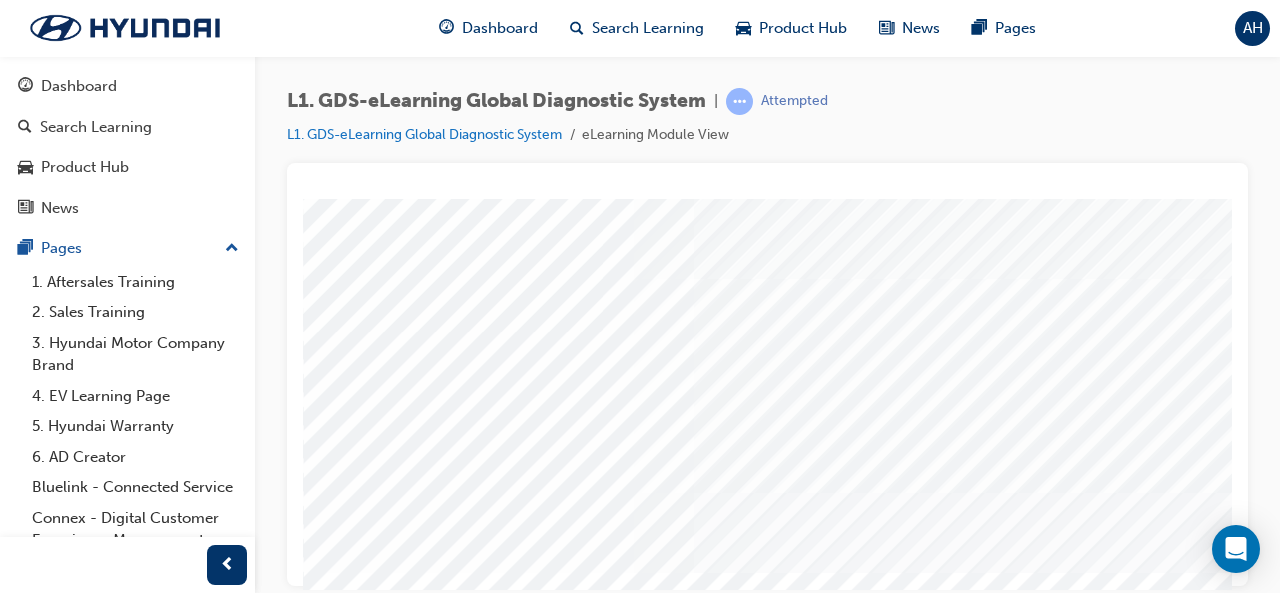 scroll, scrollTop: 174, scrollLeft: 0, axis: vertical 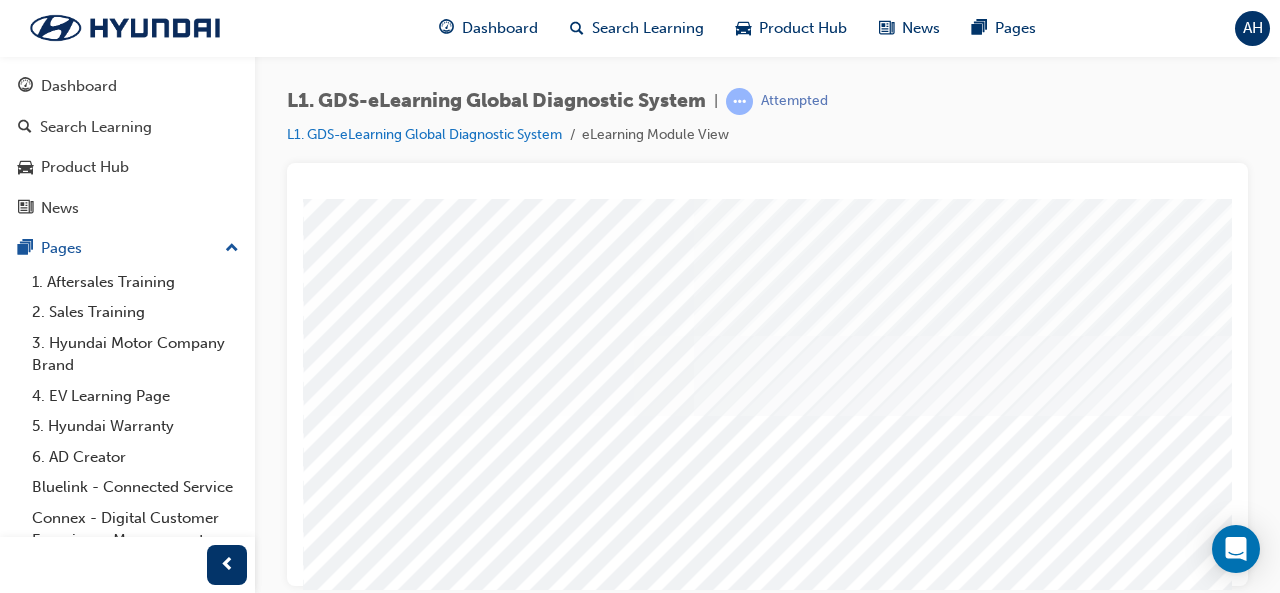 click at bounding box center (428, 2452) 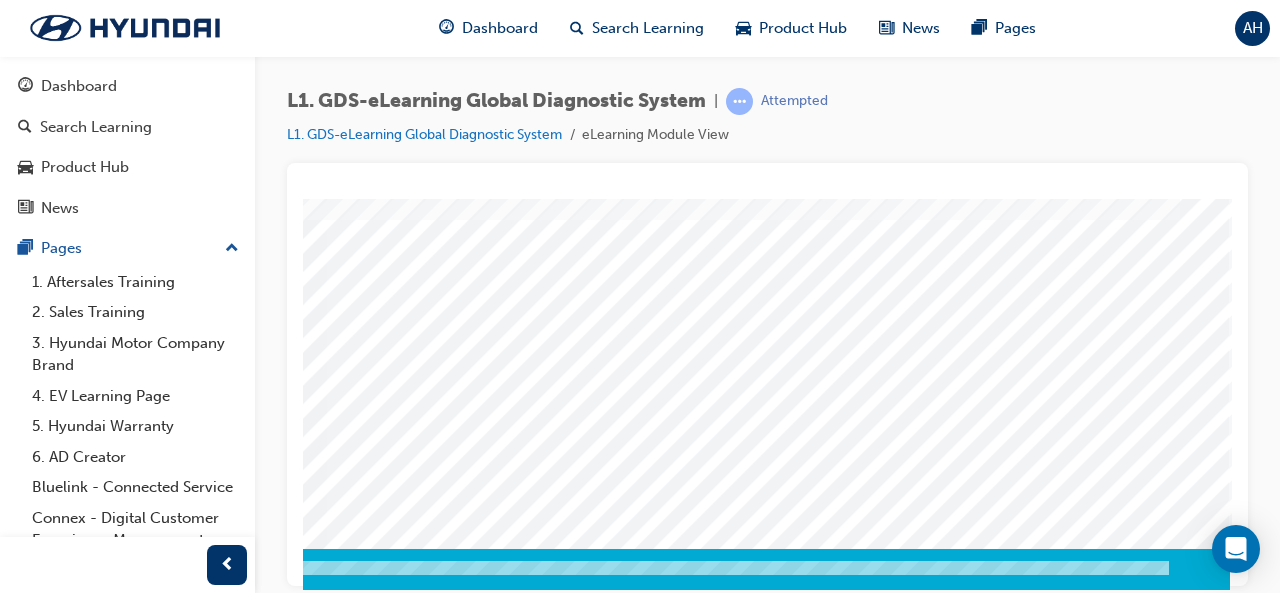 scroll, scrollTop: 369, scrollLeft: 446, axis: both 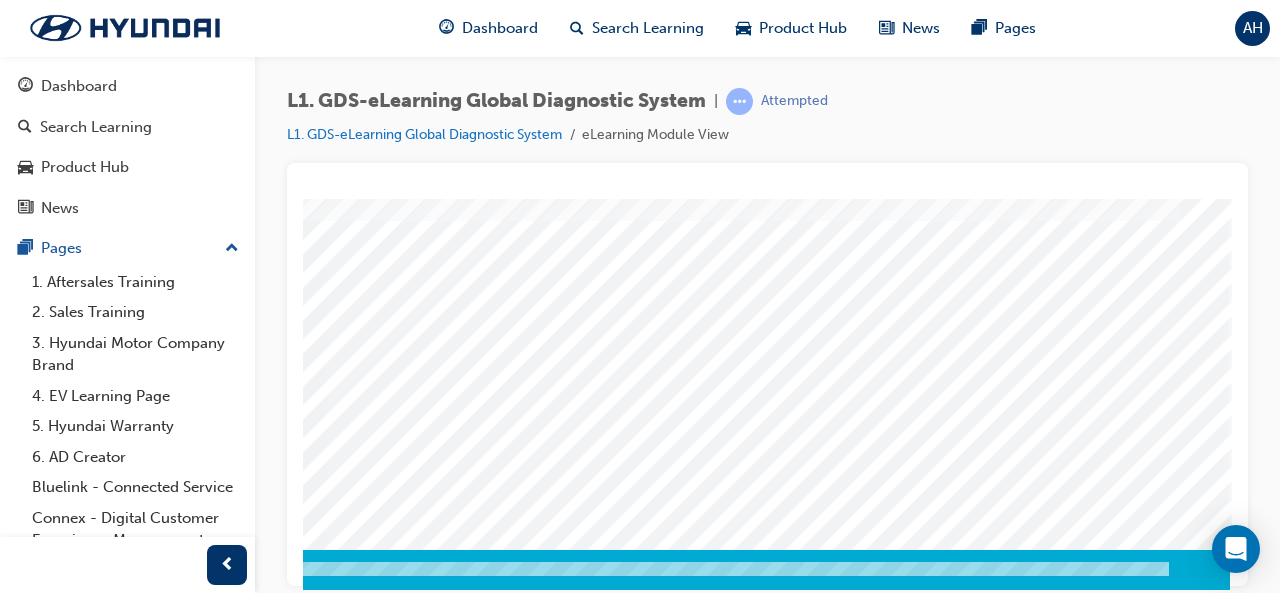 click at bounding box center [-60, 2354] 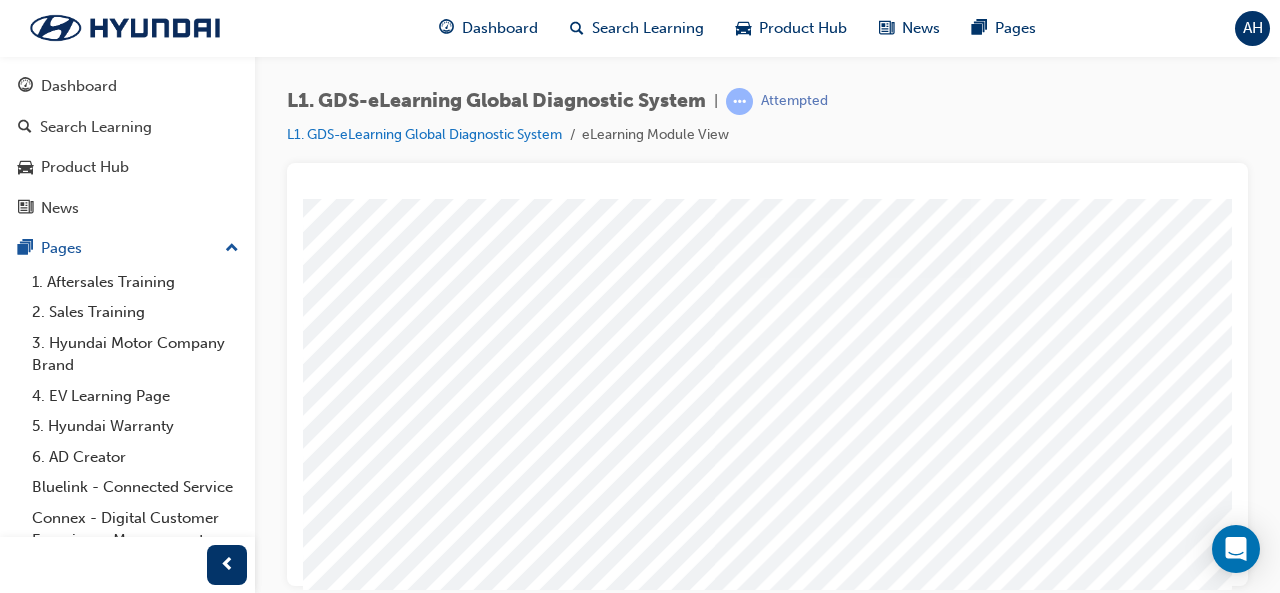 scroll, scrollTop: 99, scrollLeft: 1, axis: both 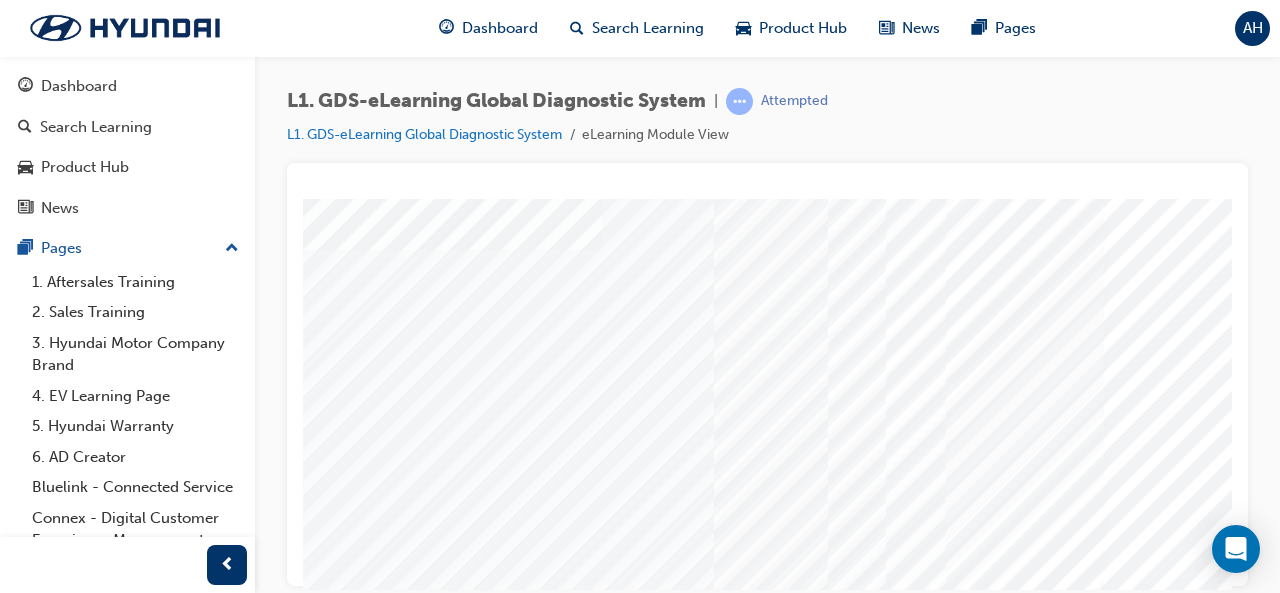 click at bounding box center [327, 6609] 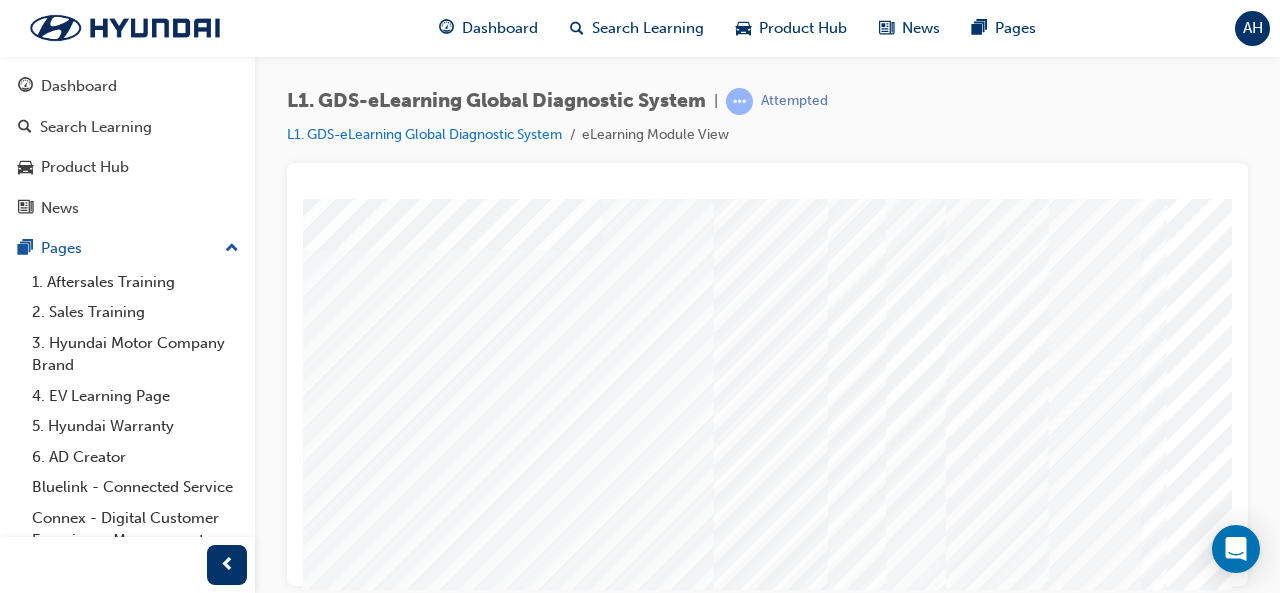 click at bounding box center (327, 6659) 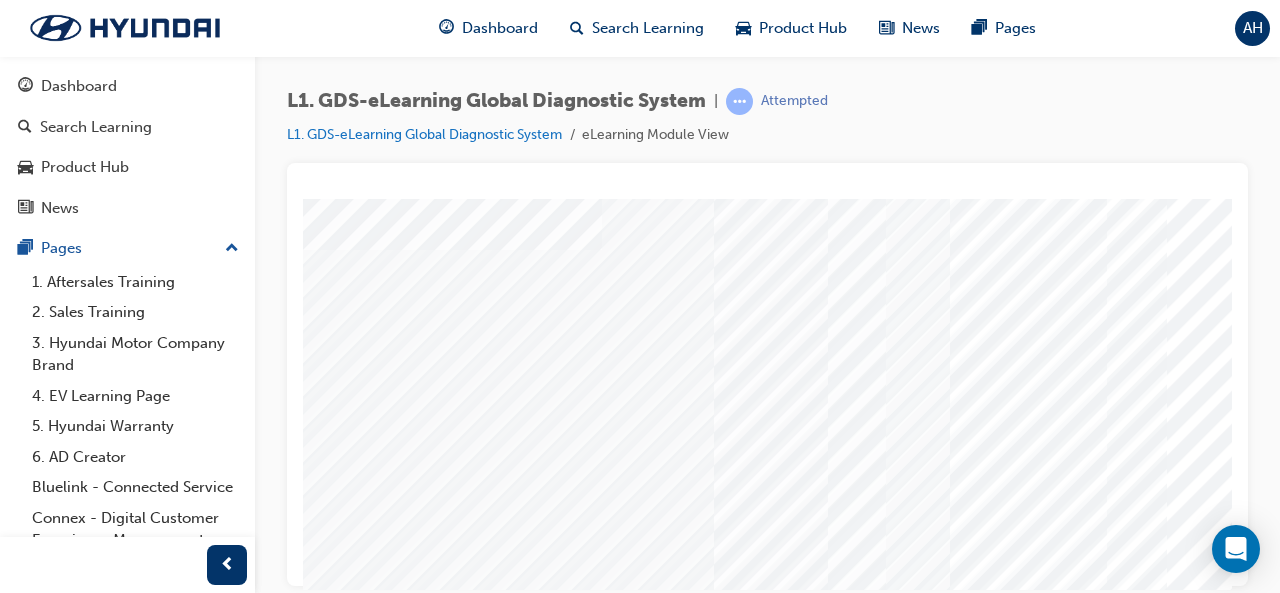 click at bounding box center (327, 6709) 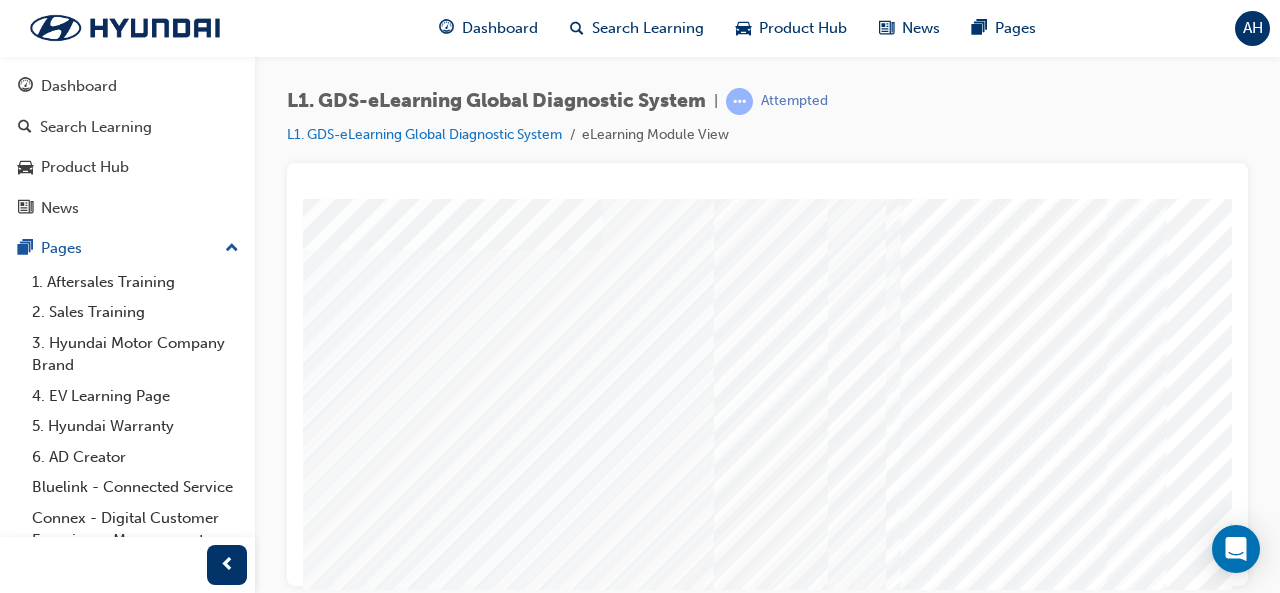 click at bounding box center (327, 6709) 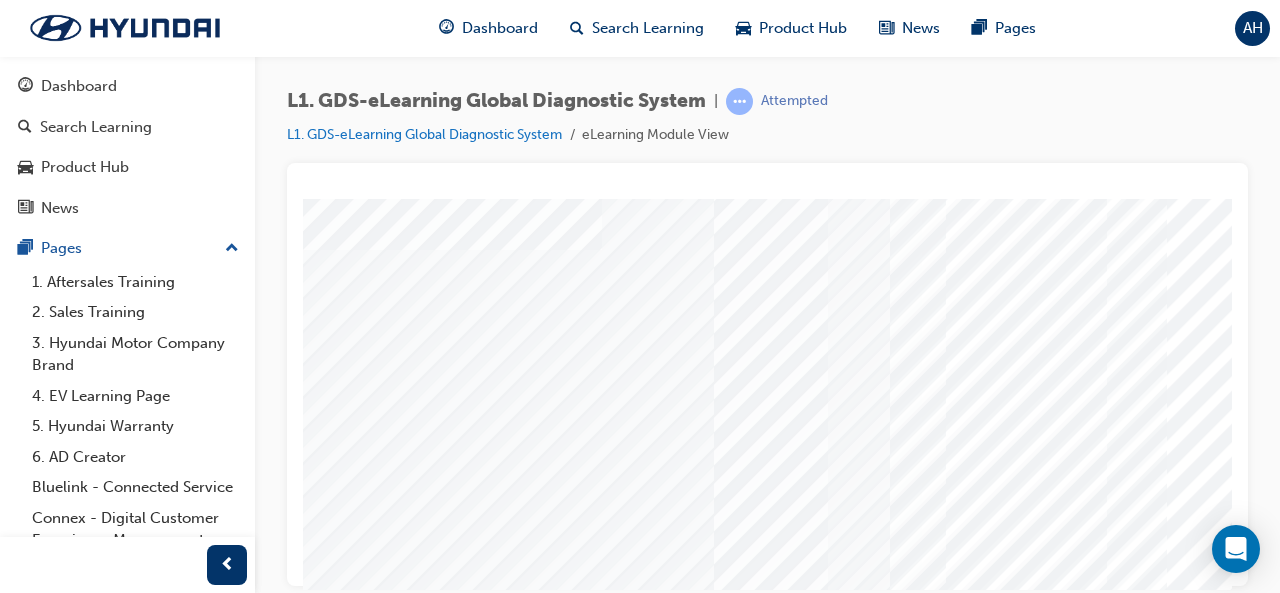 click at bounding box center (327, 6759) 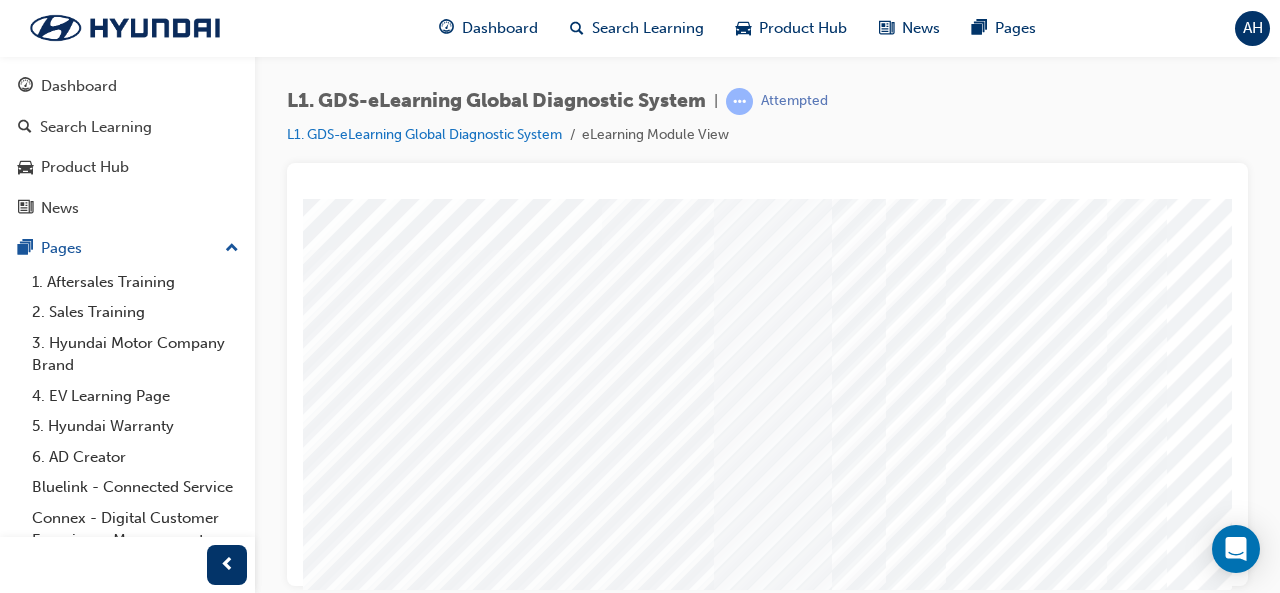 click at bounding box center (327, 6809) 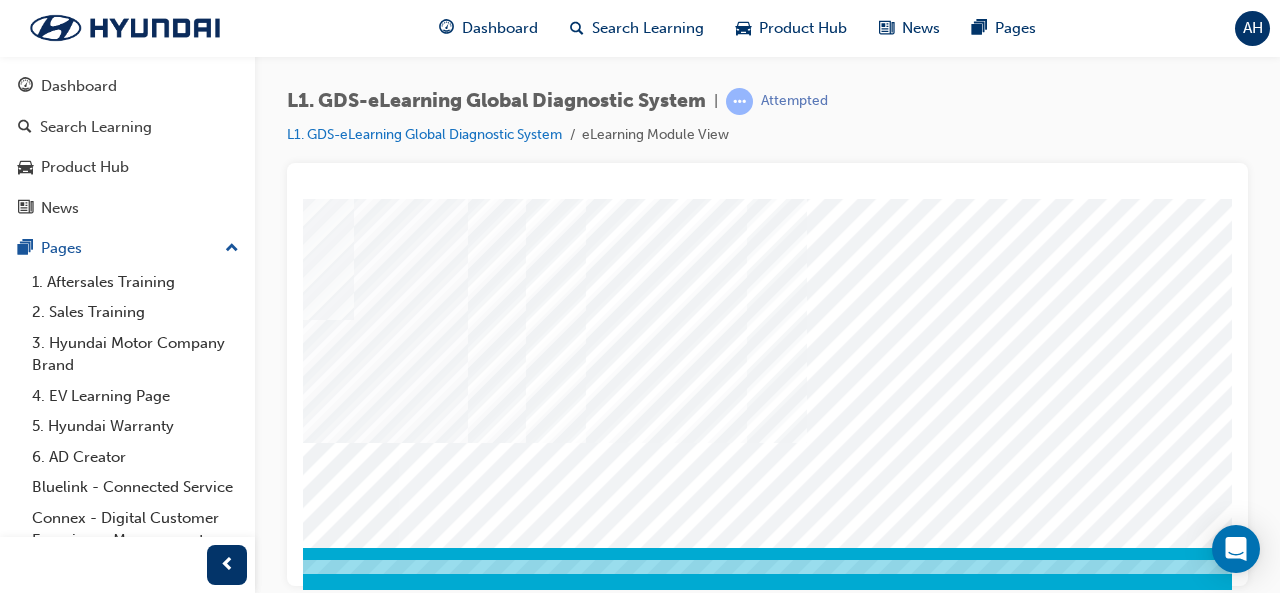 scroll, scrollTop: 371, scrollLeft: 364, axis: both 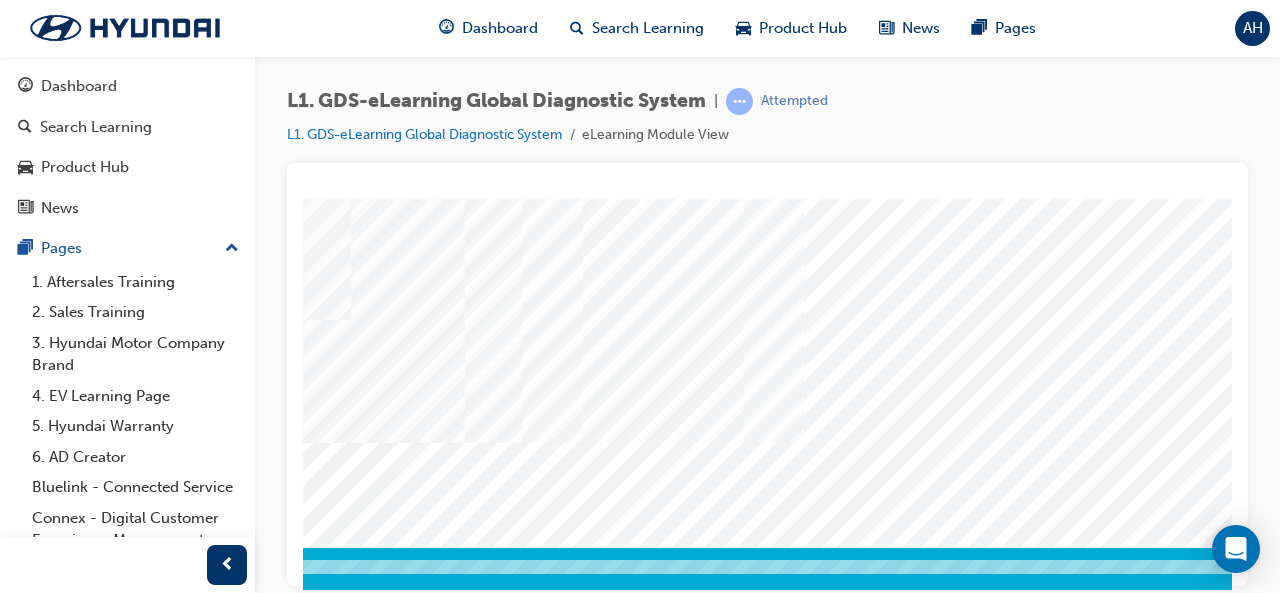 click at bounding box center (9, 3696) 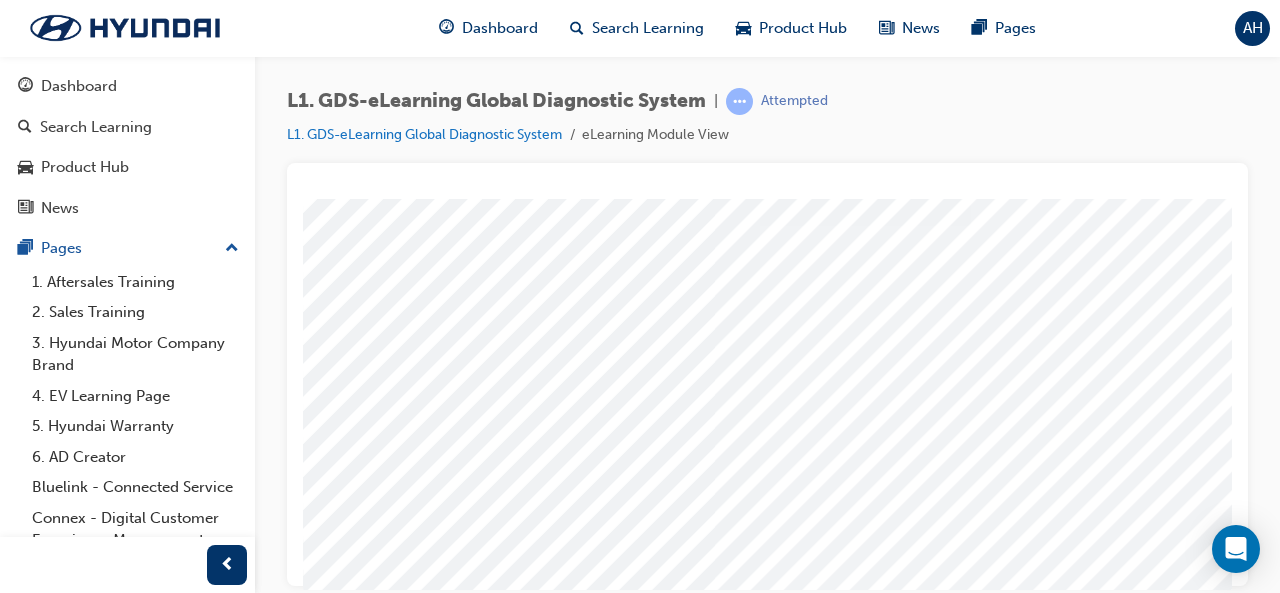scroll, scrollTop: 150, scrollLeft: 0, axis: vertical 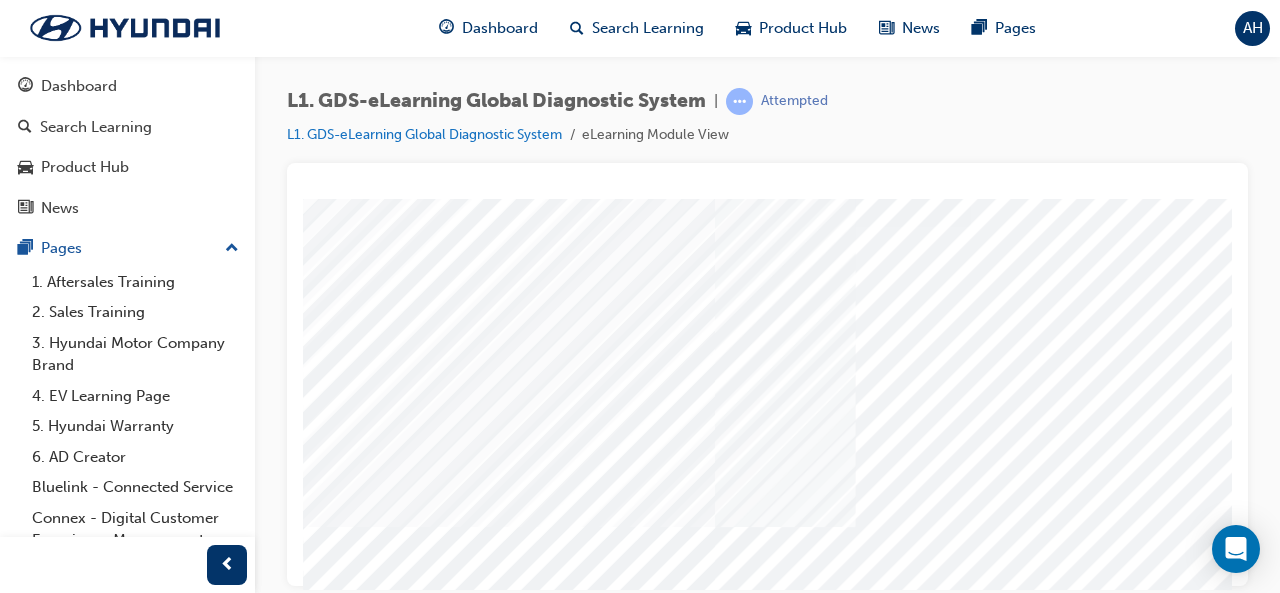 click at bounding box center (328, 5028) 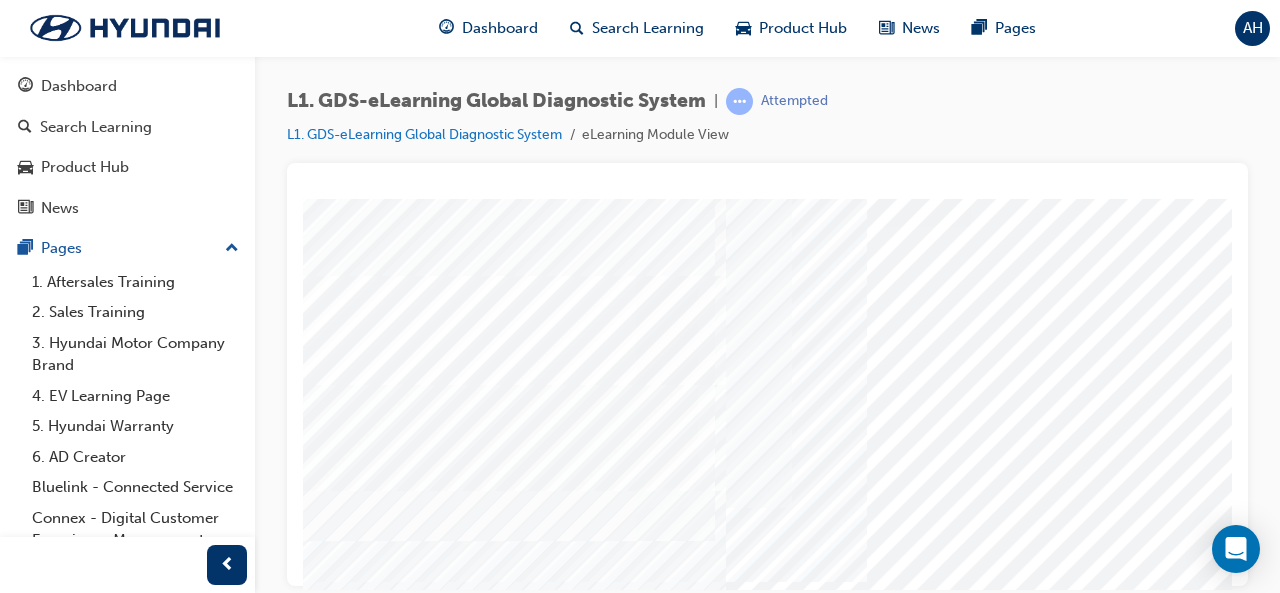 click at bounding box center [469, 5381] 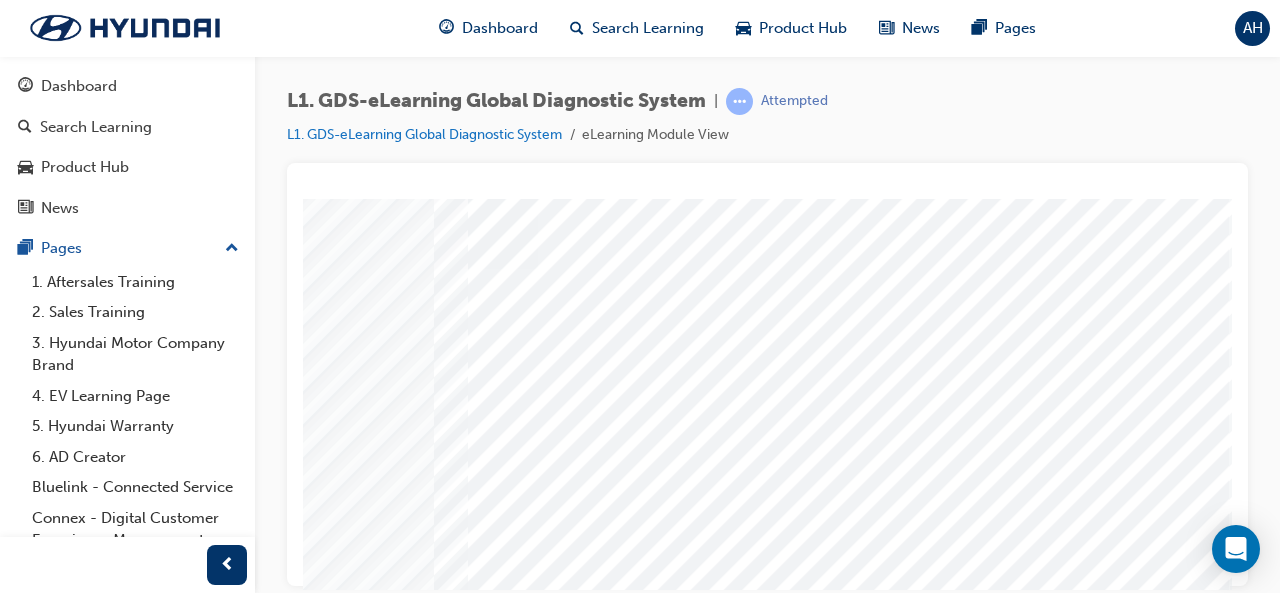 scroll, scrollTop: 105, scrollLeft: 445, axis: both 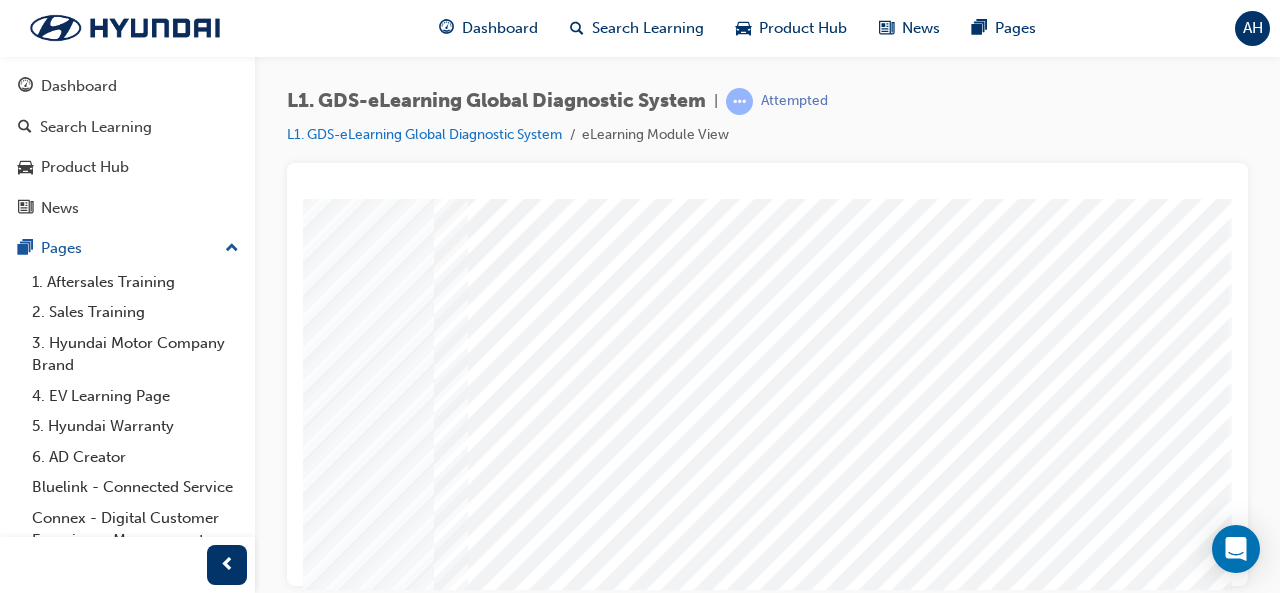 click at bounding box center [-105, 7337] 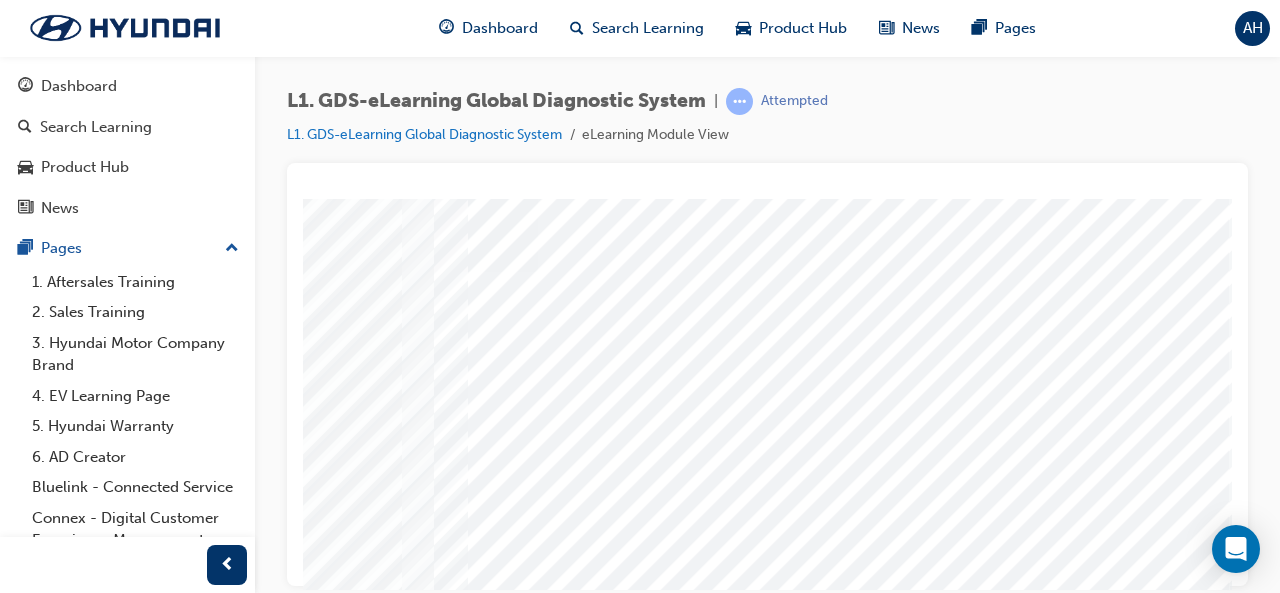 click at bounding box center [-105, 7387] 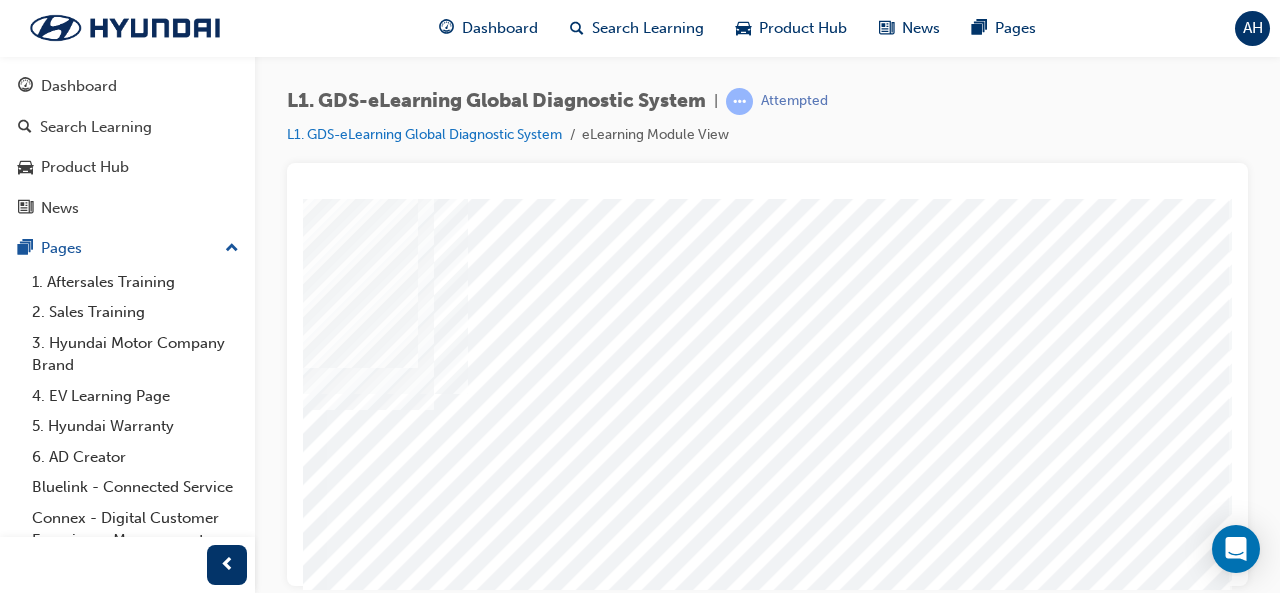 scroll, scrollTop: 263, scrollLeft: 445, axis: both 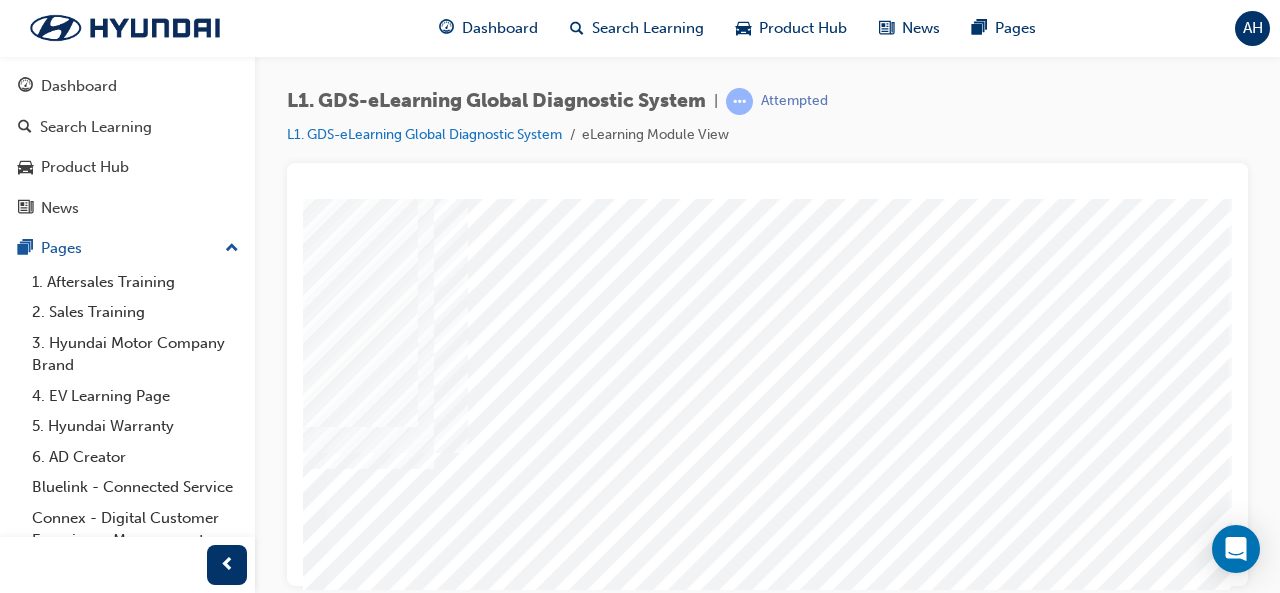 click at bounding box center (-105, 7279) 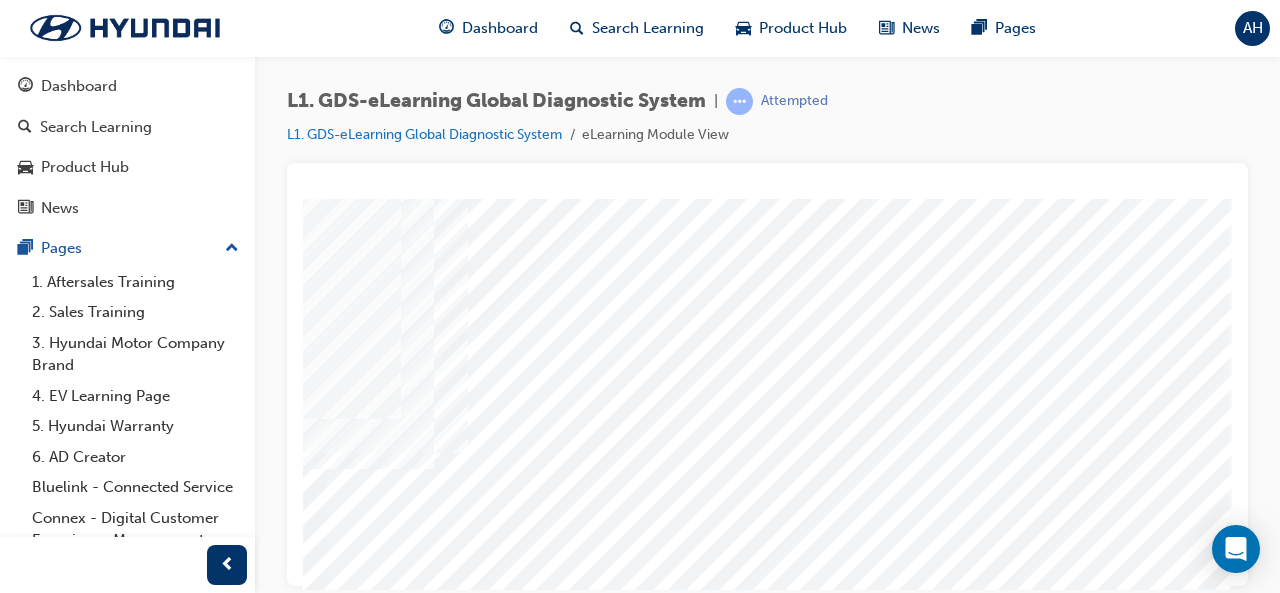 click at bounding box center (-105, 7329) 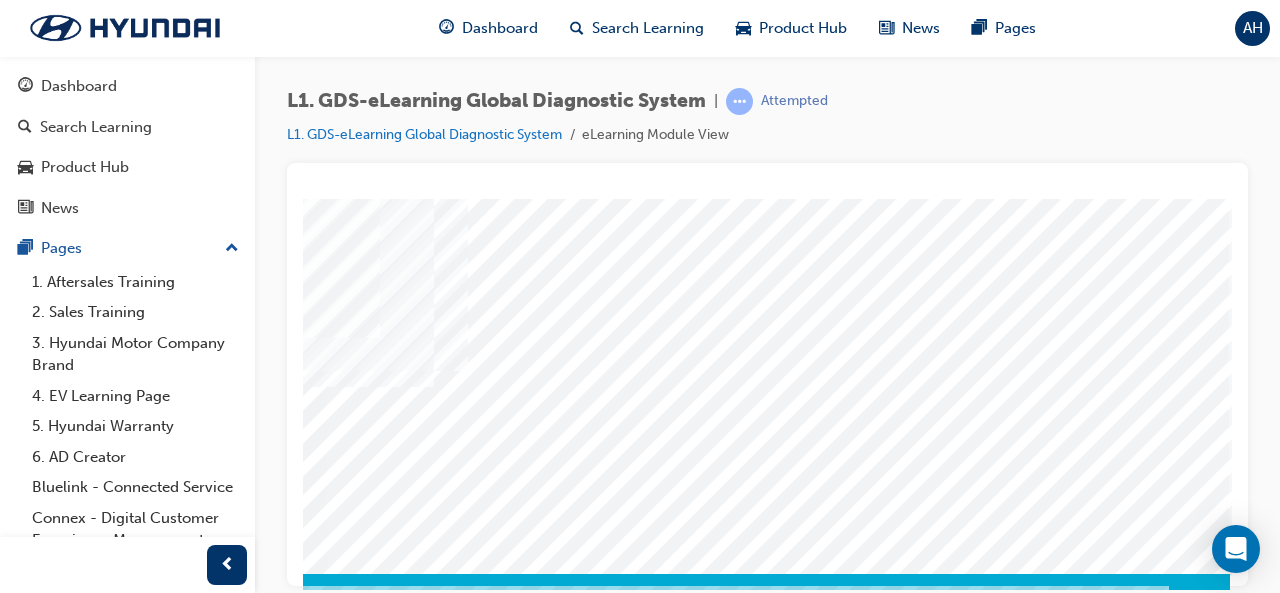 scroll, scrollTop: 344, scrollLeft: 445, axis: both 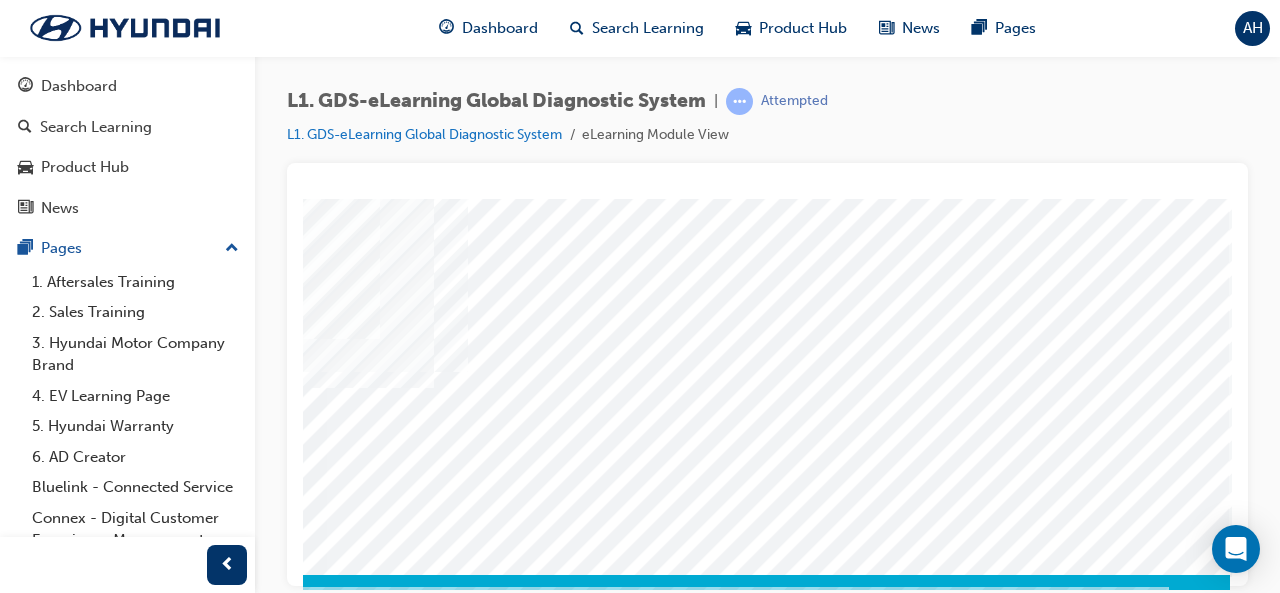 click at bounding box center (-60, 3723) 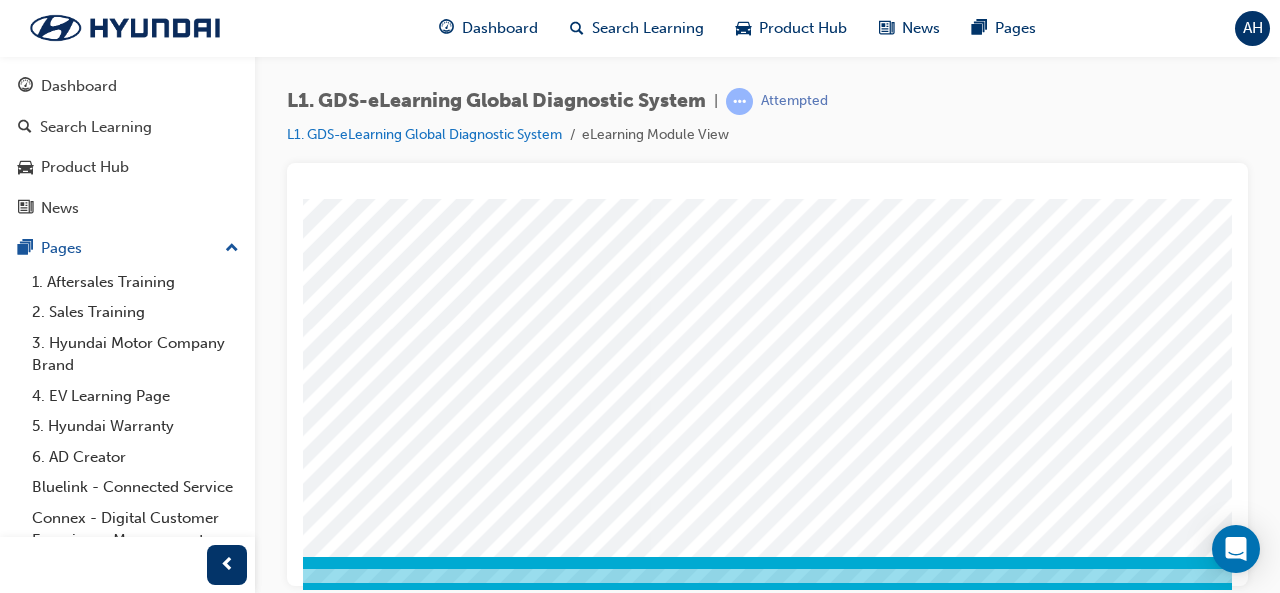 scroll, scrollTop: 362, scrollLeft: 243, axis: both 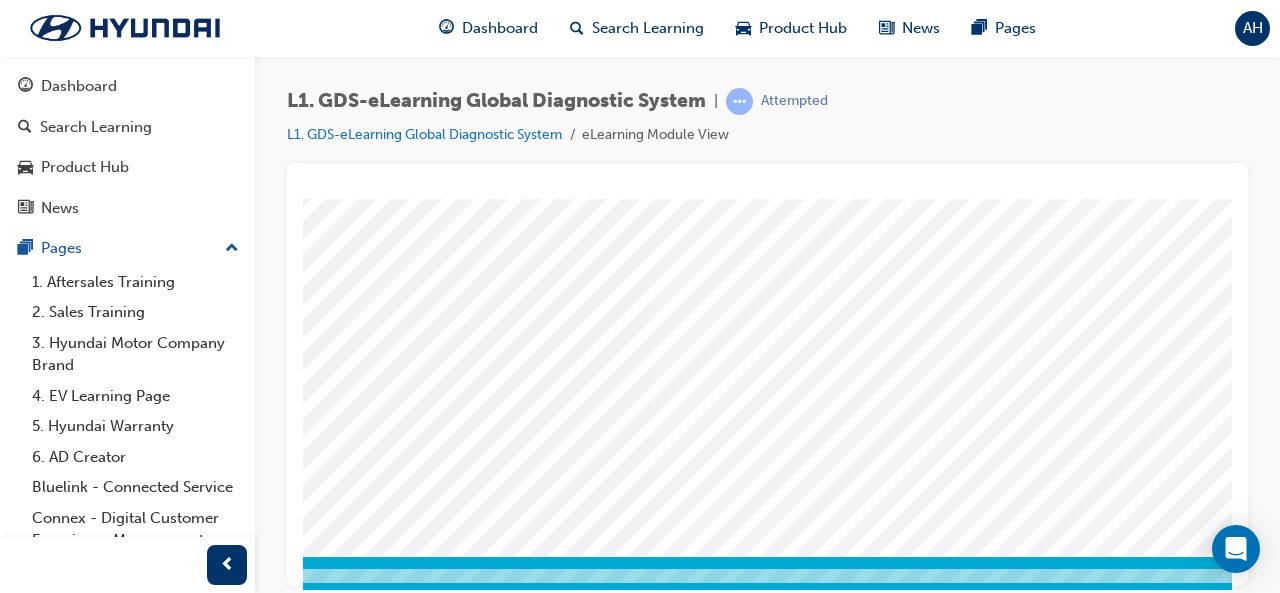 click at bounding box center (85, 5356) 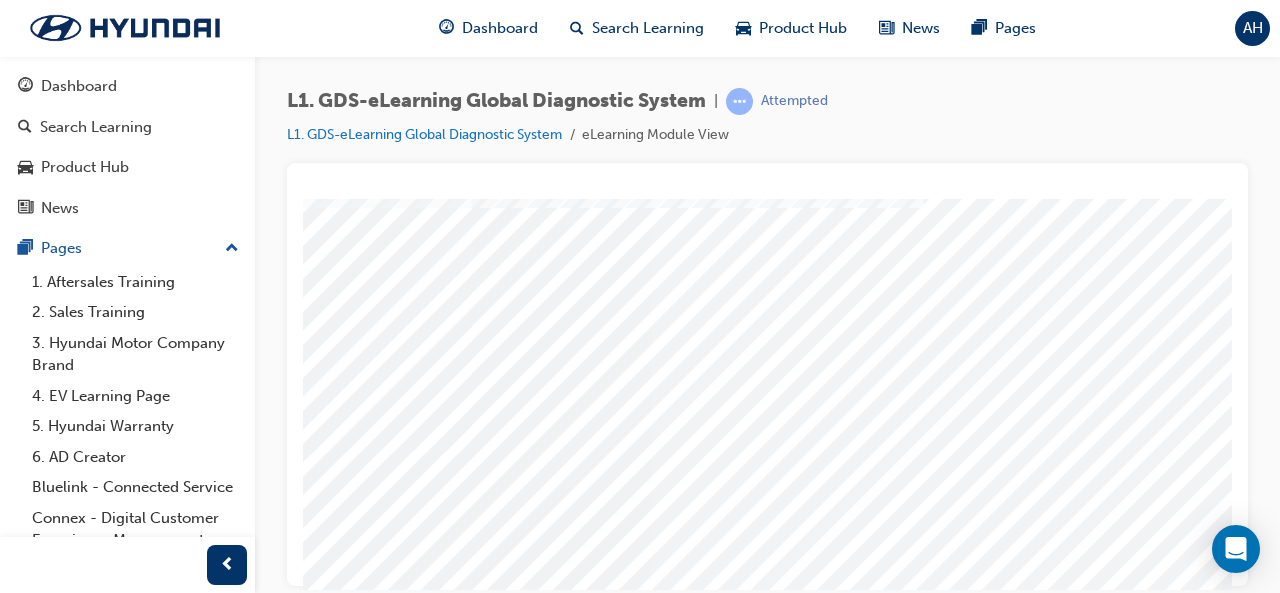 scroll, scrollTop: 237, scrollLeft: 243, axis: both 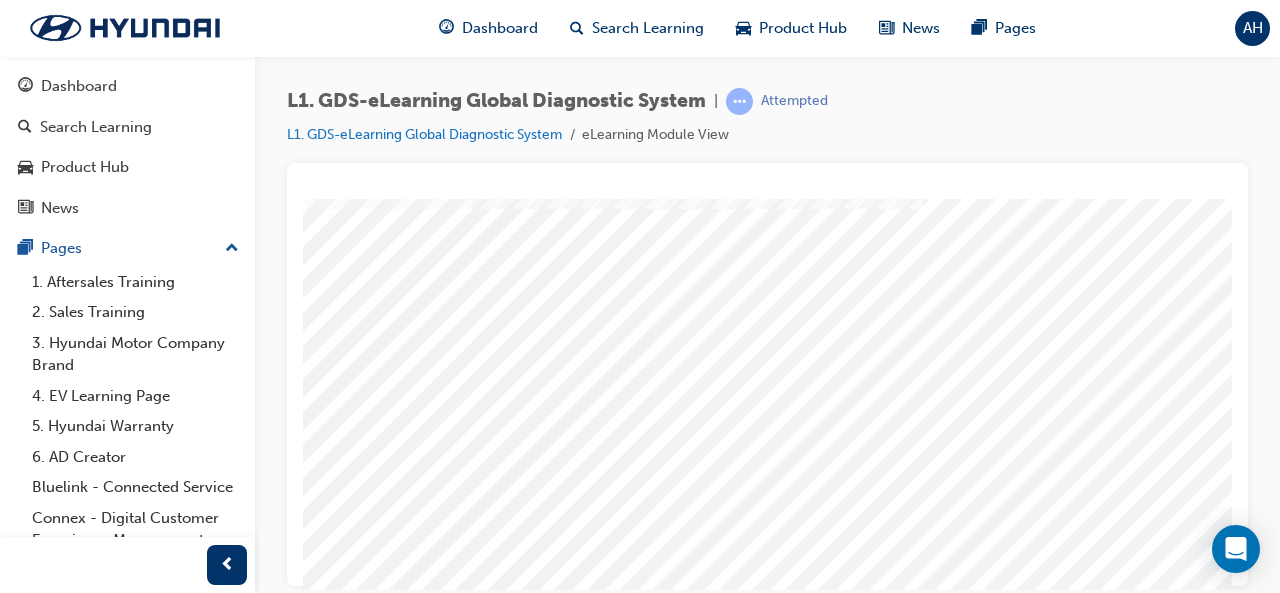 click at bounding box center (85, 9001) 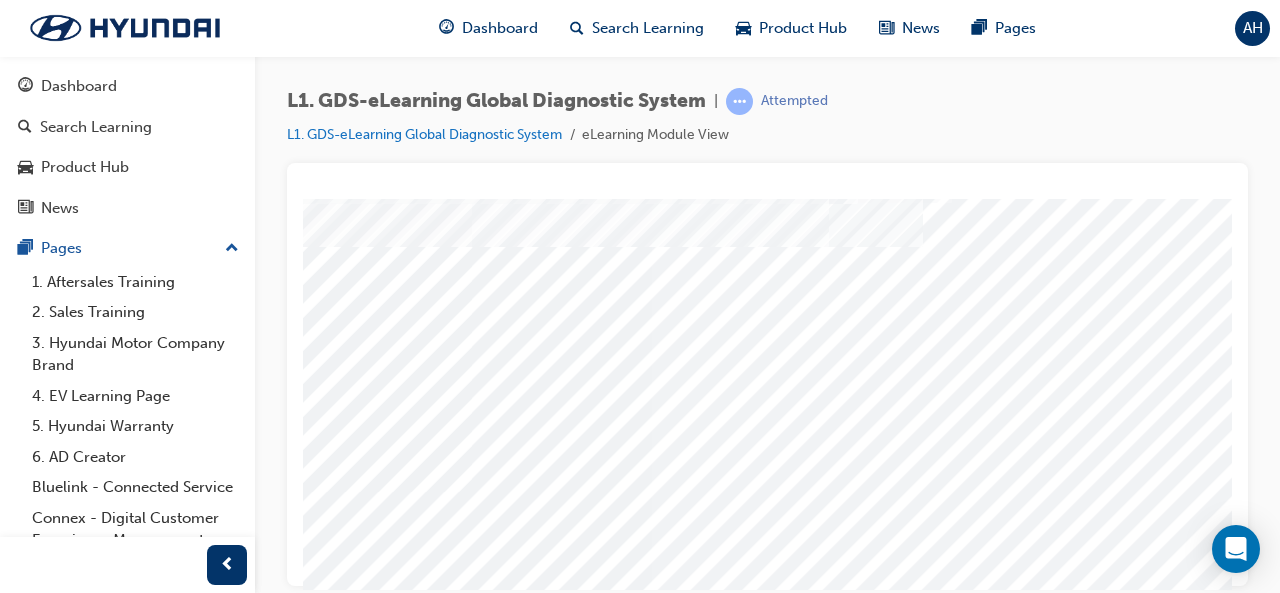 scroll, scrollTop: 203, scrollLeft: 243, axis: both 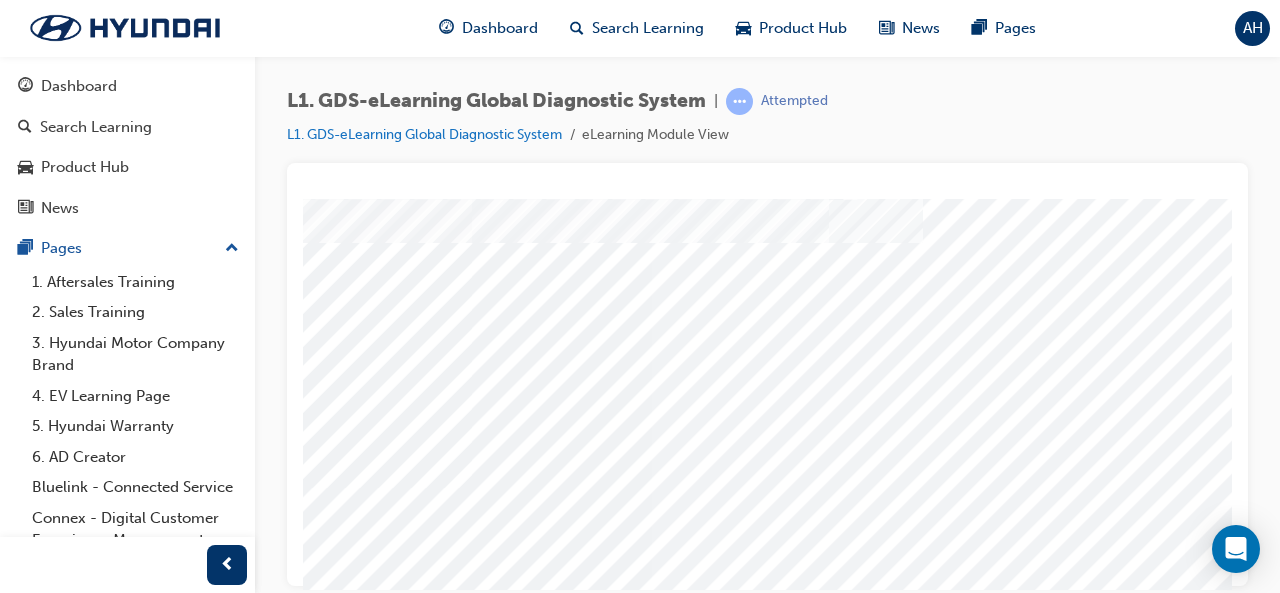 click at bounding box center (85, 9186) 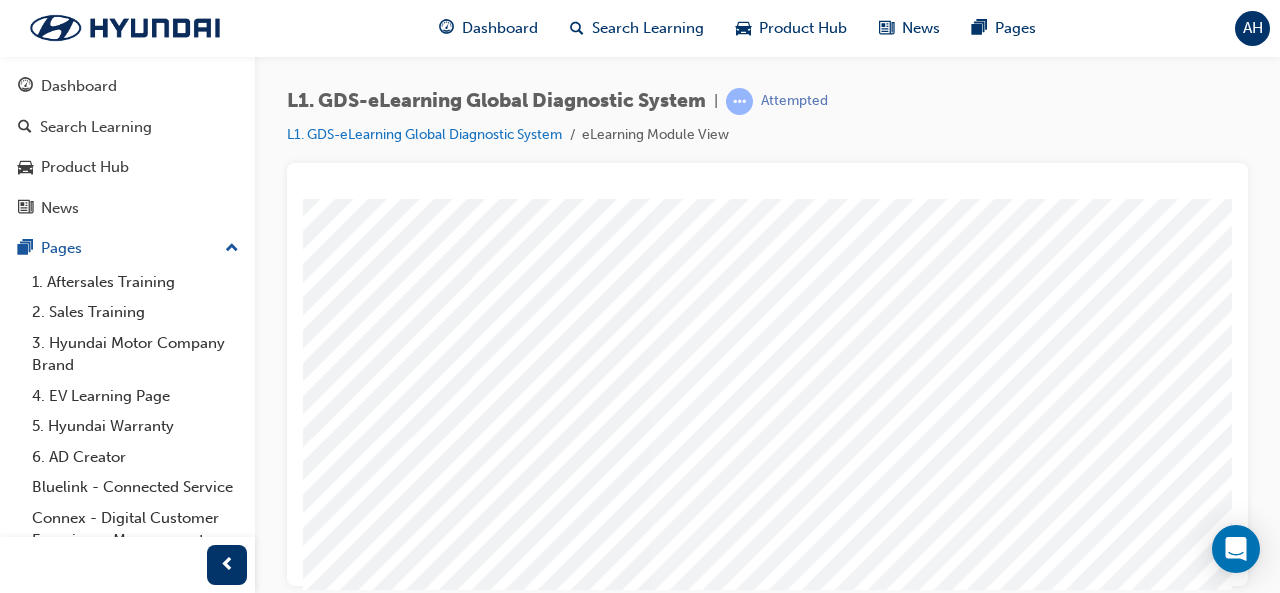 scroll, scrollTop: 249, scrollLeft: 243, axis: both 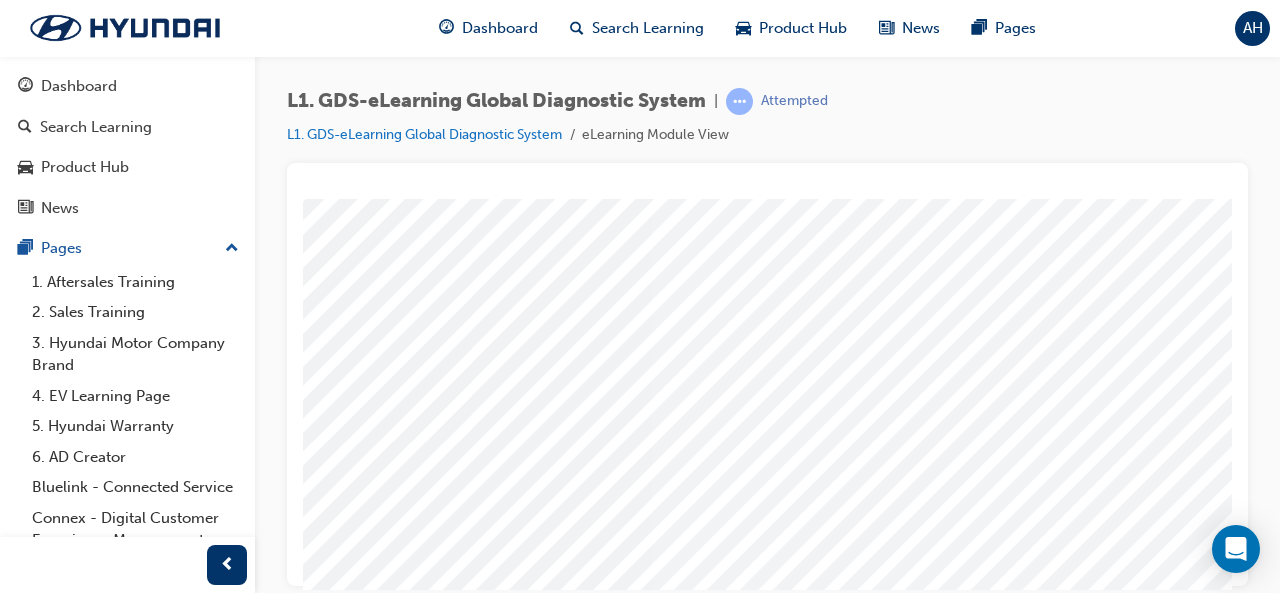 click at bounding box center (85, 7619) 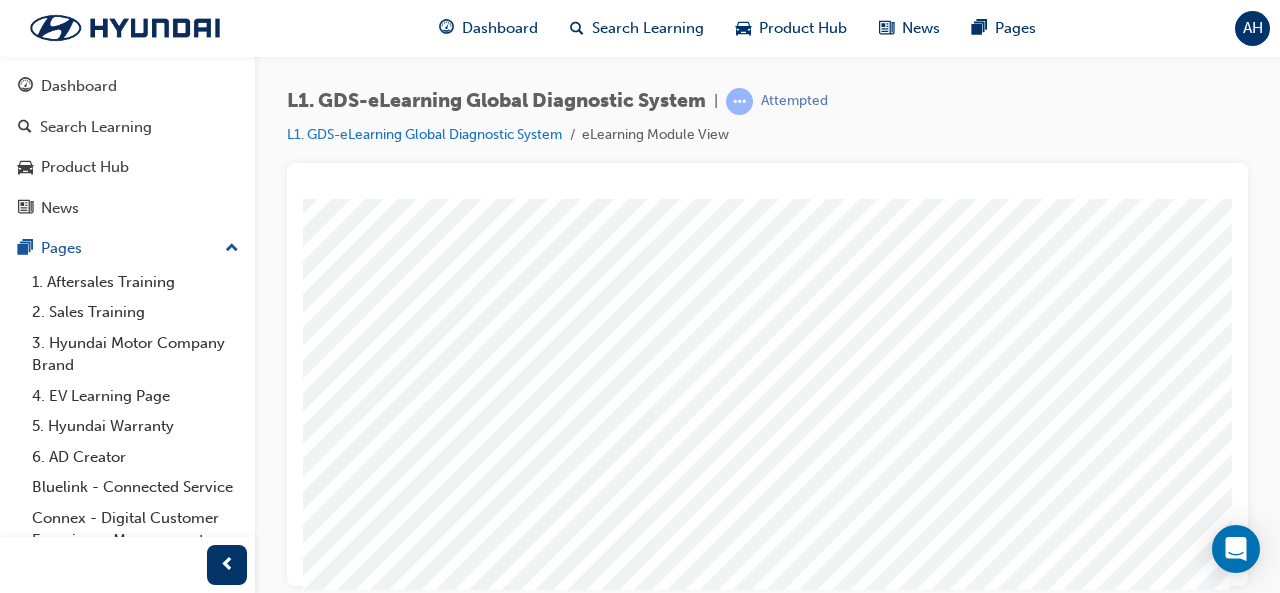 scroll, scrollTop: 291, scrollLeft: 243, axis: both 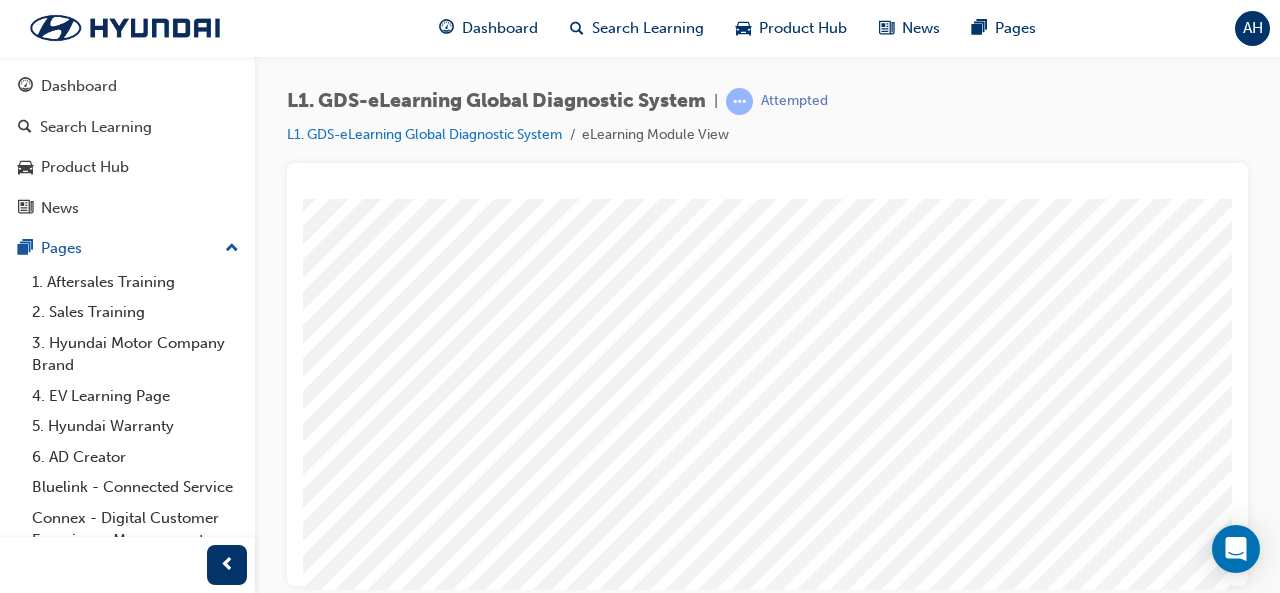 click at bounding box center [85, 7627] 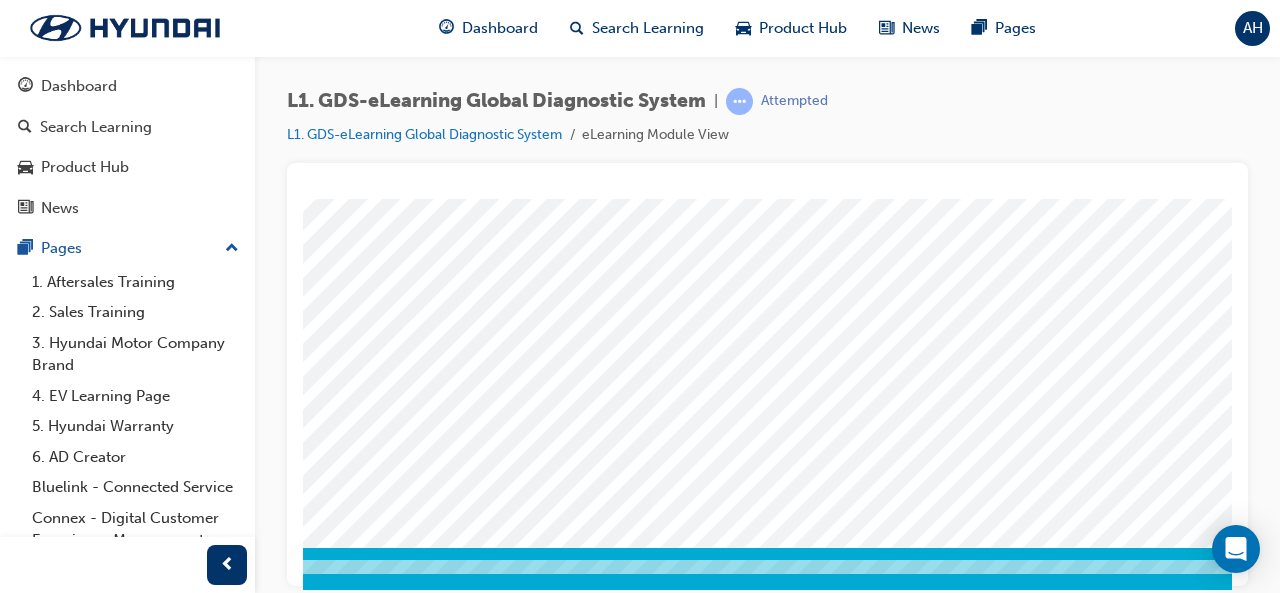scroll, scrollTop: 371, scrollLeft: 446, axis: both 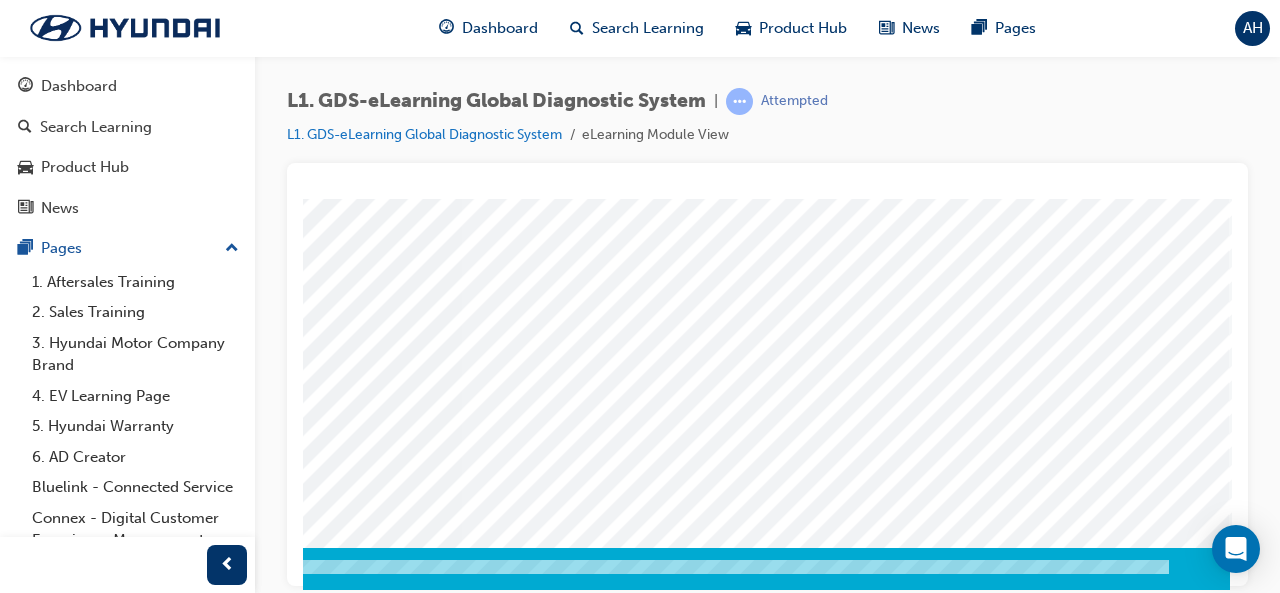 click at bounding box center (-60, 7449) 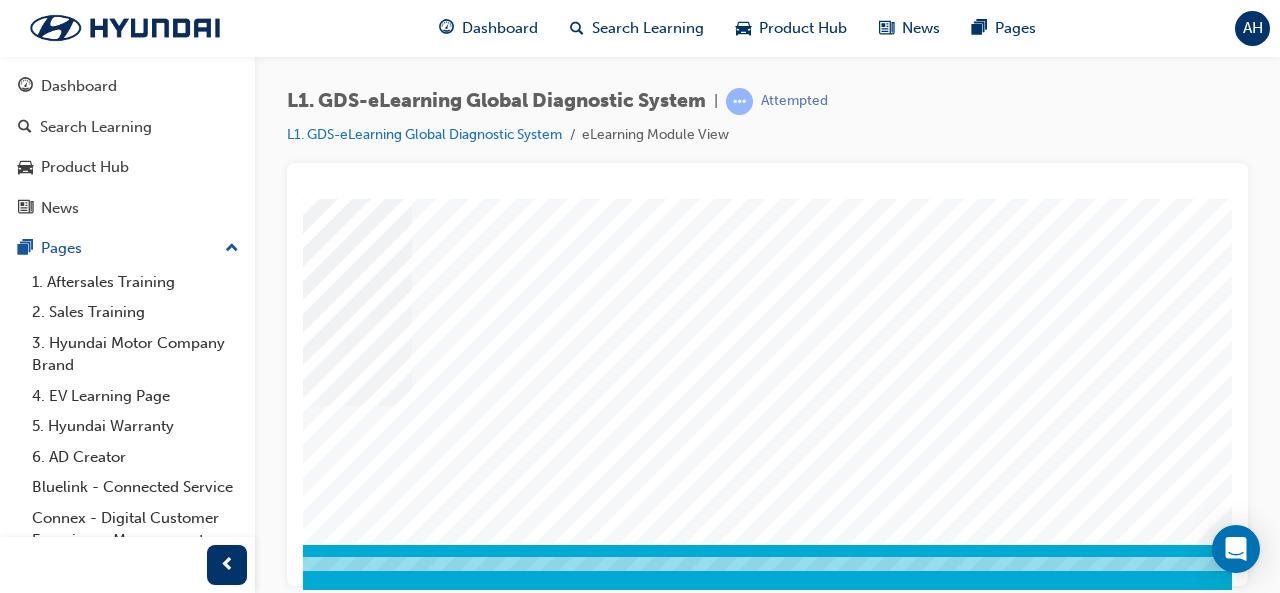 scroll, scrollTop: 373, scrollLeft: 303, axis: both 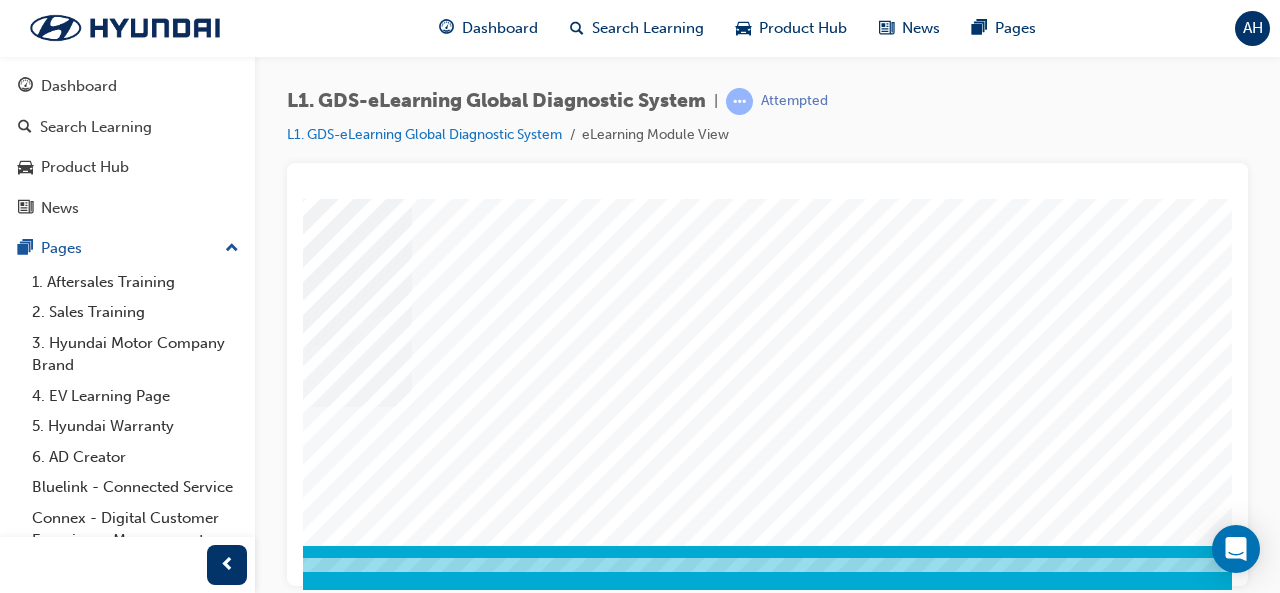 click at bounding box center [206, 4233] 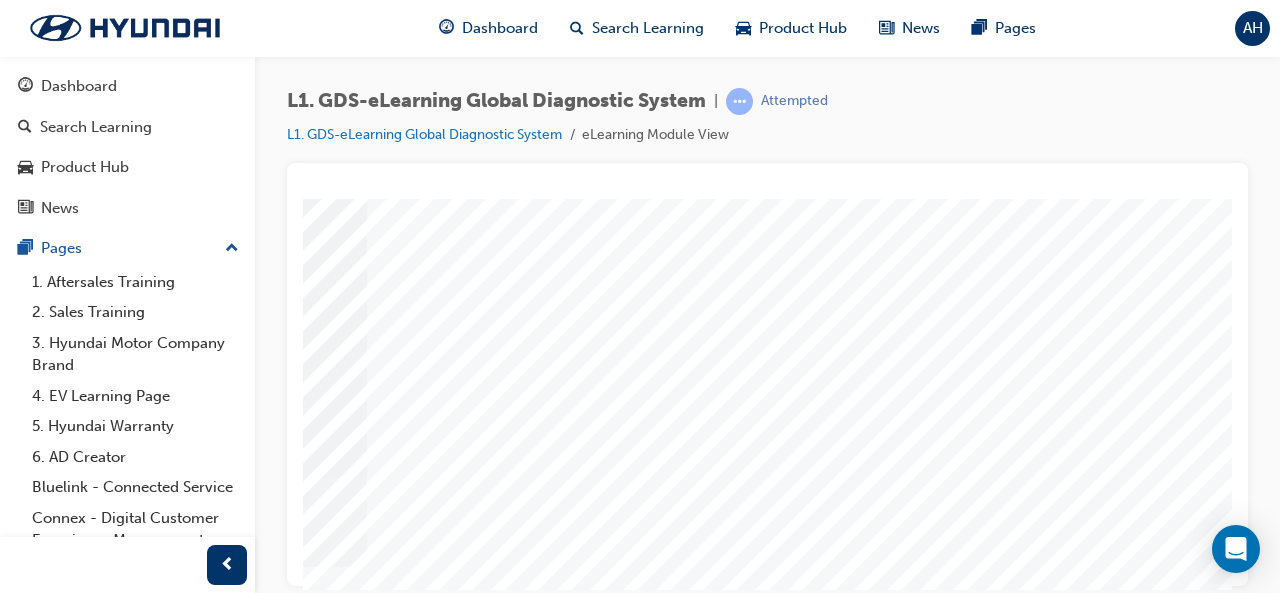 scroll, scrollTop: 374, scrollLeft: 446, axis: both 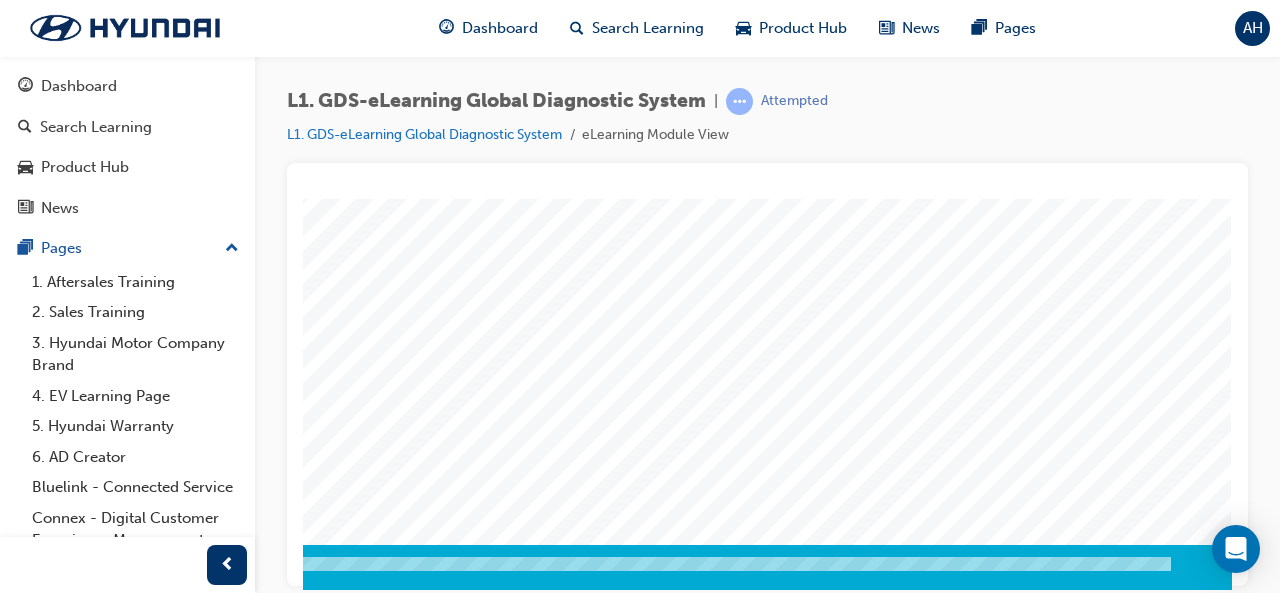 click at bounding box center [-58, 3363] 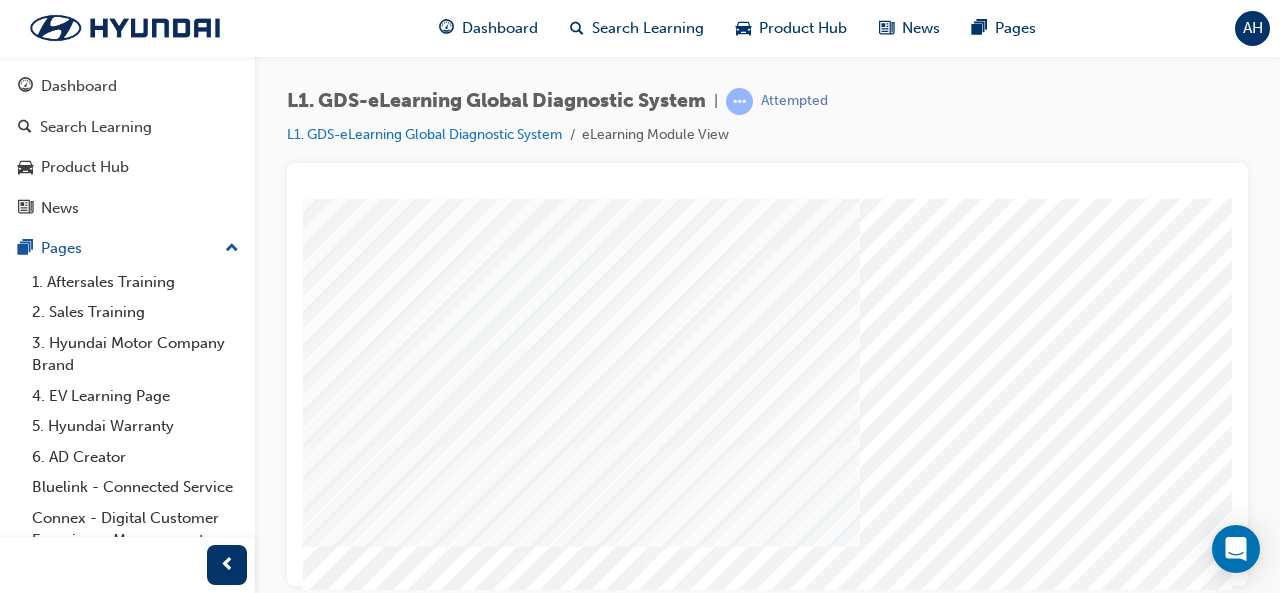 scroll, scrollTop: 302, scrollLeft: 65, axis: both 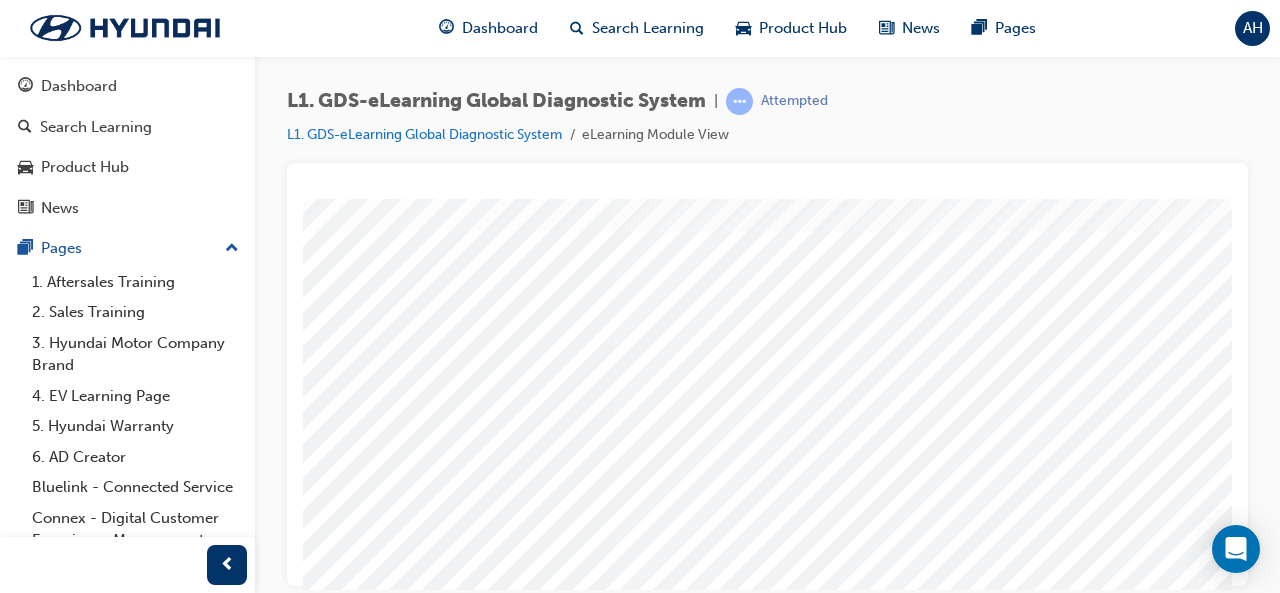 click at bounding box center (-9, 3794) 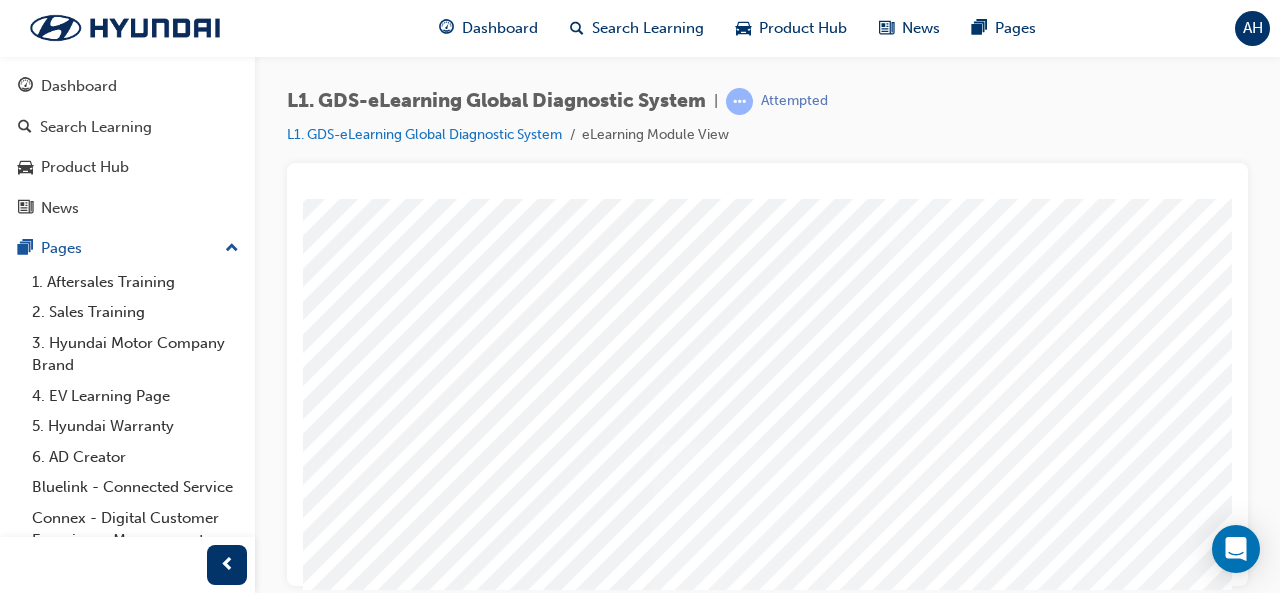 scroll, scrollTop: 290, scrollLeft: 99, axis: both 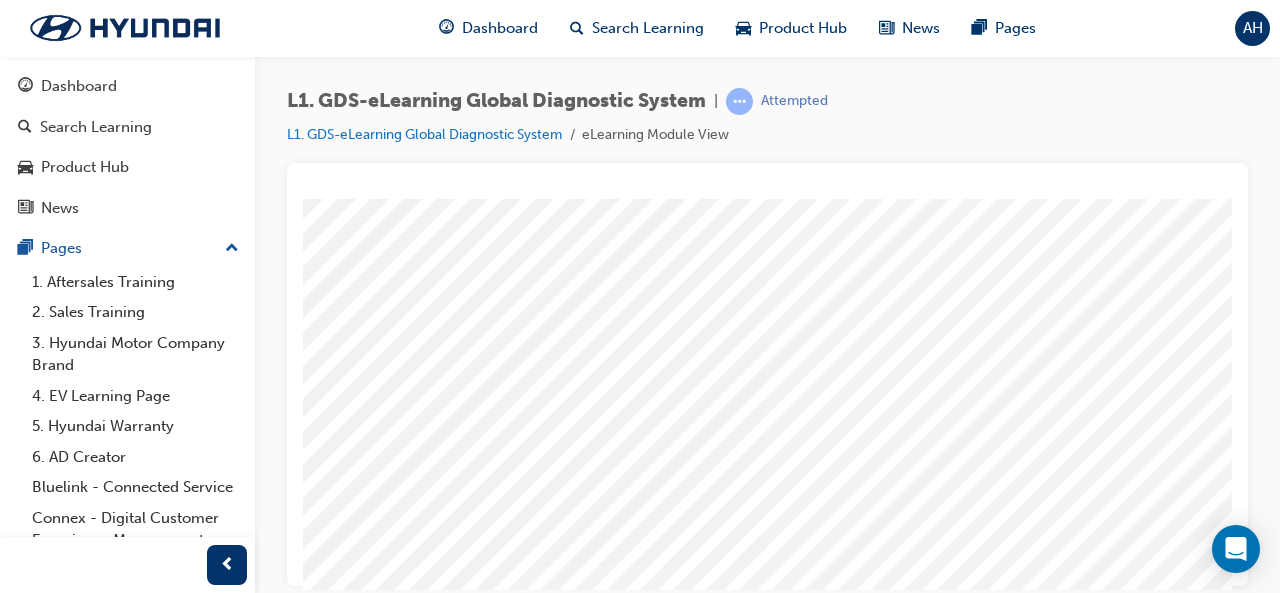 click at bounding box center (126, 3708) 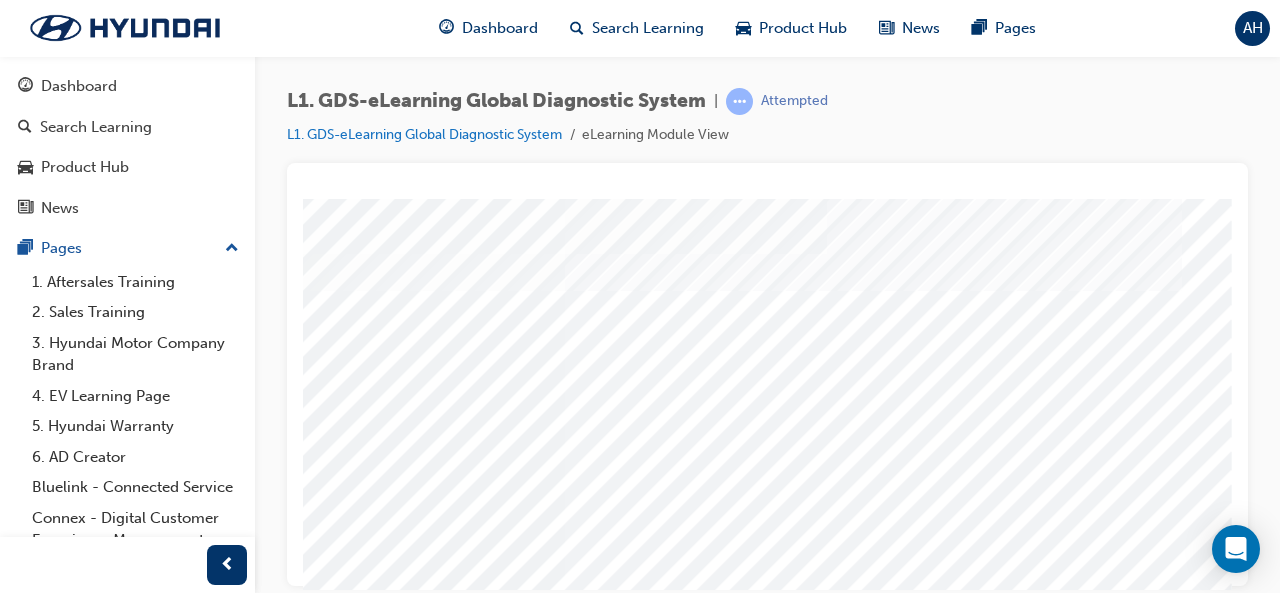 scroll, scrollTop: 5, scrollLeft: 446, axis: both 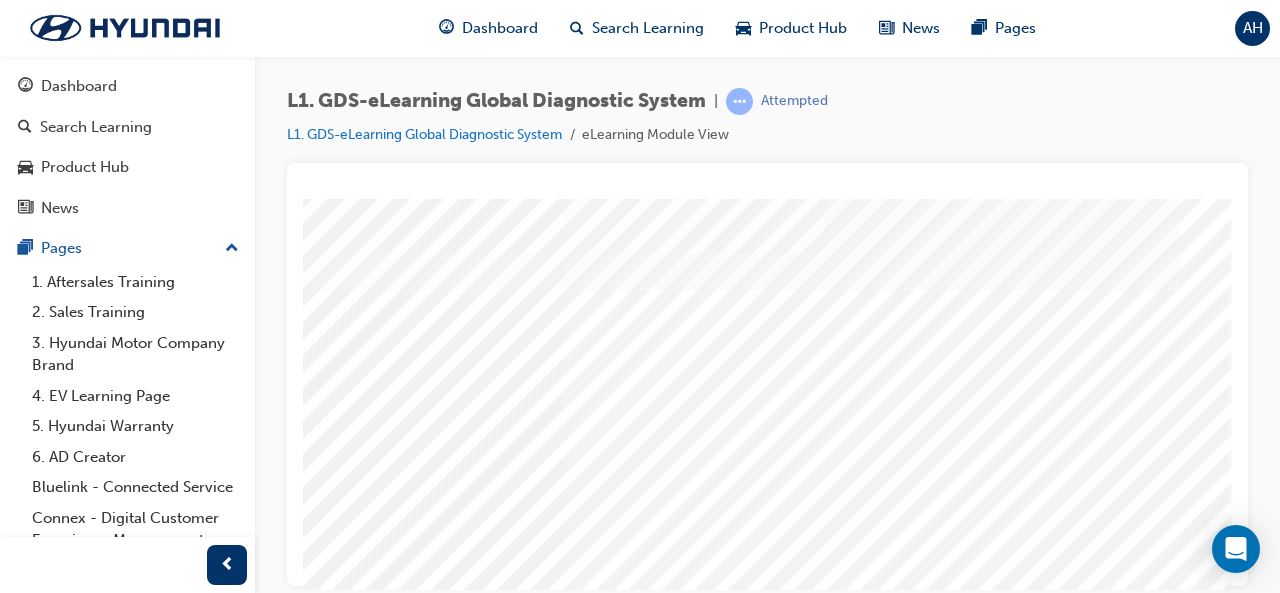 drag, startPoint x: 594, startPoint y: 479, endPoint x: 624, endPoint y: 390, distance: 93.92018 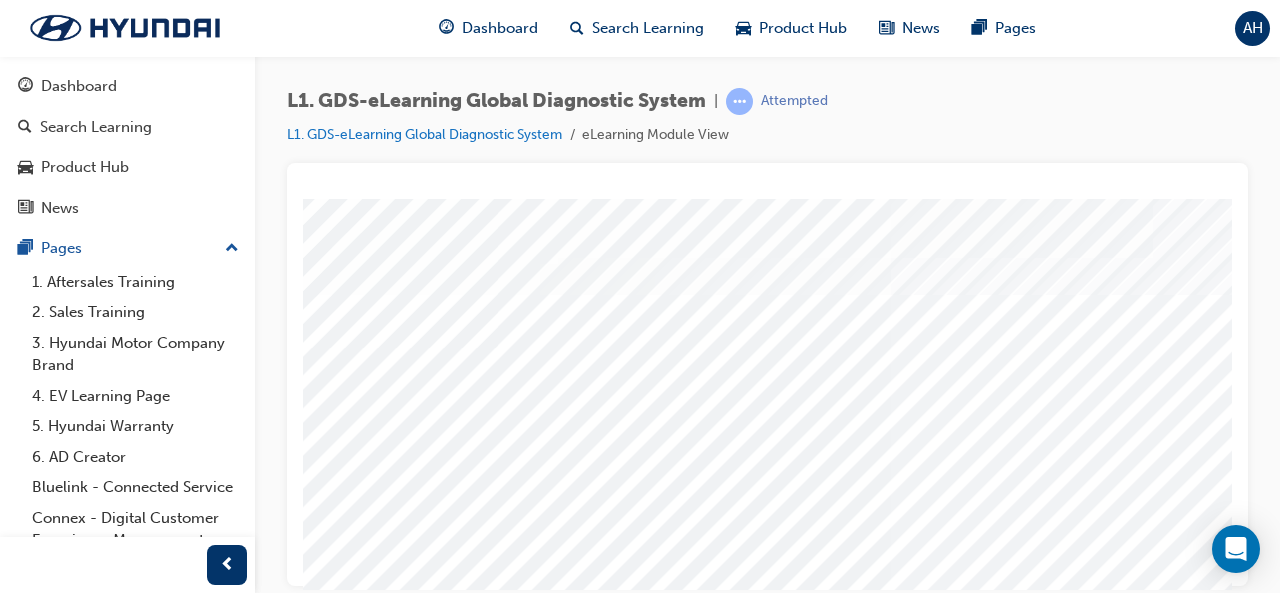 scroll, scrollTop: 1, scrollLeft: 104, axis: both 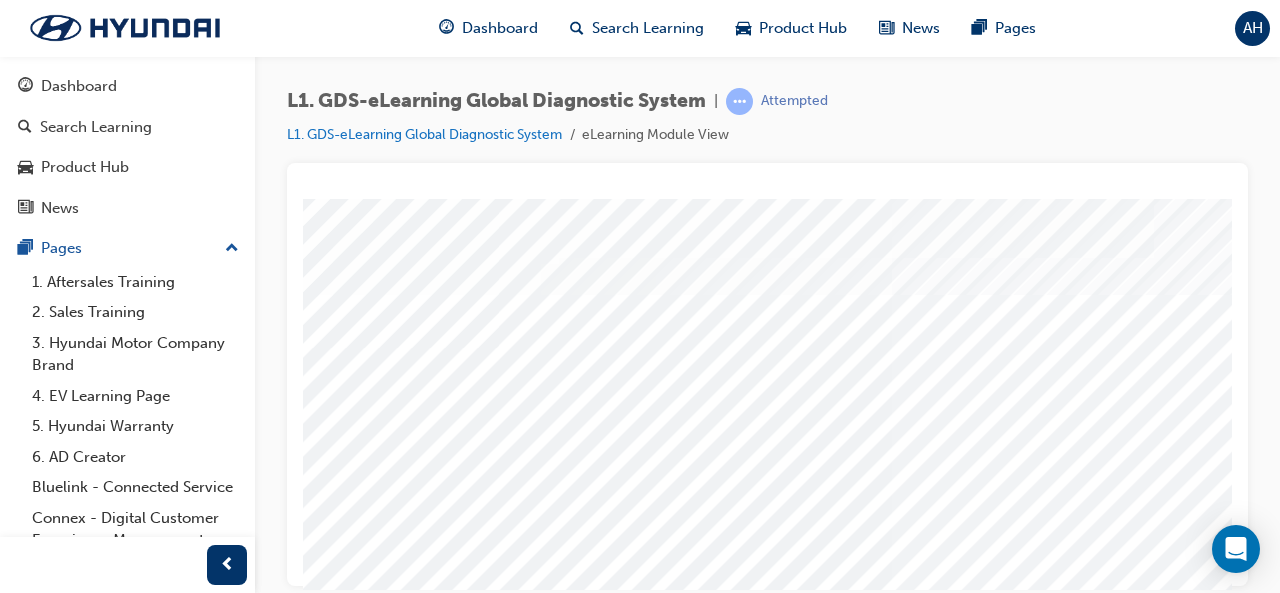 drag, startPoint x: 954, startPoint y: 298, endPoint x: 967, endPoint y: 280, distance: 22.203604 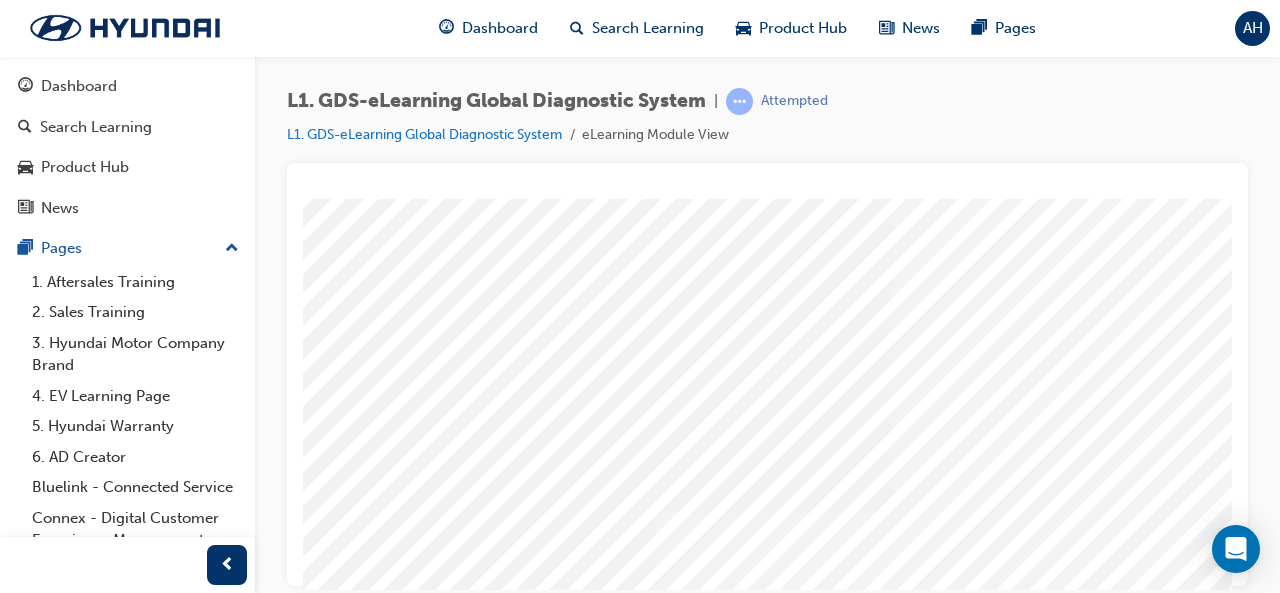 scroll, scrollTop: 331, scrollLeft: 104, axis: both 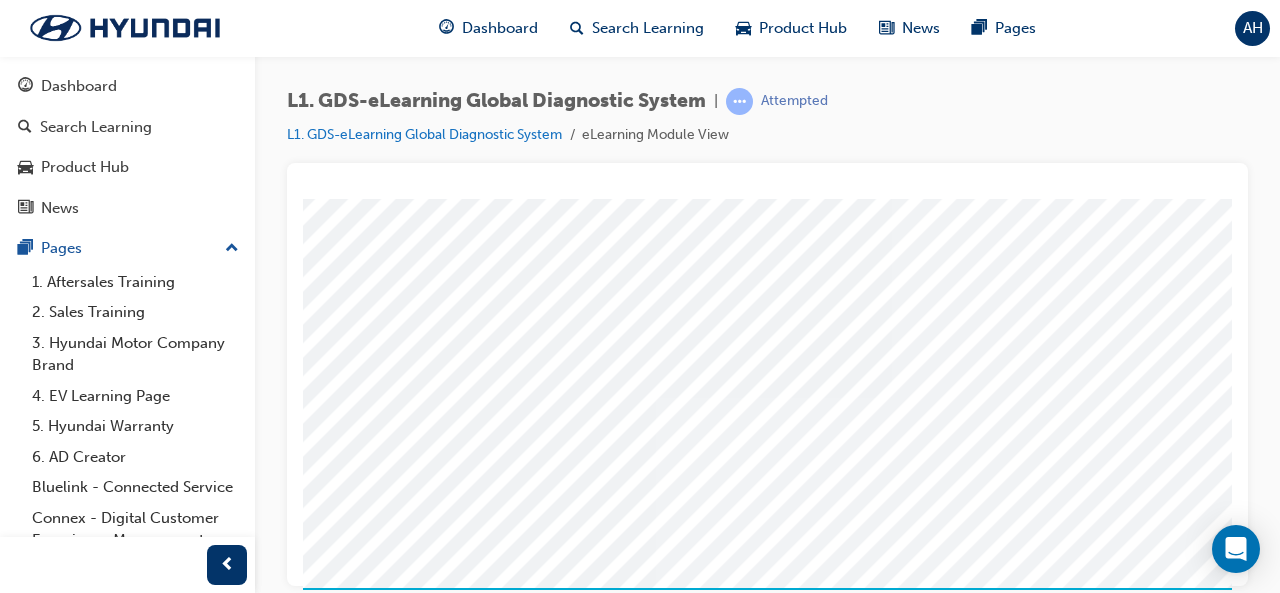 drag, startPoint x: 930, startPoint y: 210, endPoint x: 944, endPoint y: 375, distance: 165.59288 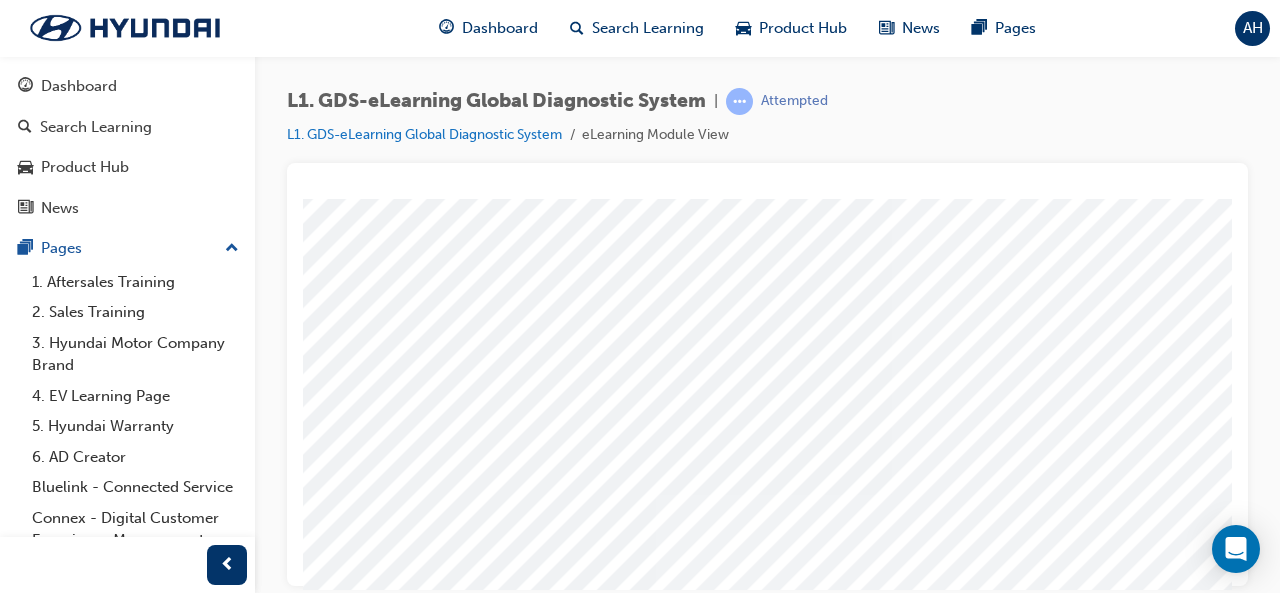 scroll, scrollTop: 233, scrollLeft: 104, axis: both 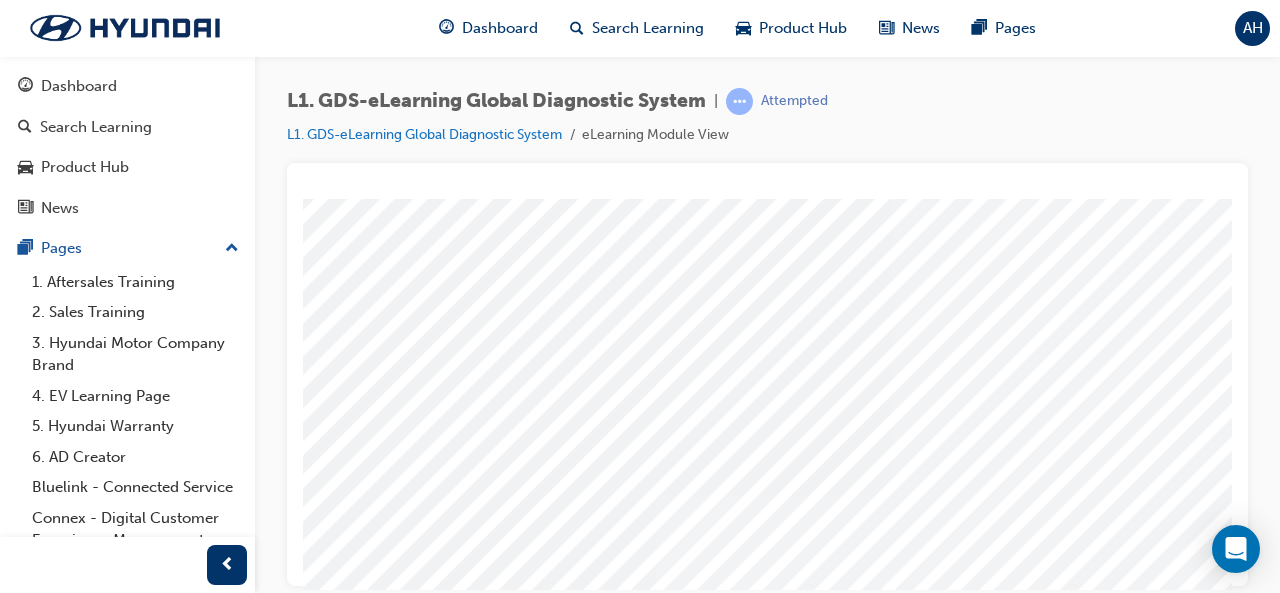 drag, startPoint x: 942, startPoint y: 295, endPoint x: 930, endPoint y: 441, distance: 146.49232 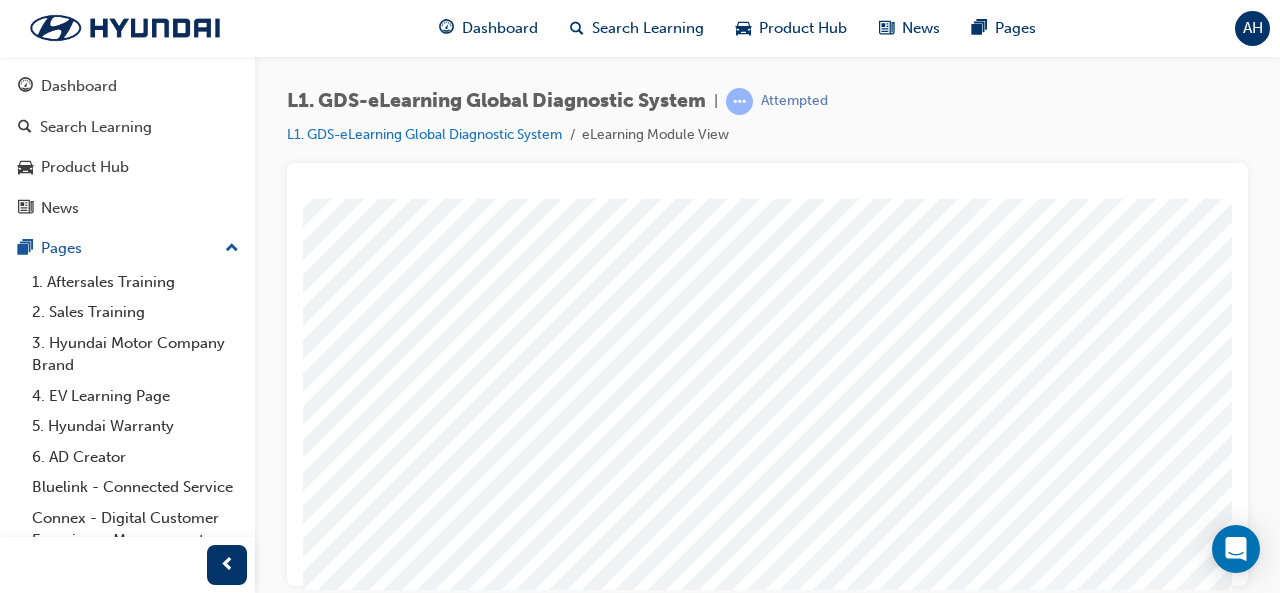 scroll, scrollTop: 105, scrollLeft: 49, axis: both 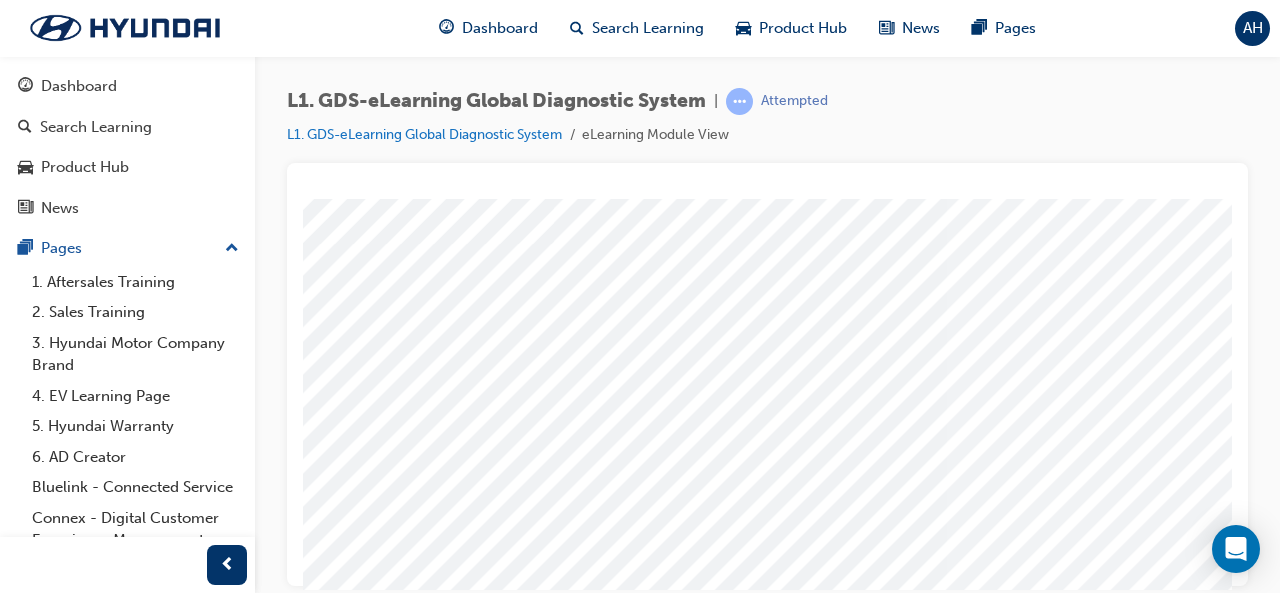 drag, startPoint x: 992, startPoint y: 419, endPoint x: 1014, endPoint y: 286, distance: 134.80727 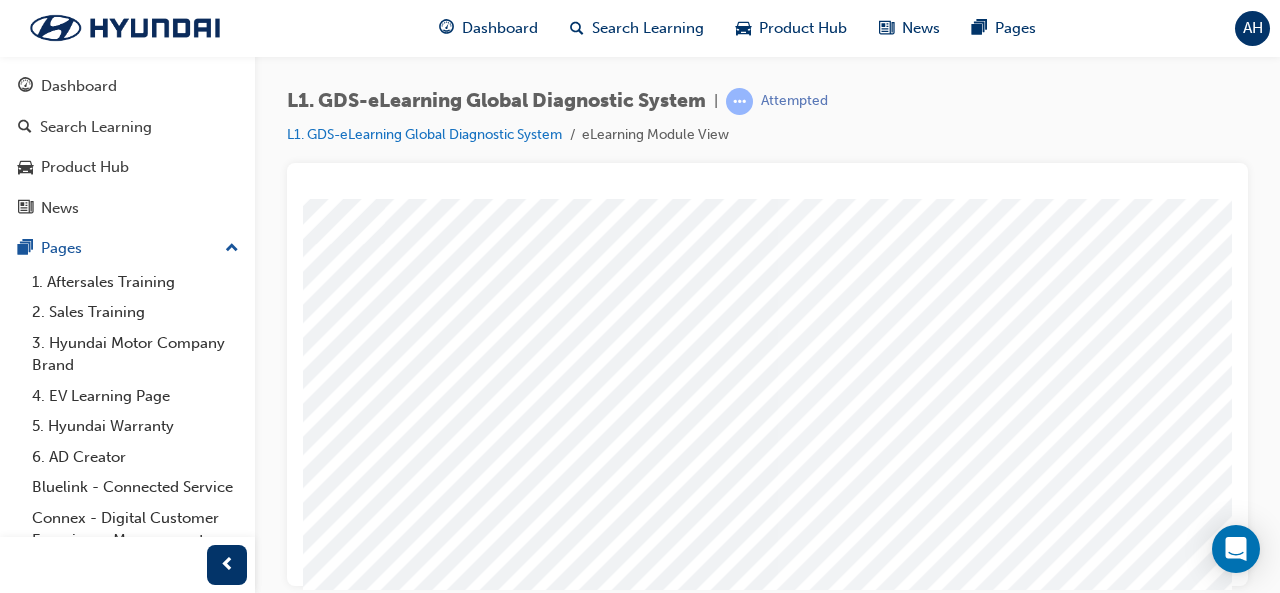 scroll, scrollTop: 0, scrollLeft: 218, axis: horizontal 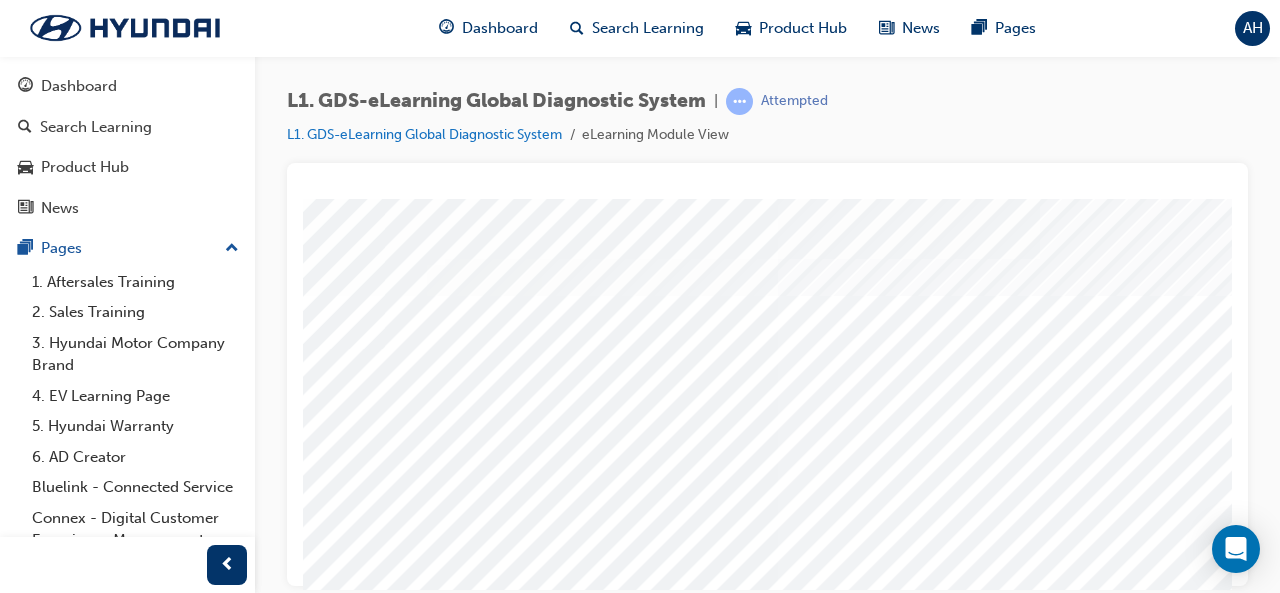 click at bounding box center [150, 4003] 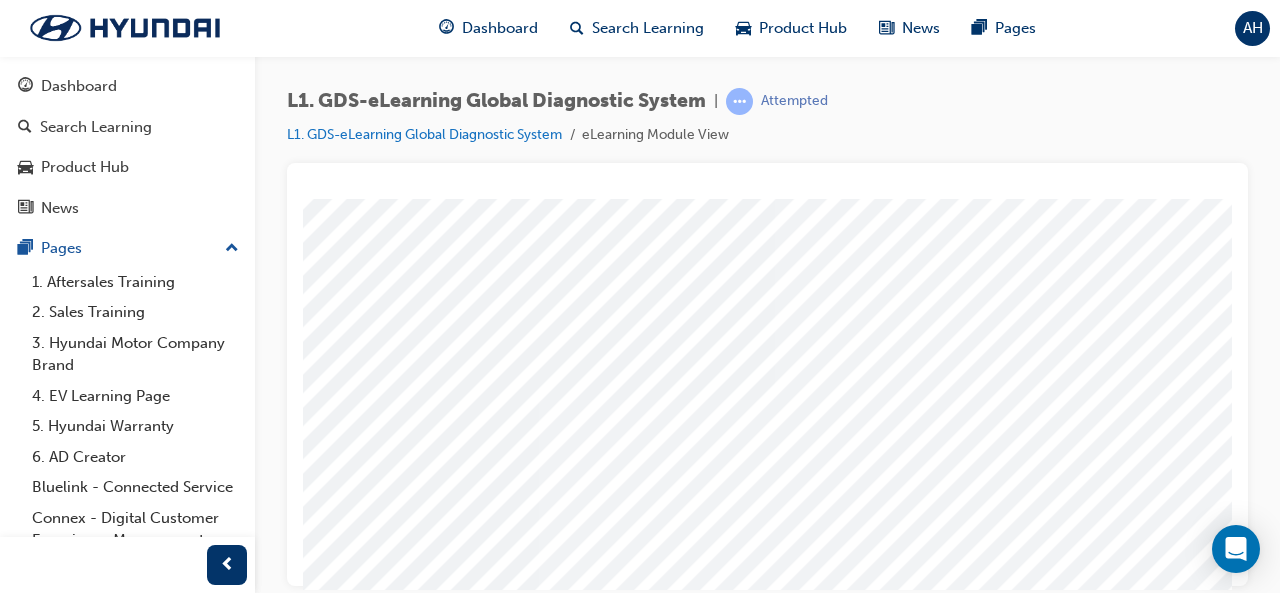 scroll, scrollTop: 327, scrollLeft: 220, axis: both 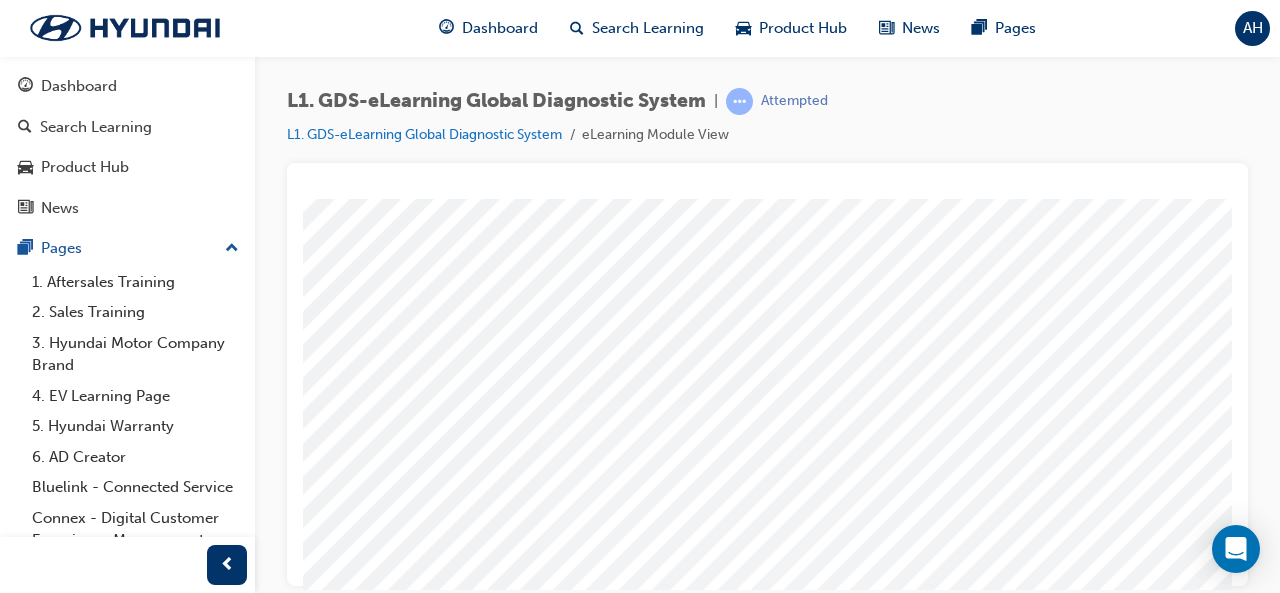 click at bounding box center (170, 5637) 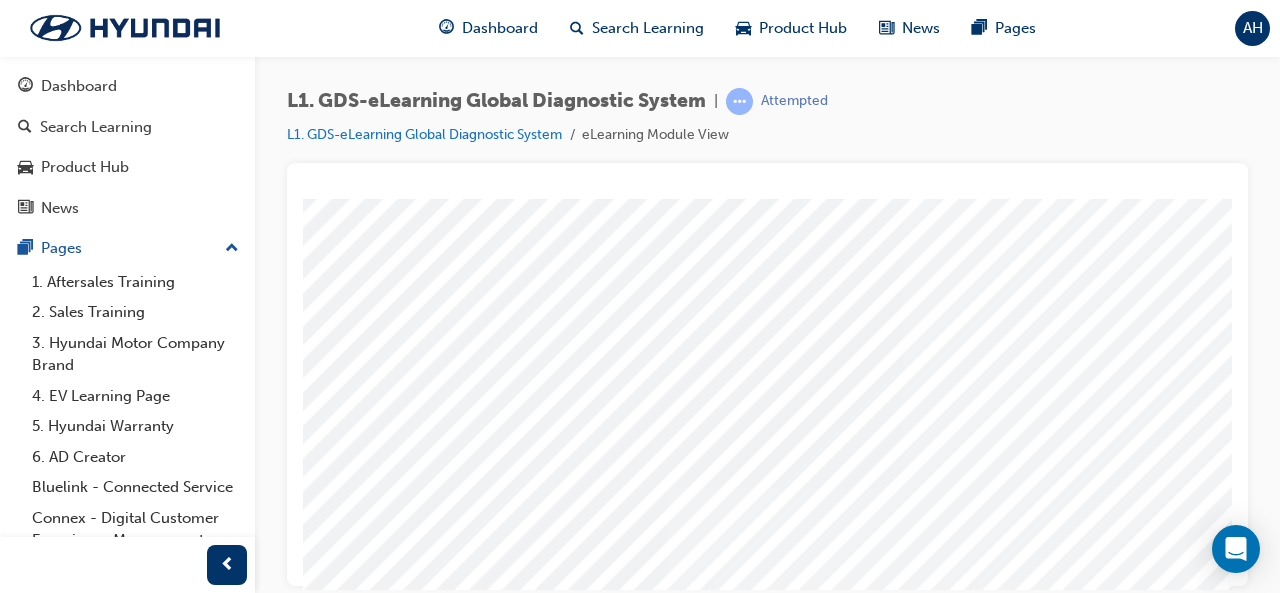 scroll, scrollTop: 374, scrollLeft: 93, axis: both 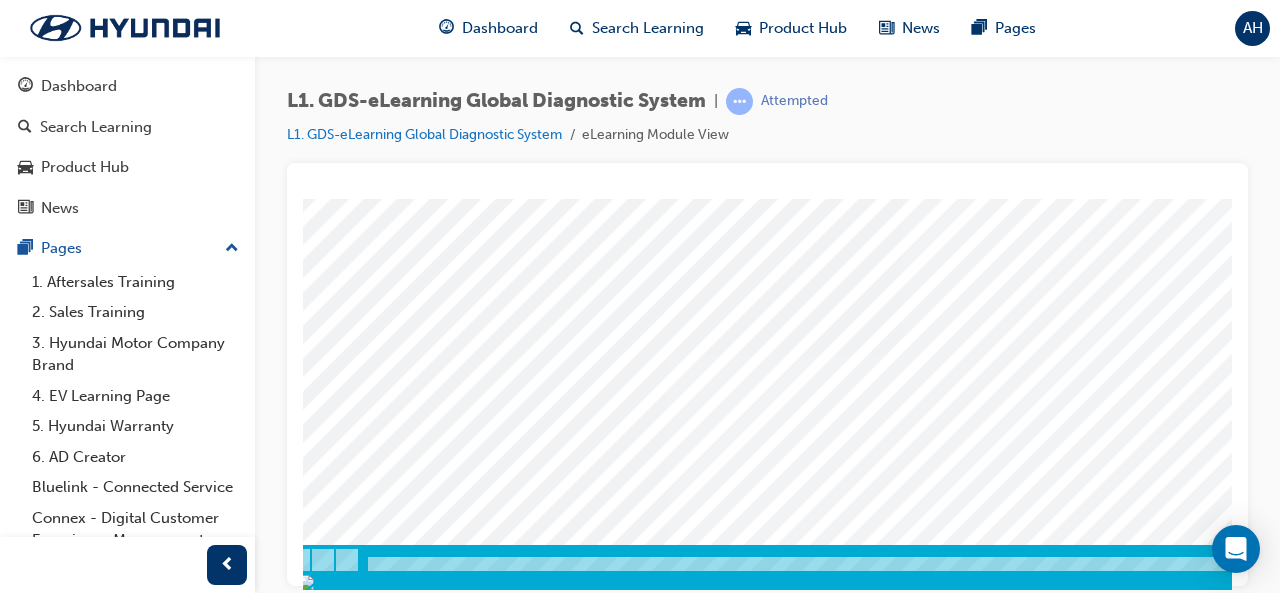 click at bounding box center [280, 2008] 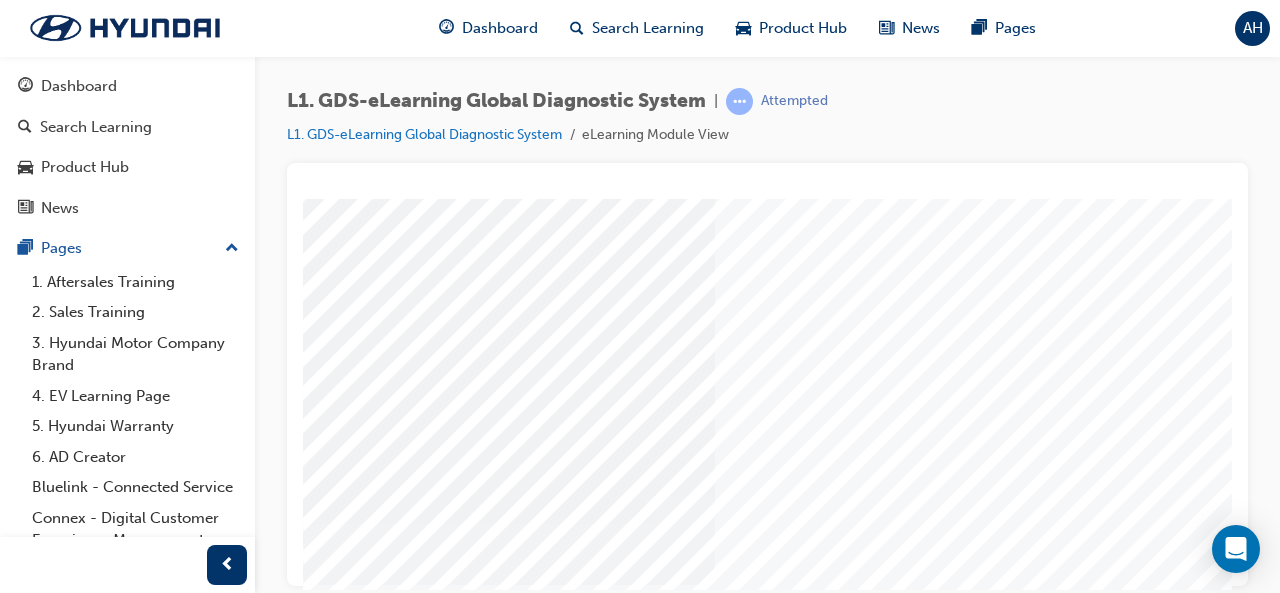 scroll, scrollTop: 369, scrollLeft: 0, axis: vertical 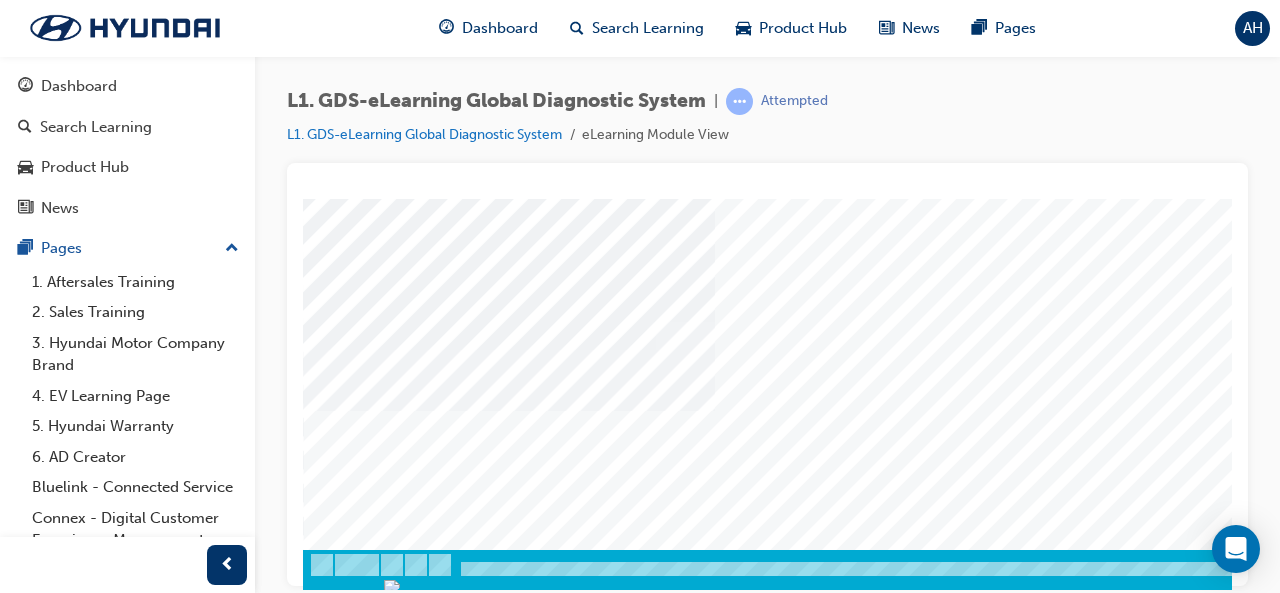 click at bounding box center (373, 749) 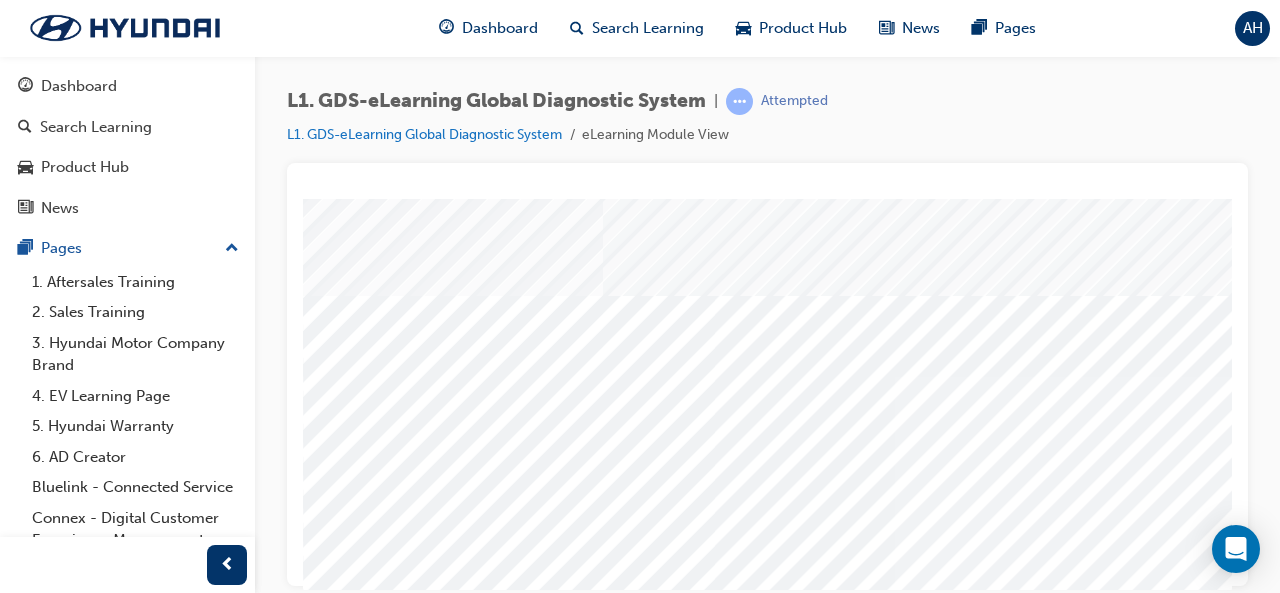 scroll, scrollTop: 0, scrollLeft: 0, axis: both 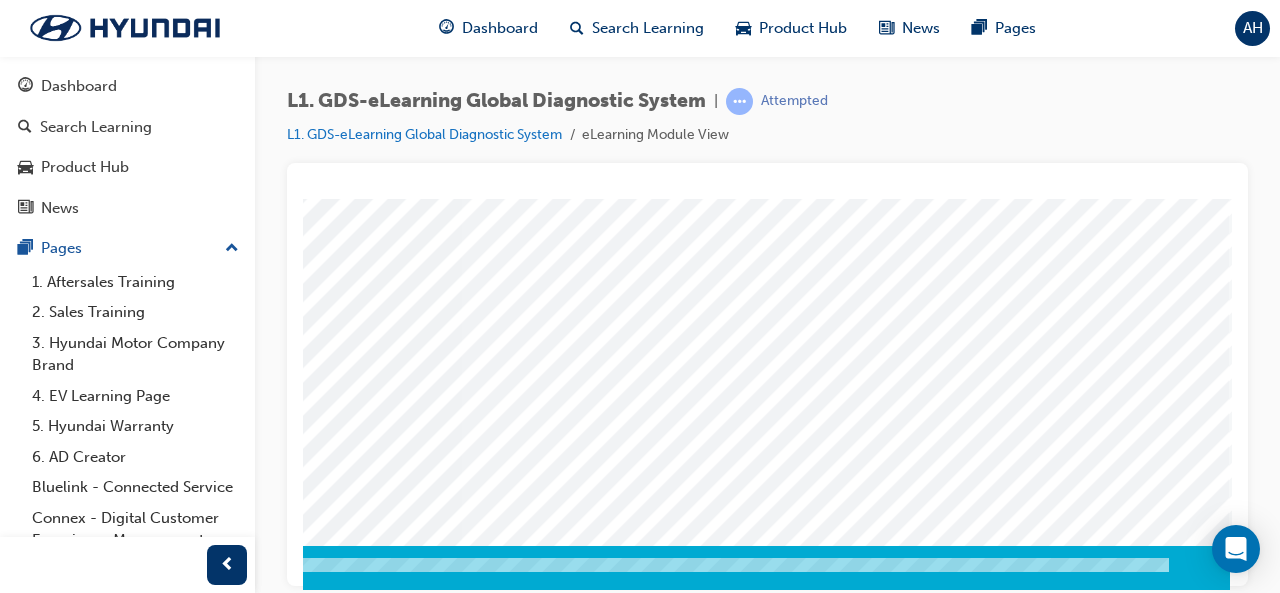 click at bounding box center (-105, 5345) 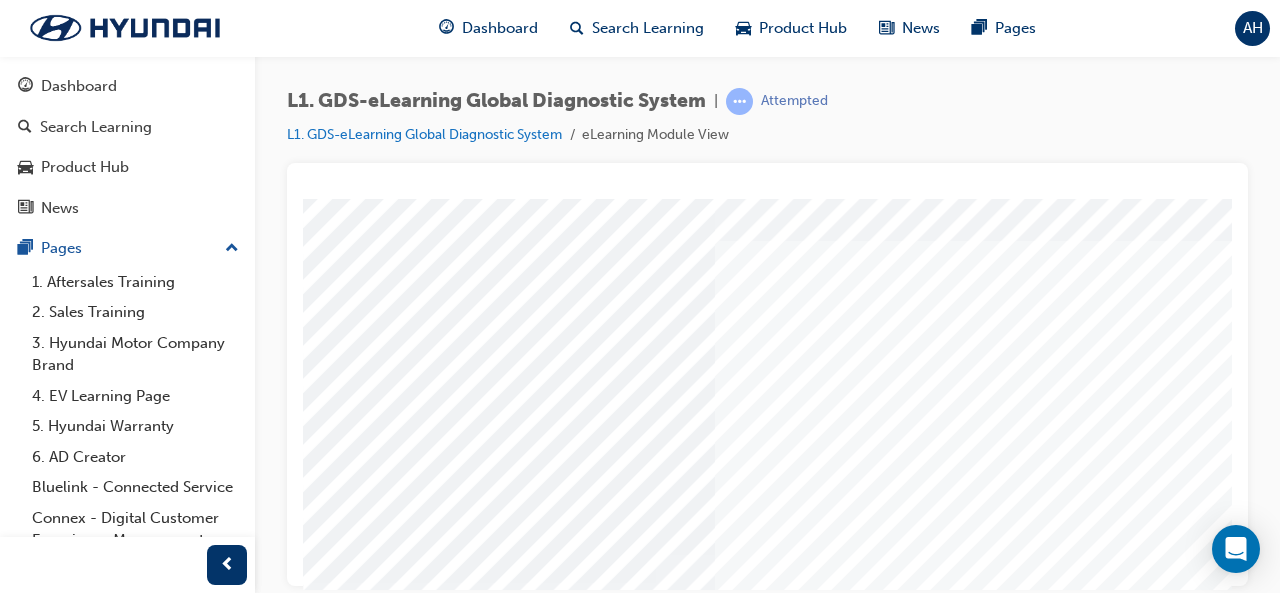 scroll, scrollTop: 137, scrollLeft: 0, axis: vertical 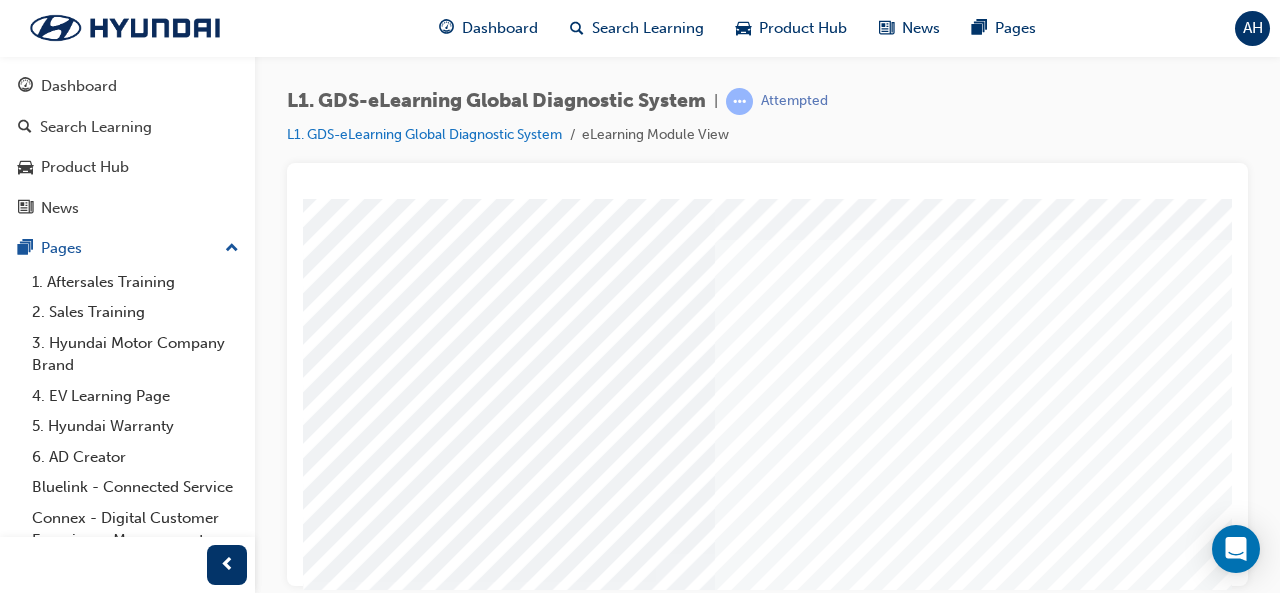 click at bounding box center (509, 4525) 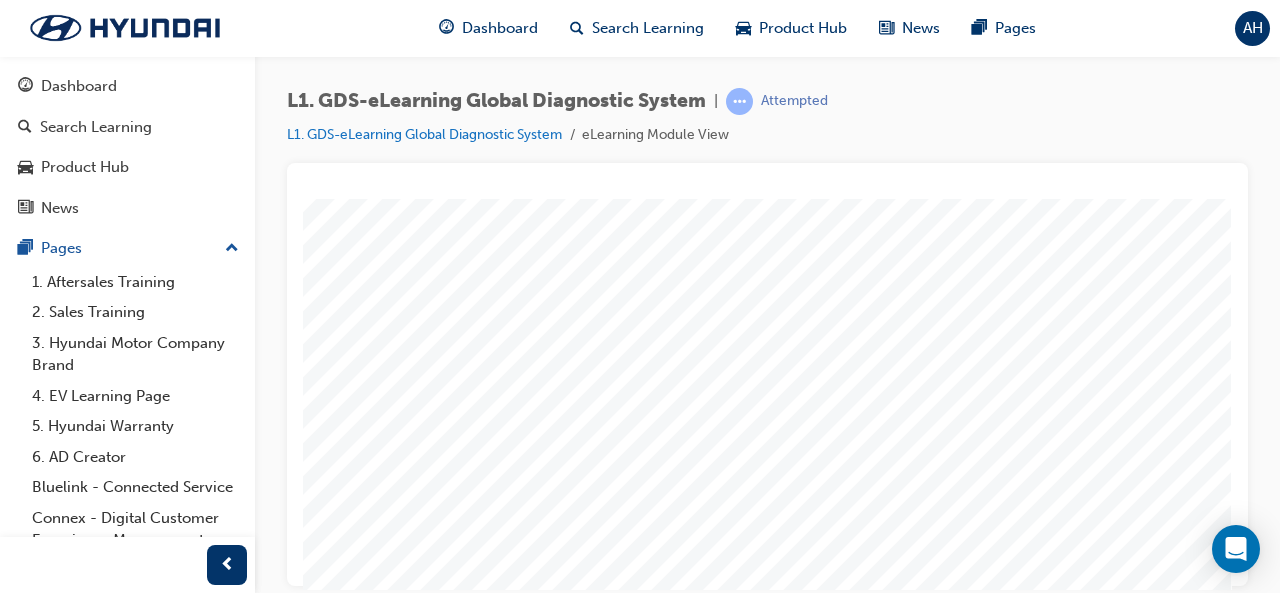 scroll, scrollTop: 182, scrollLeft: 446, axis: both 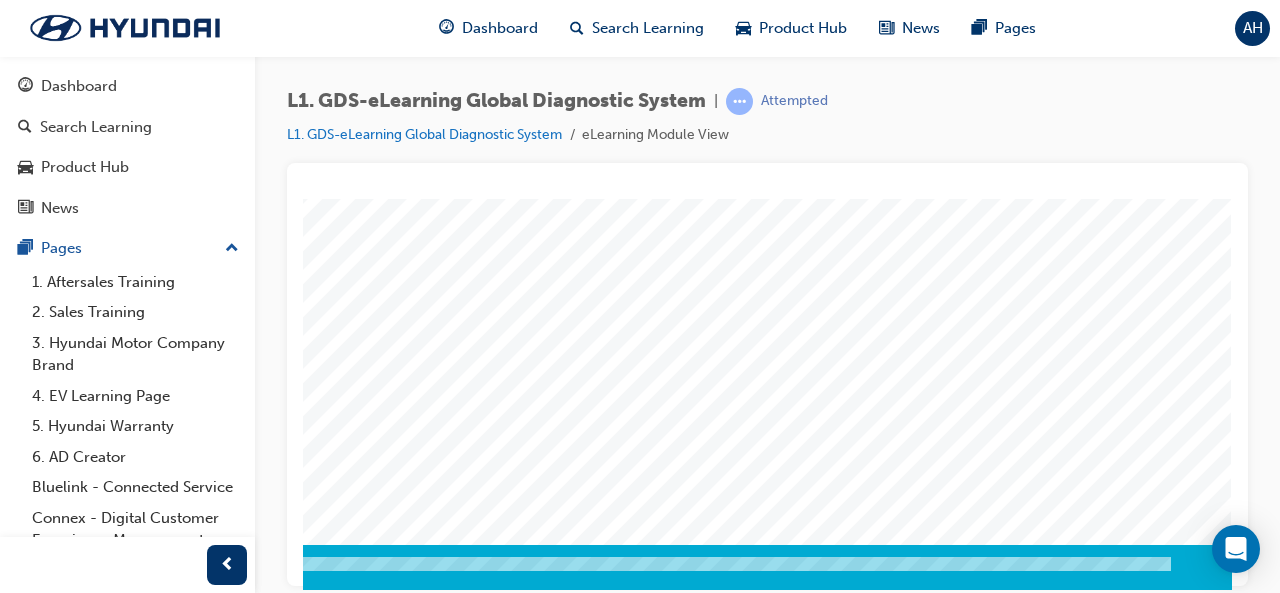 click at bounding box center (-58, 3263) 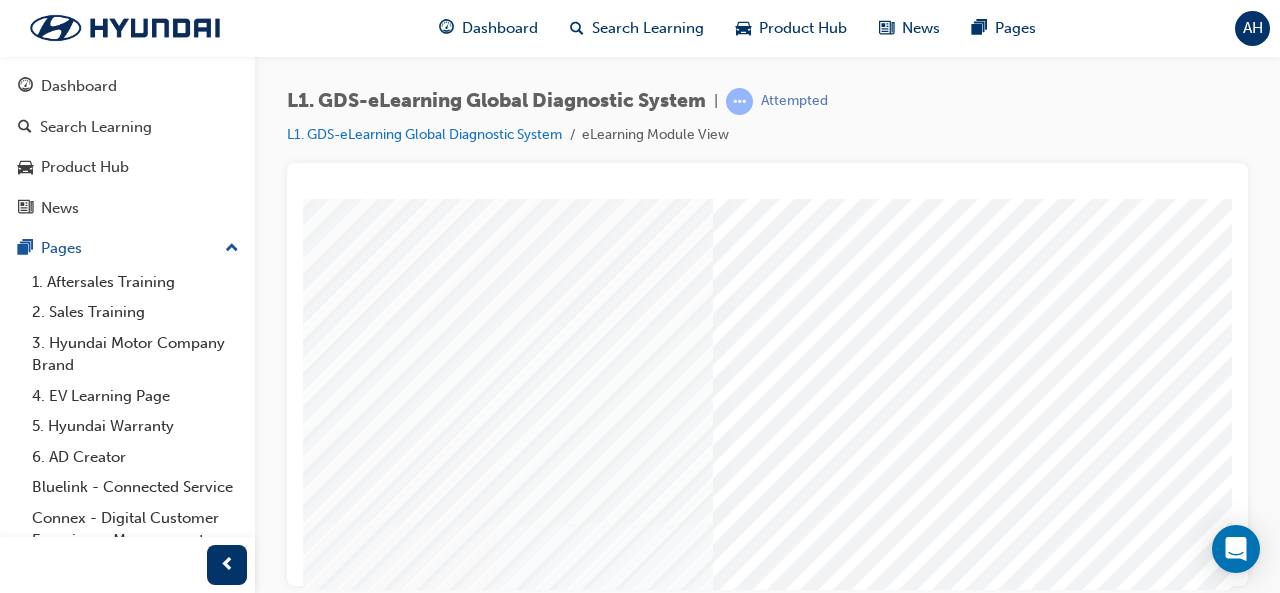 scroll, scrollTop: 200, scrollLeft: 263, axis: both 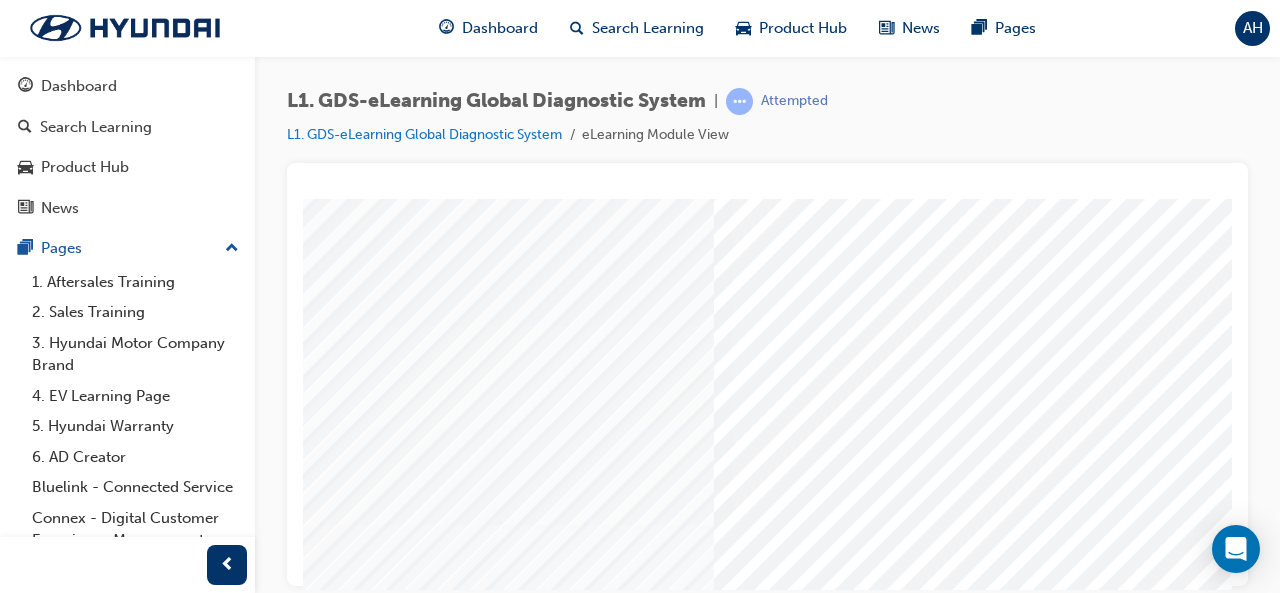 drag, startPoint x: 656, startPoint y: 294, endPoint x: 602, endPoint y: 306, distance: 55.31727 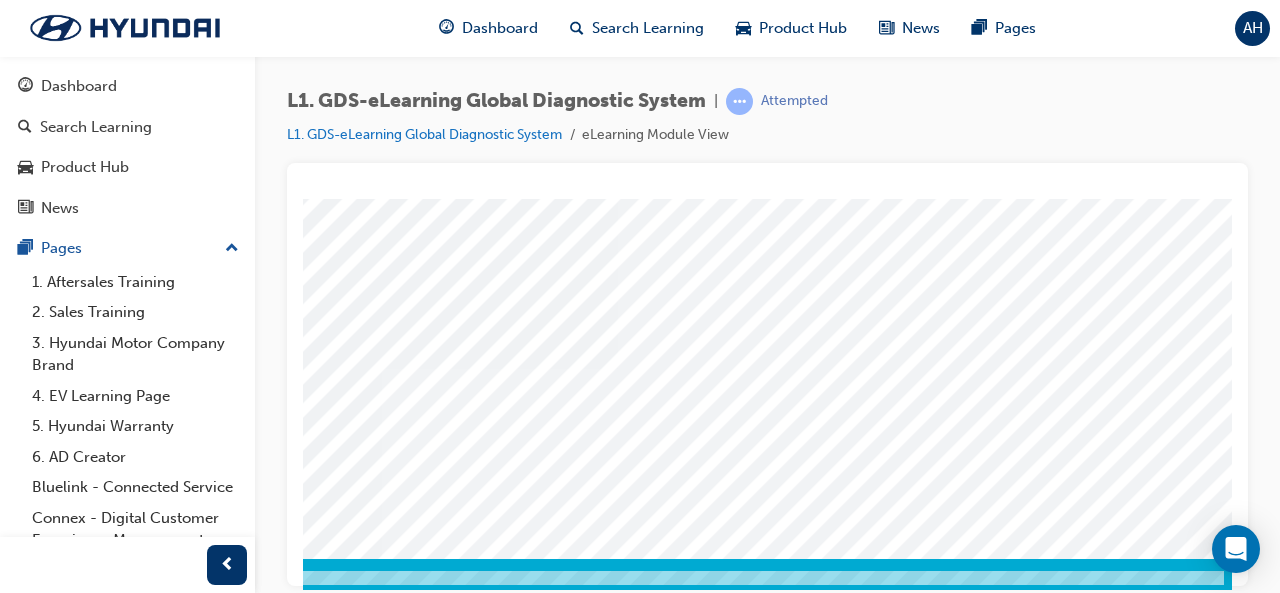 scroll, scrollTop: 360, scrollLeft: 380, axis: both 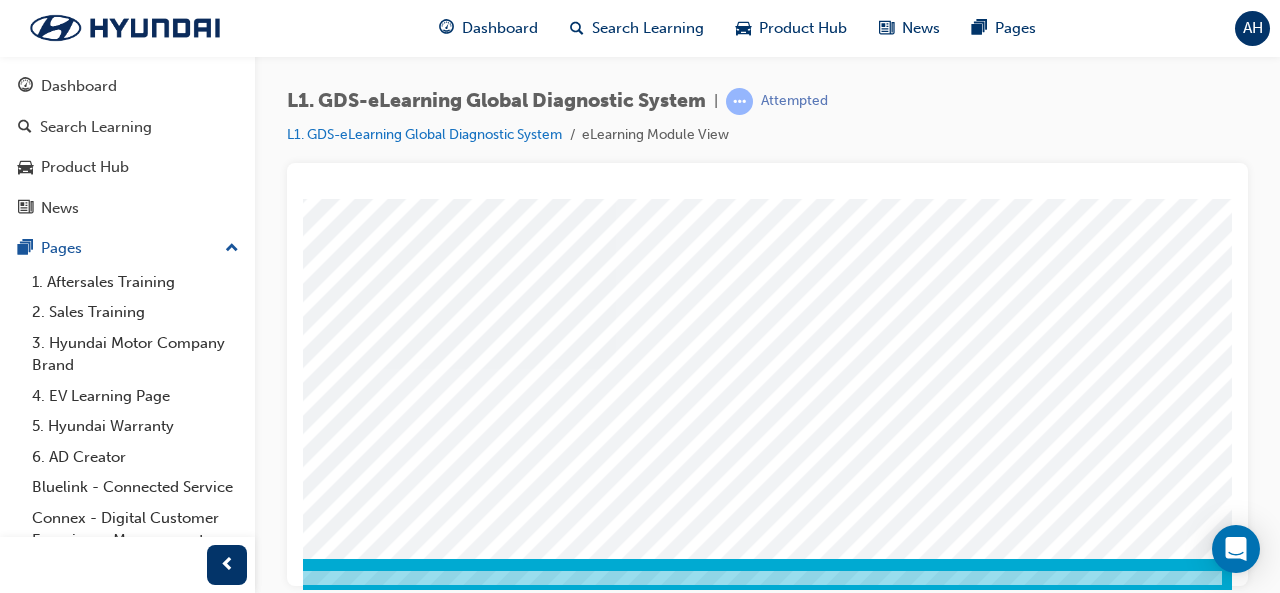 click at bounding box center (10, 5604) 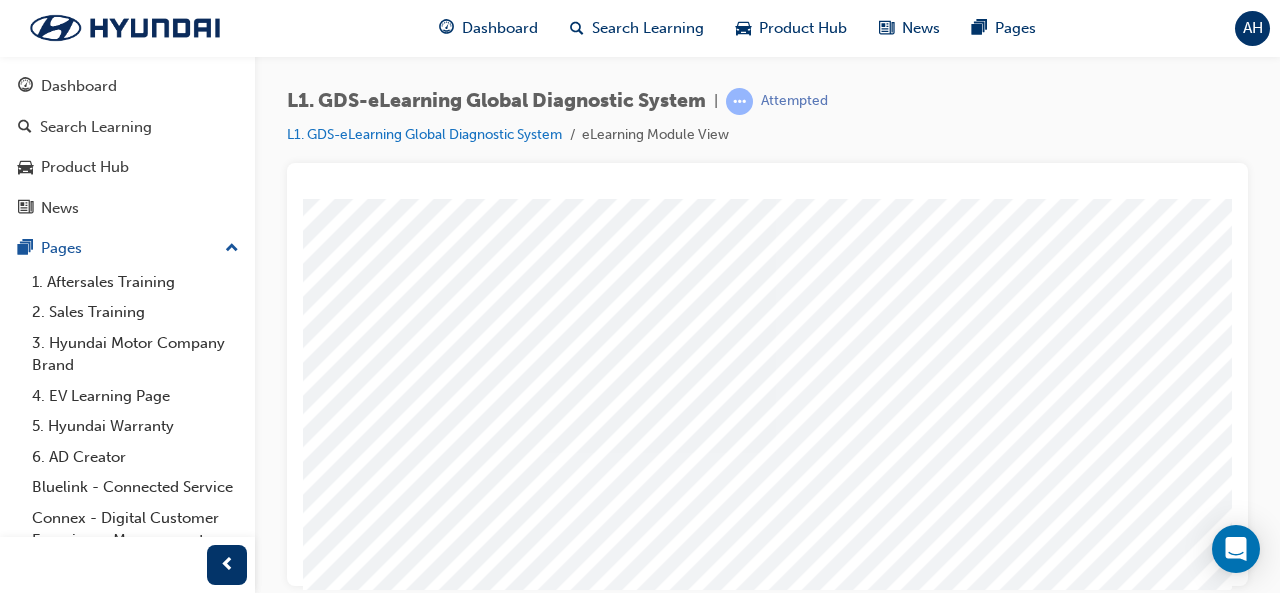 scroll, scrollTop: 276, scrollLeft: 219, axis: both 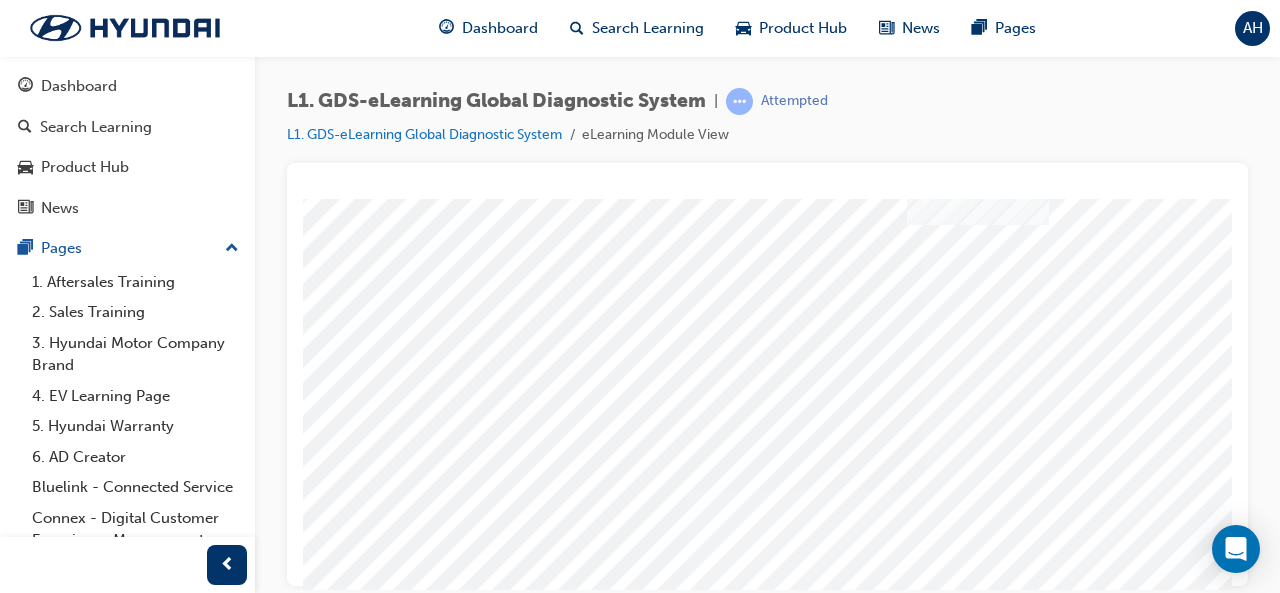 drag, startPoint x: 377, startPoint y: 438, endPoint x: 964, endPoint y: 174, distance: 643.6342 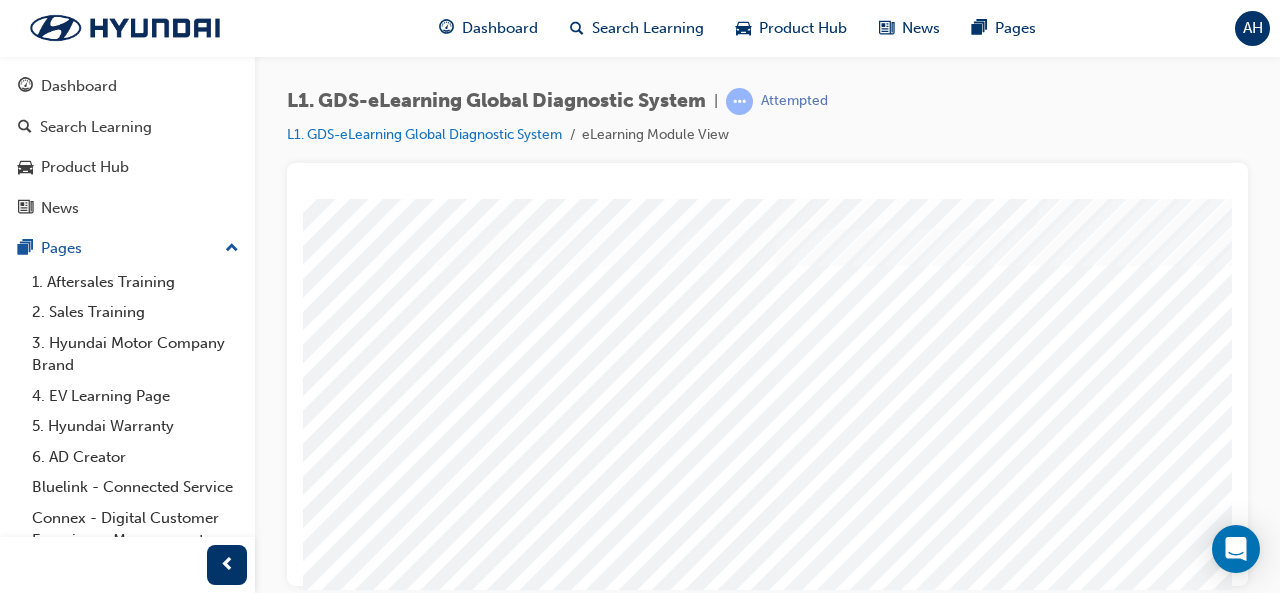 scroll, scrollTop: 21, scrollLeft: 224, axis: both 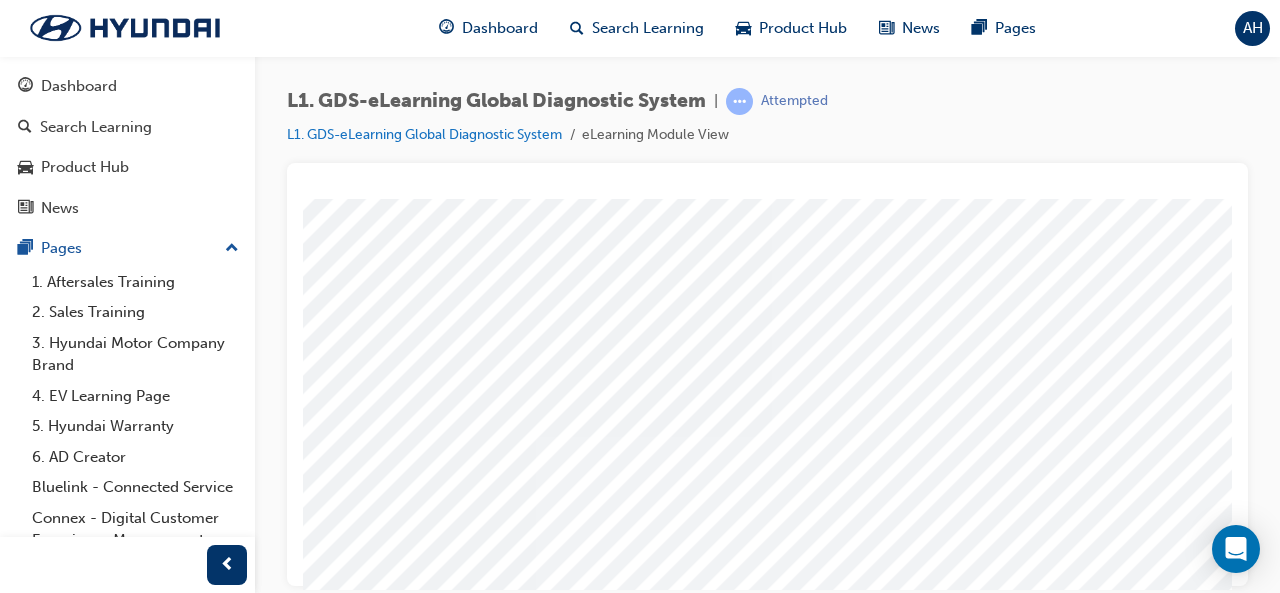 click at bounding box center (166, 5634) 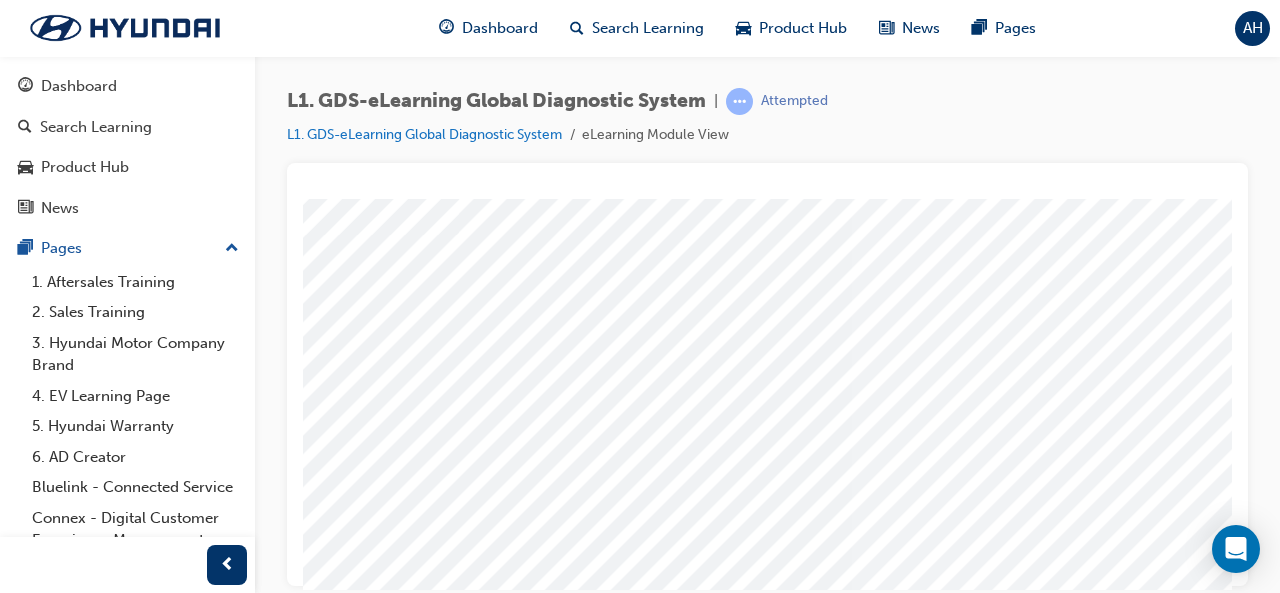 scroll, scrollTop: 105, scrollLeft: 154, axis: both 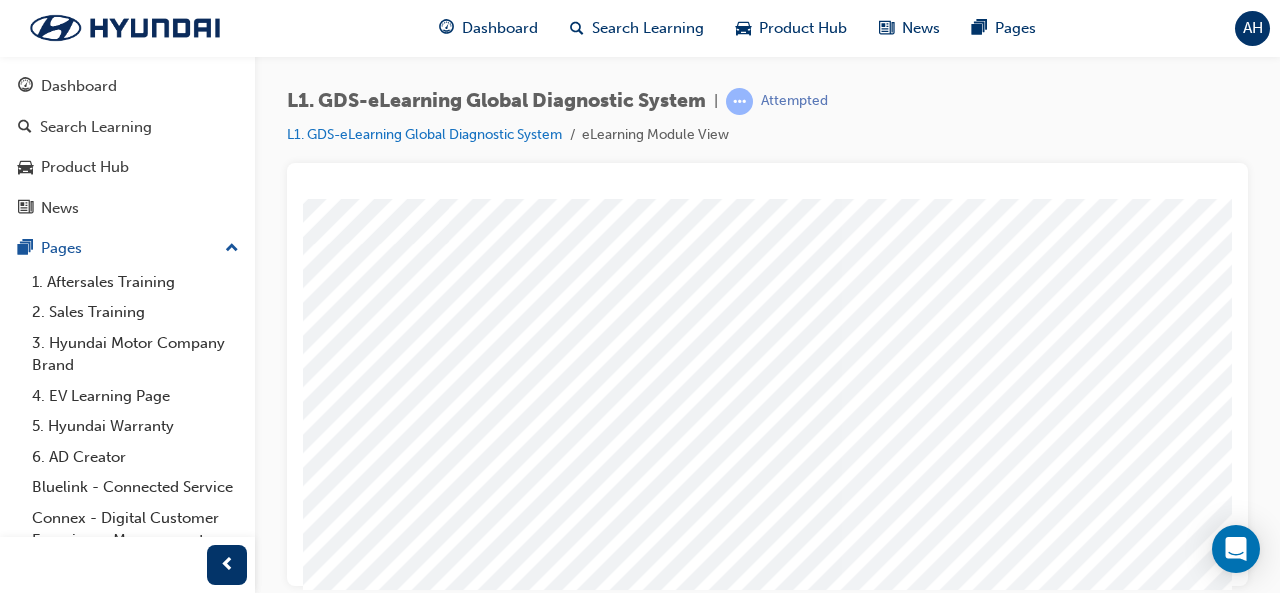 drag, startPoint x: 656, startPoint y: 324, endPoint x: 598, endPoint y: 298, distance: 63.560993 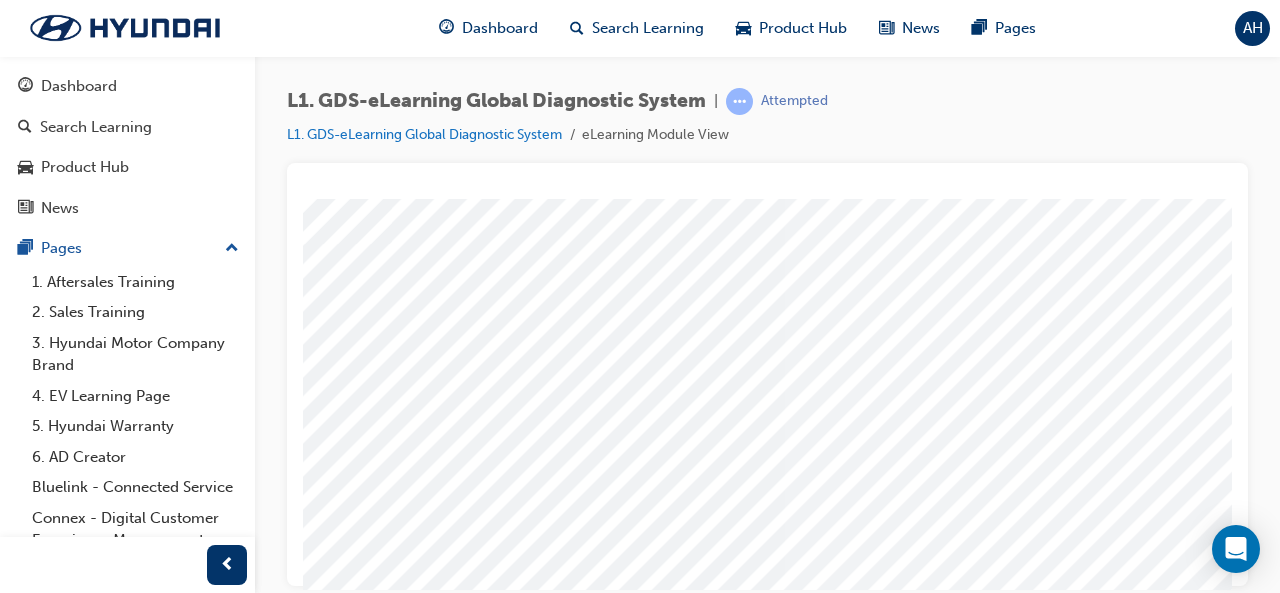 scroll, scrollTop: 222, scrollLeft: 80, axis: both 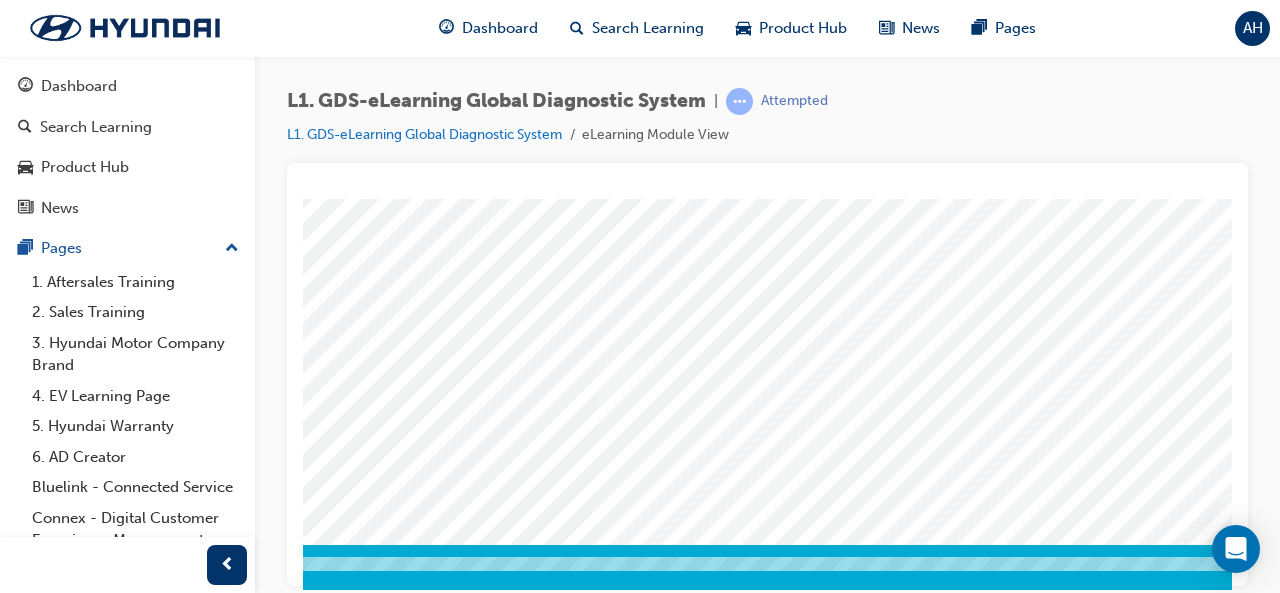 click at bounding box center [228, 5552] 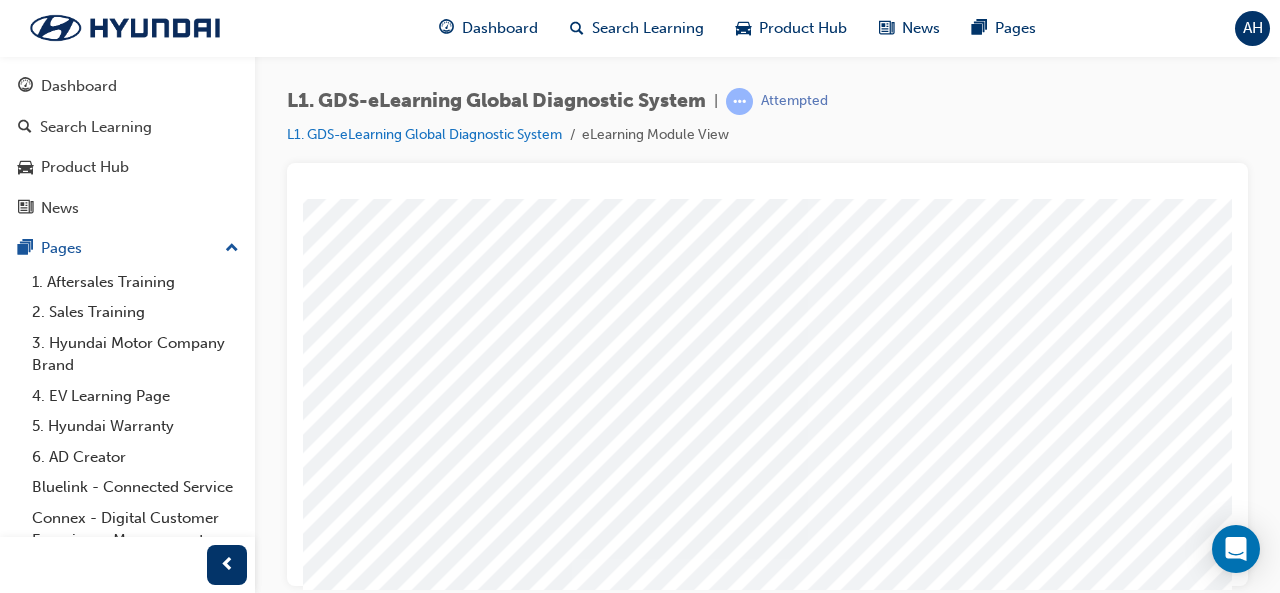 scroll, scrollTop: 171, scrollLeft: 188, axis: both 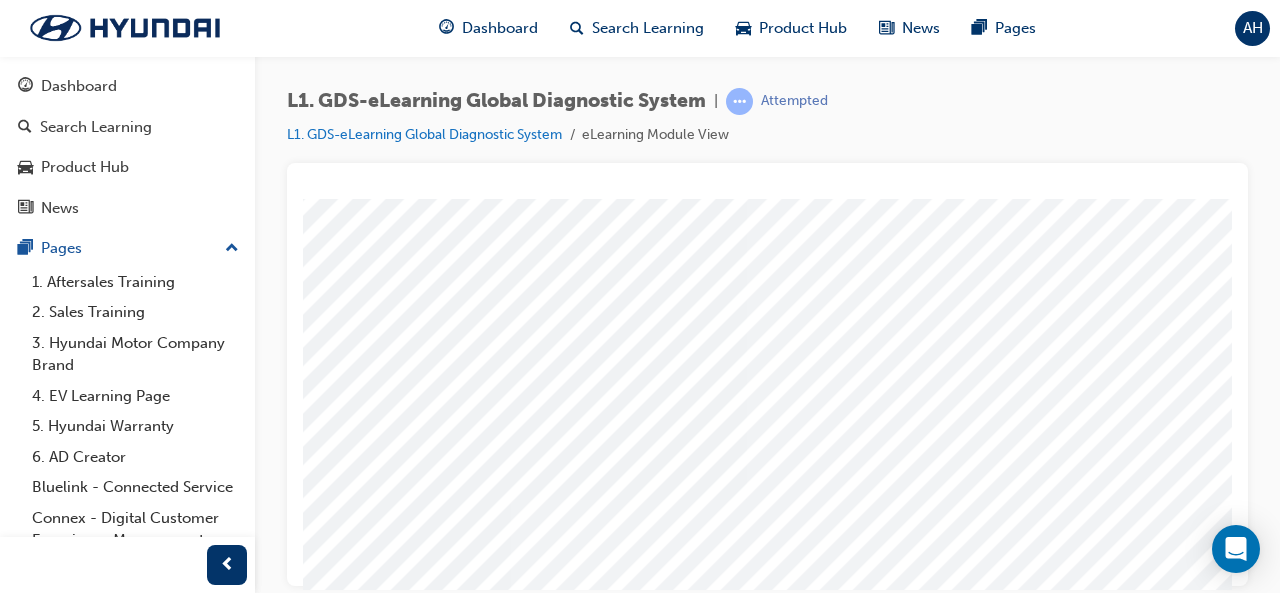 drag, startPoint x: 768, startPoint y: 486, endPoint x: 776, endPoint y: 387, distance: 99.32271 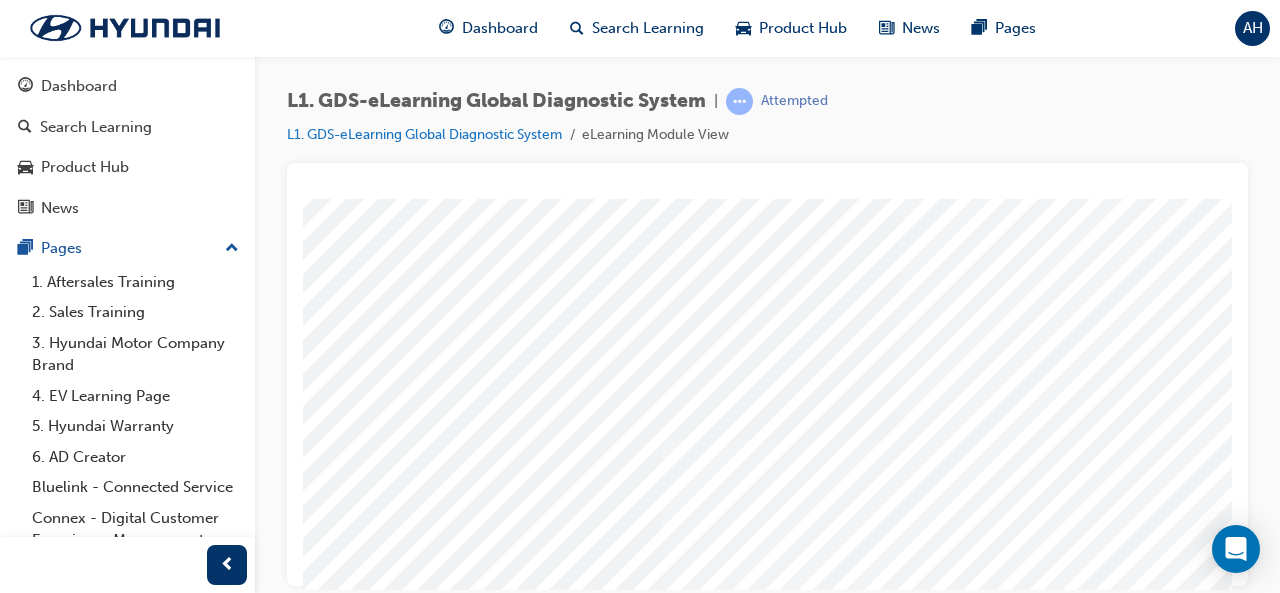 scroll, scrollTop: 288, scrollLeft: 96, axis: both 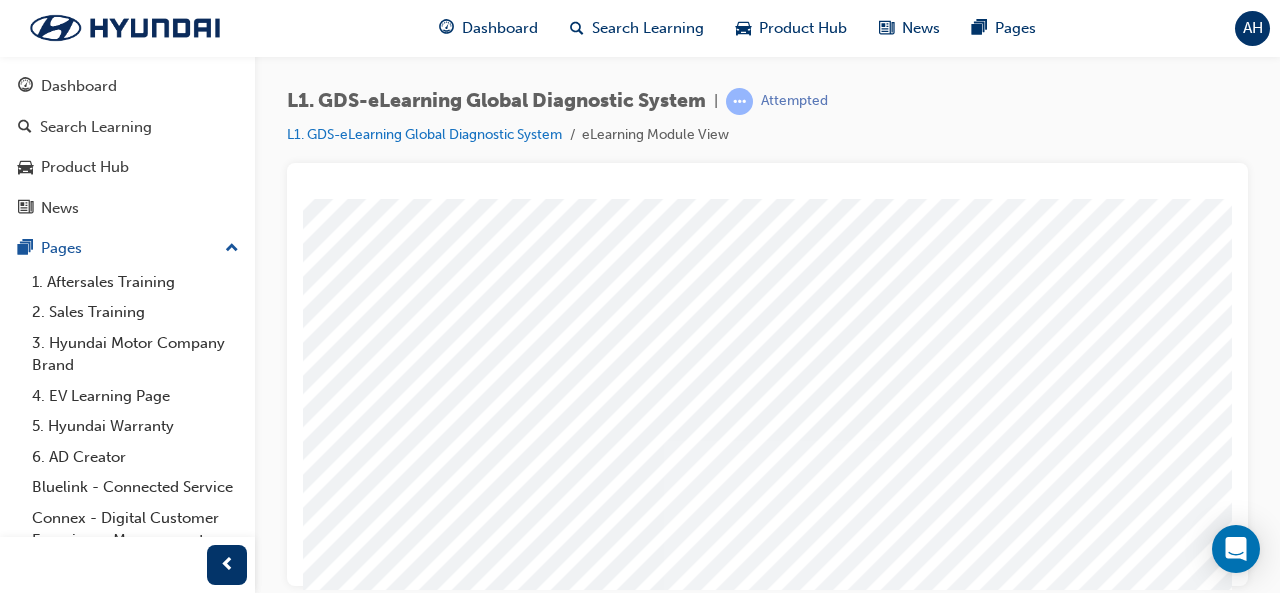 click at bounding box center (269, 3740) 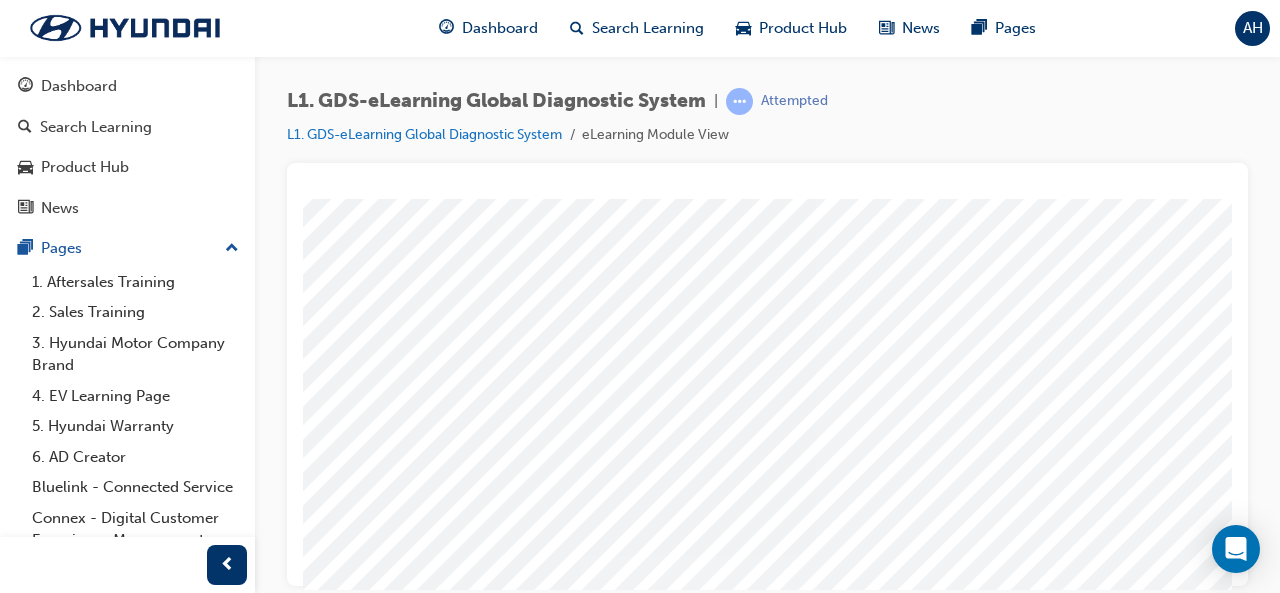 scroll, scrollTop: 172, scrollLeft: 180, axis: both 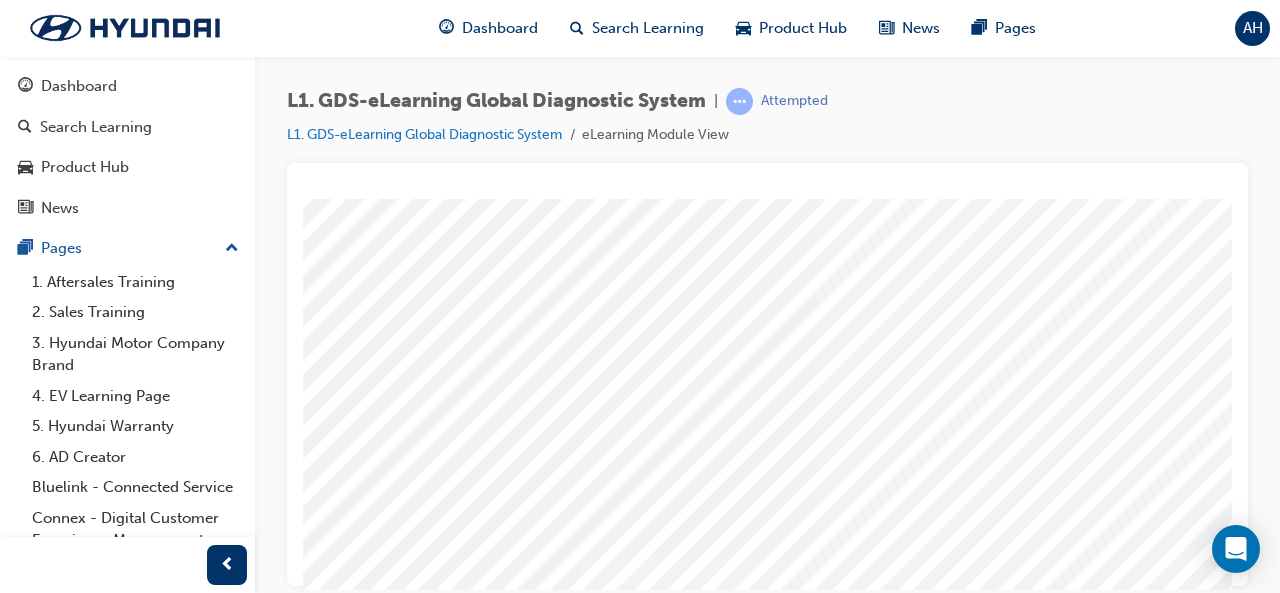 drag, startPoint x: 309, startPoint y: 500, endPoint x: 1187, endPoint y: 331, distance: 894.1169 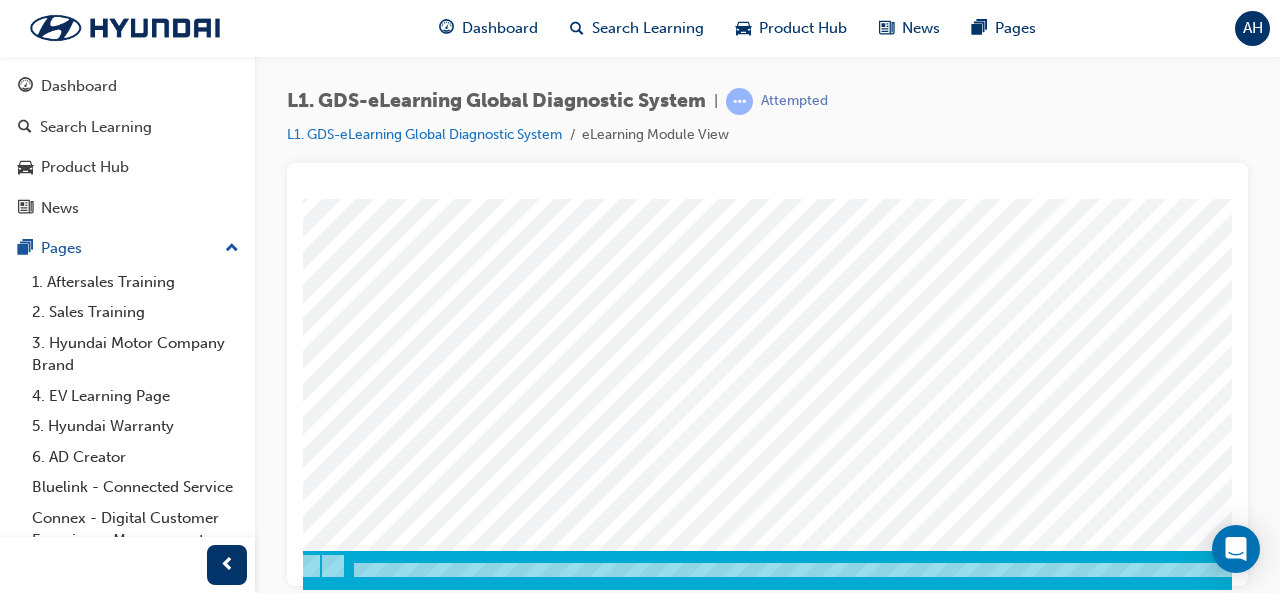 scroll, scrollTop: 374, scrollLeft: 107, axis: both 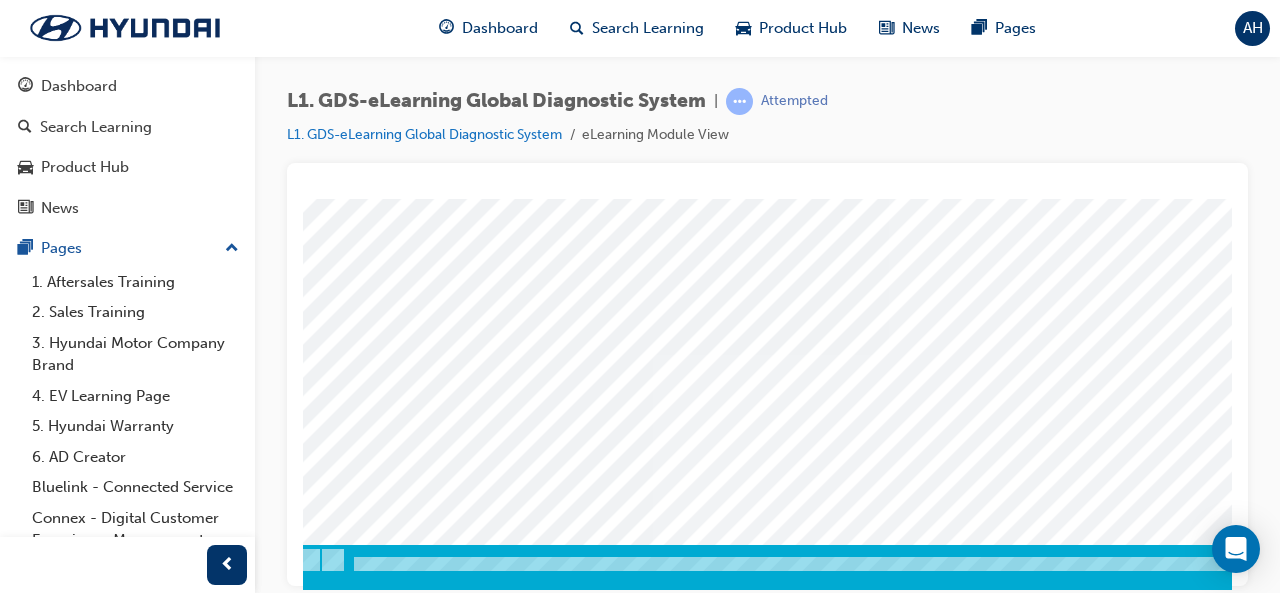 click at bounding box center (283, 5552) 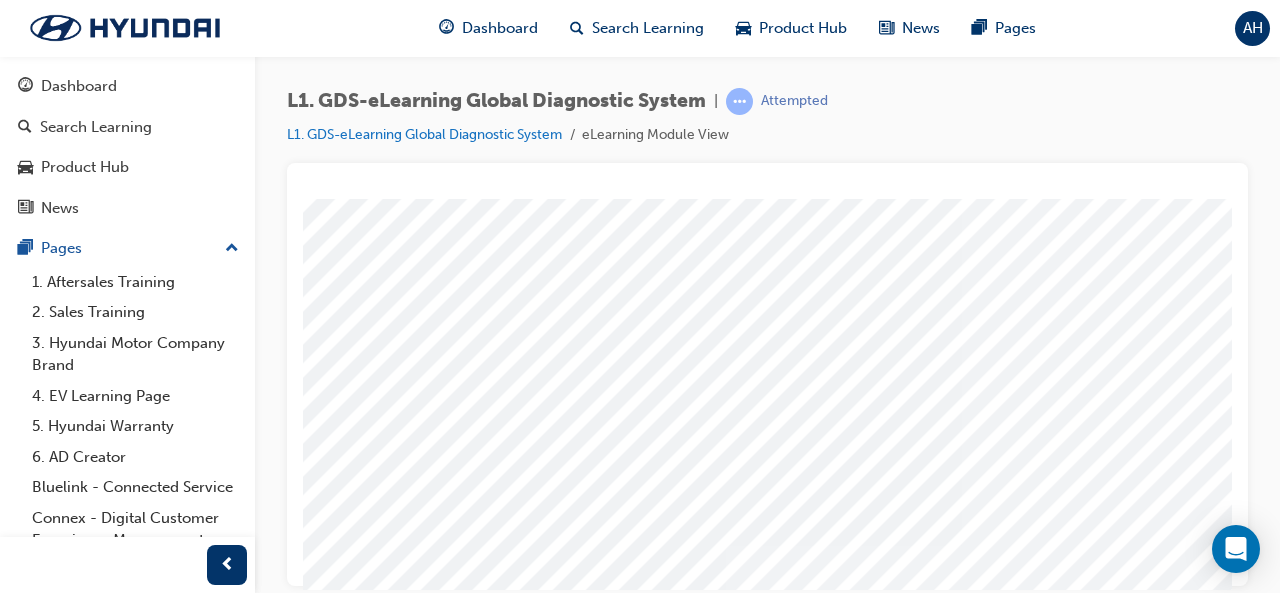 scroll, scrollTop: 183, scrollLeft: 8, axis: both 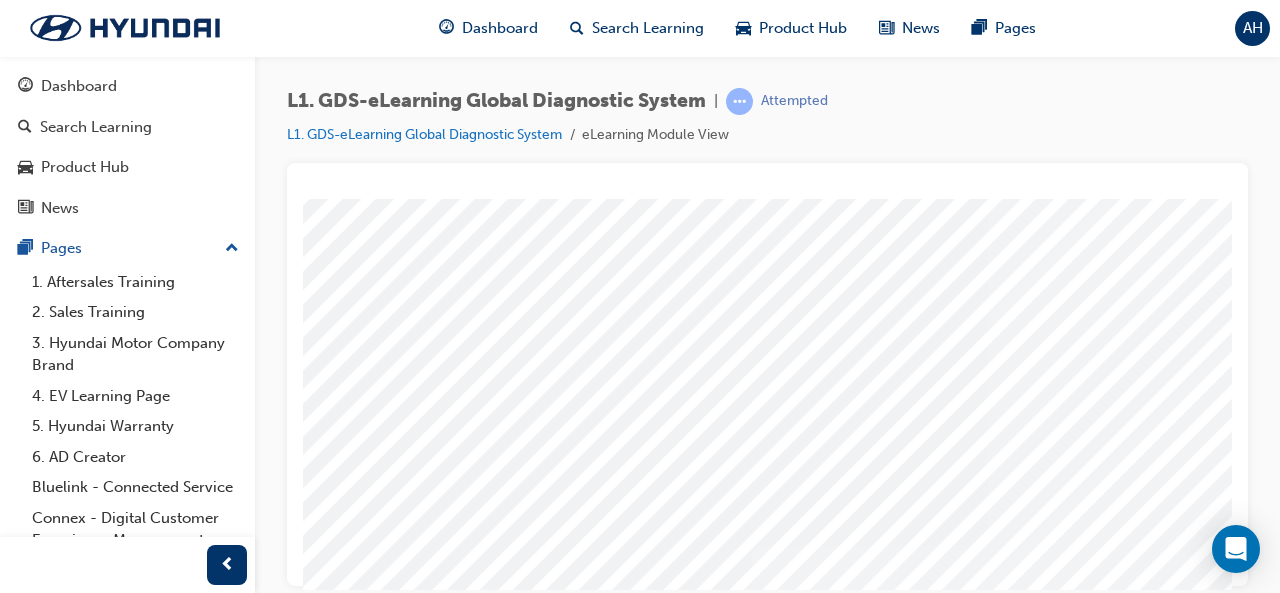 click at bounding box center (357, 3719) 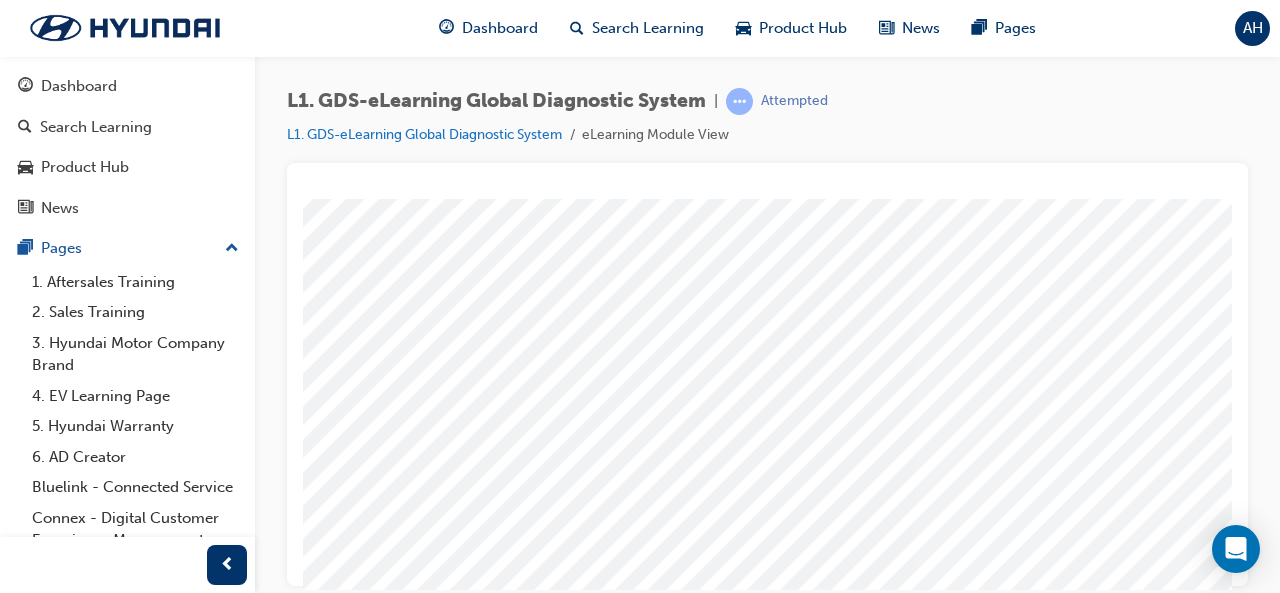 scroll, scrollTop: 138, scrollLeft: 80, axis: both 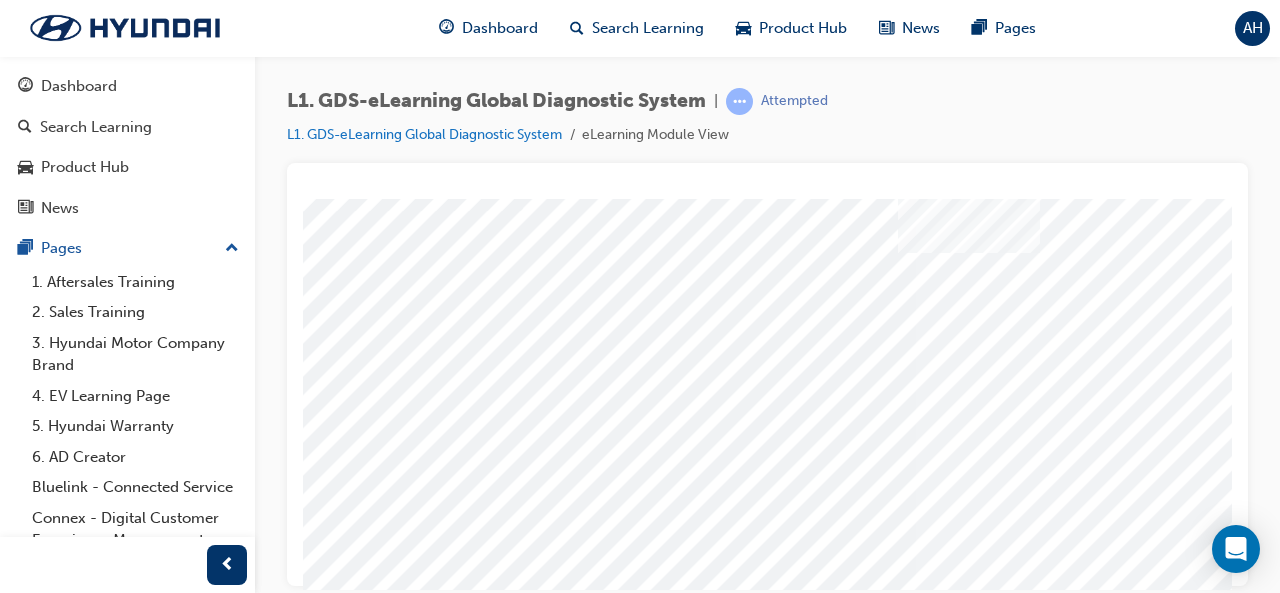 drag, startPoint x: 358, startPoint y: 535, endPoint x: 942, endPoint y: 195, distance: 675.76324 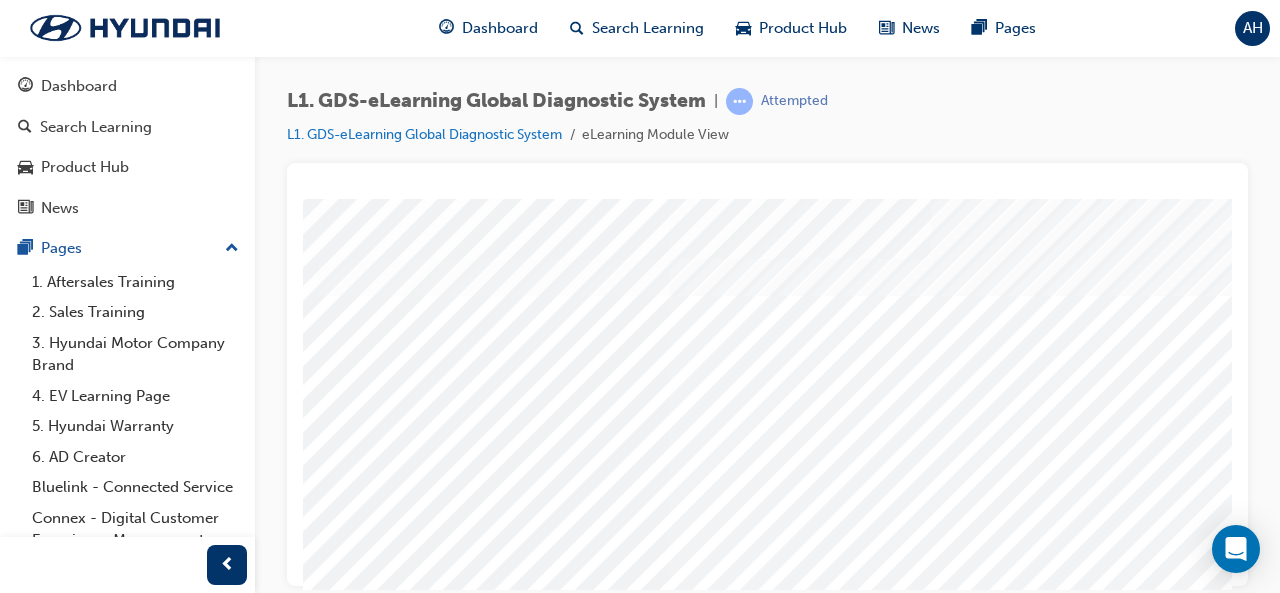 scroll, scrollTop: 374, scrollLeft: 327, axis: both 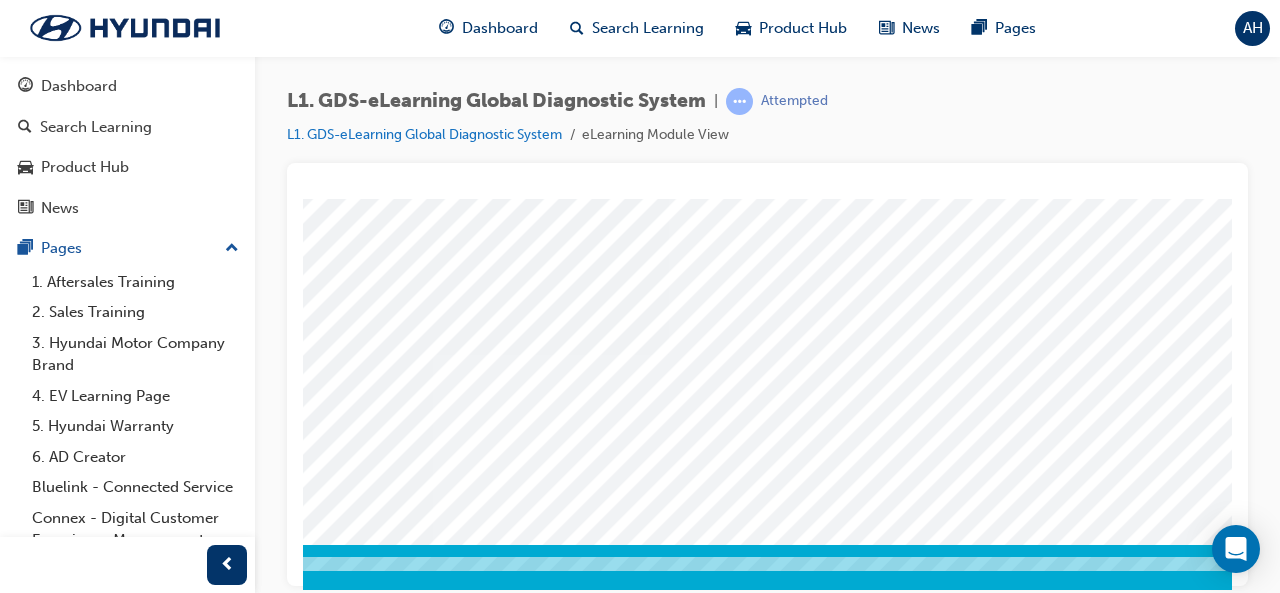 click at bounding box center [63, 5552] 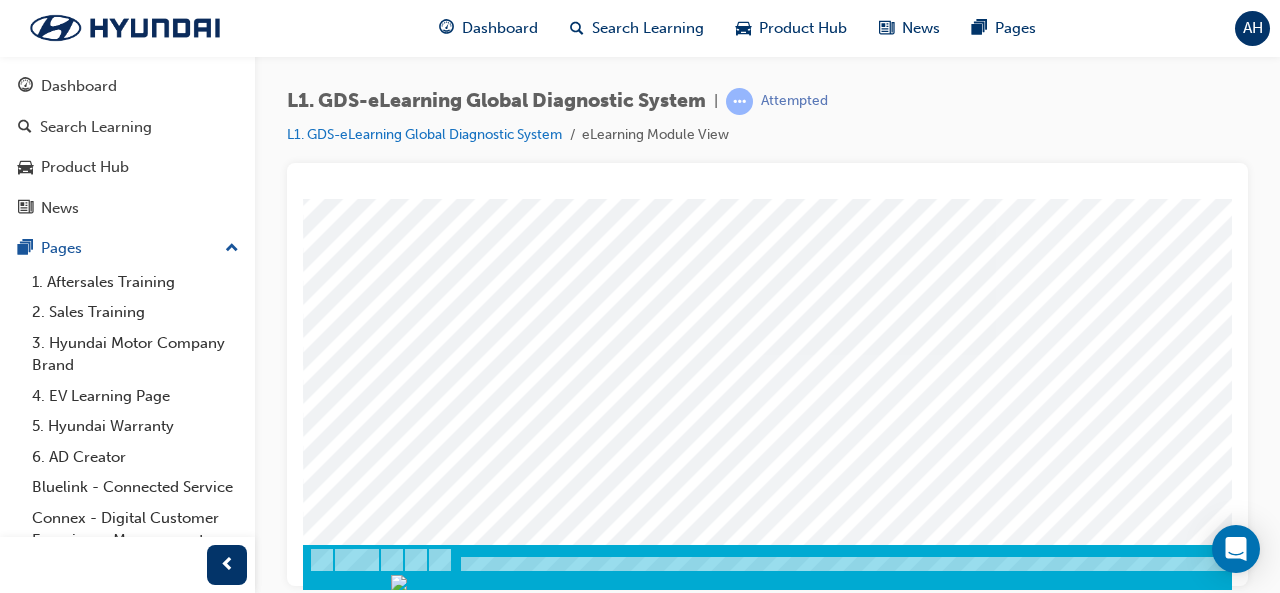 scroll, scrollTop: 373, scrollLeft: 0, axis: vertical 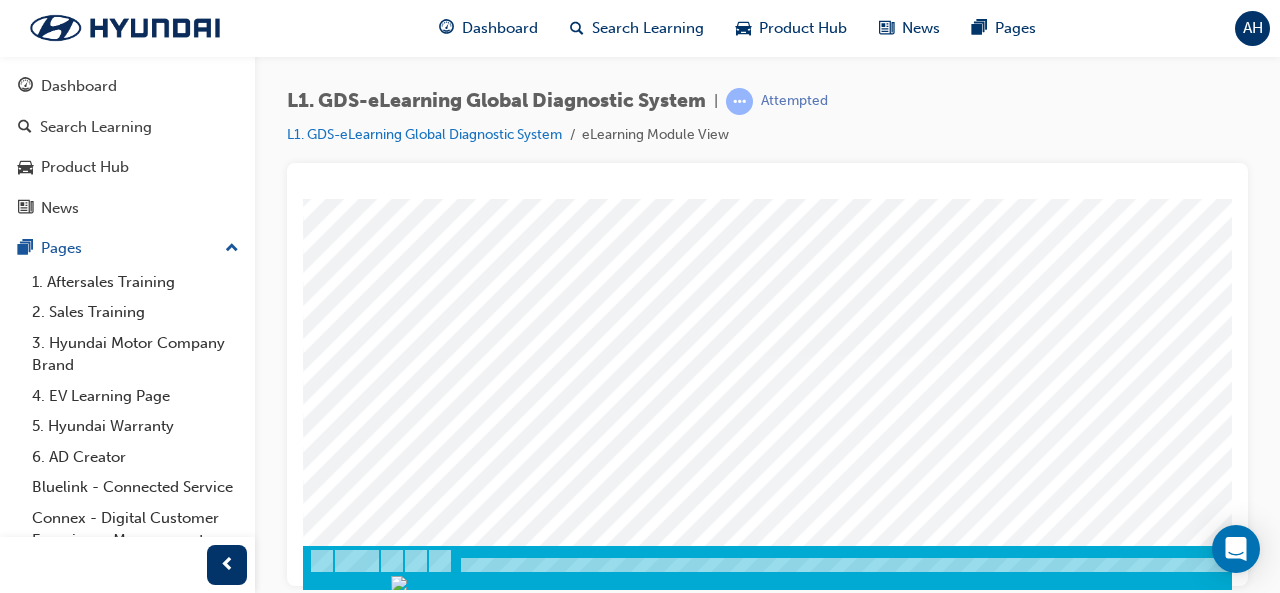 click at bounding box center [373, 2009] 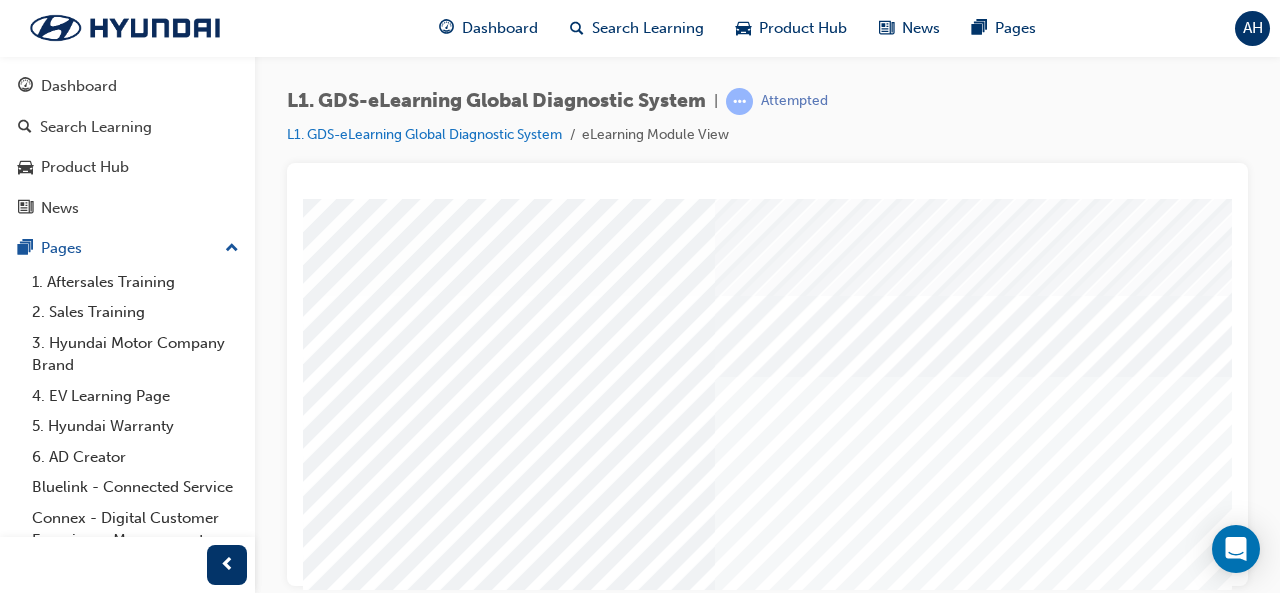 scroll, scrollTop: 374, scrollLeft: 0, axis: vertical 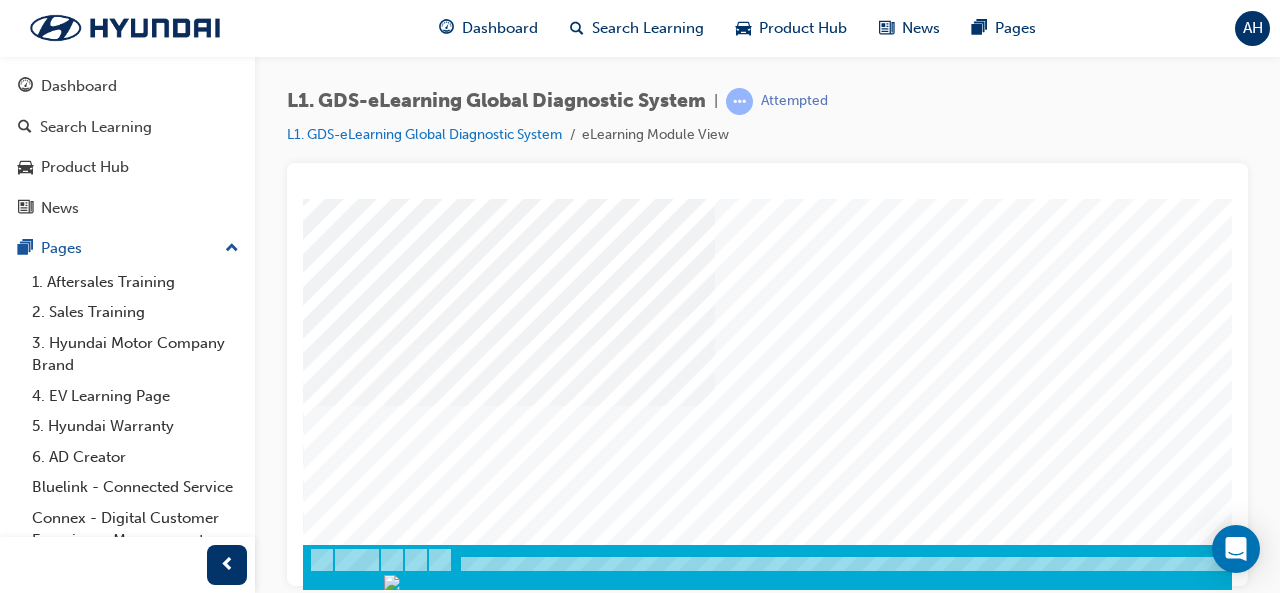 click at bounding box center (373, 744) 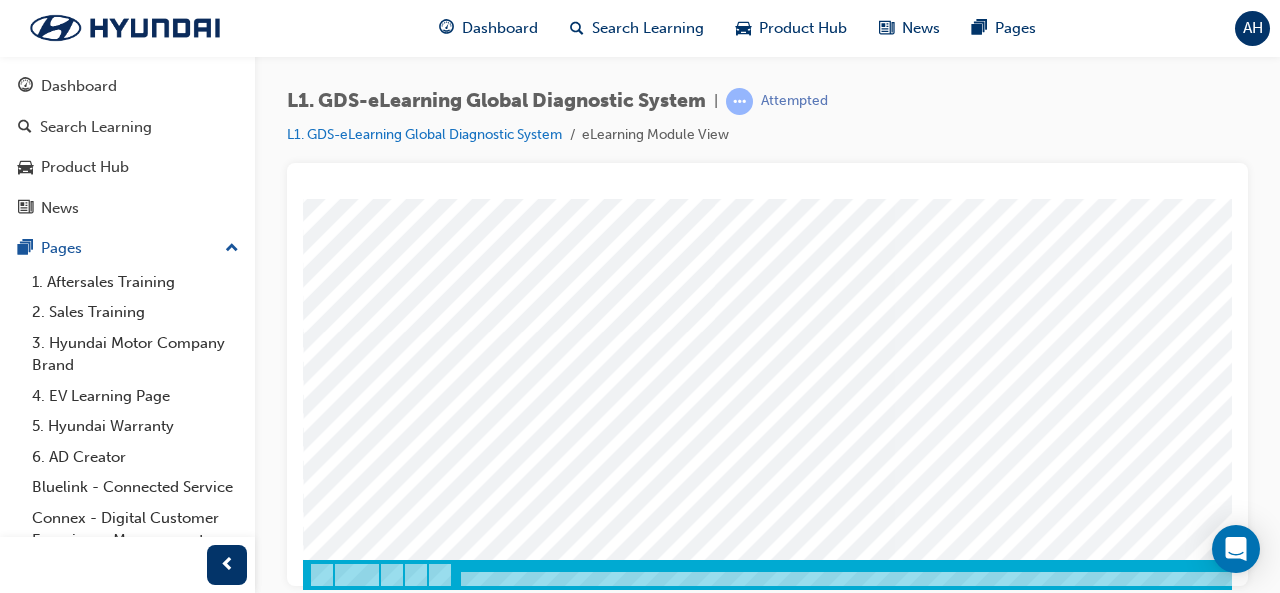 scroll, scrollTop: 361, scrollLeft: 0, axis: vertical 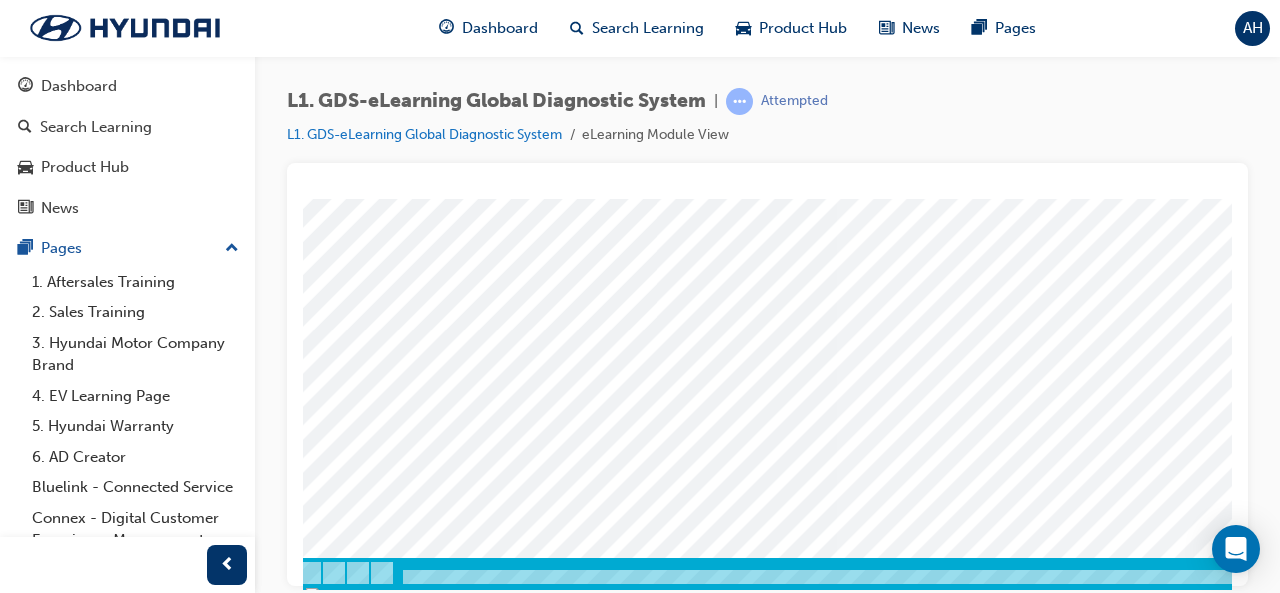click at bounding box center [315, 8443] 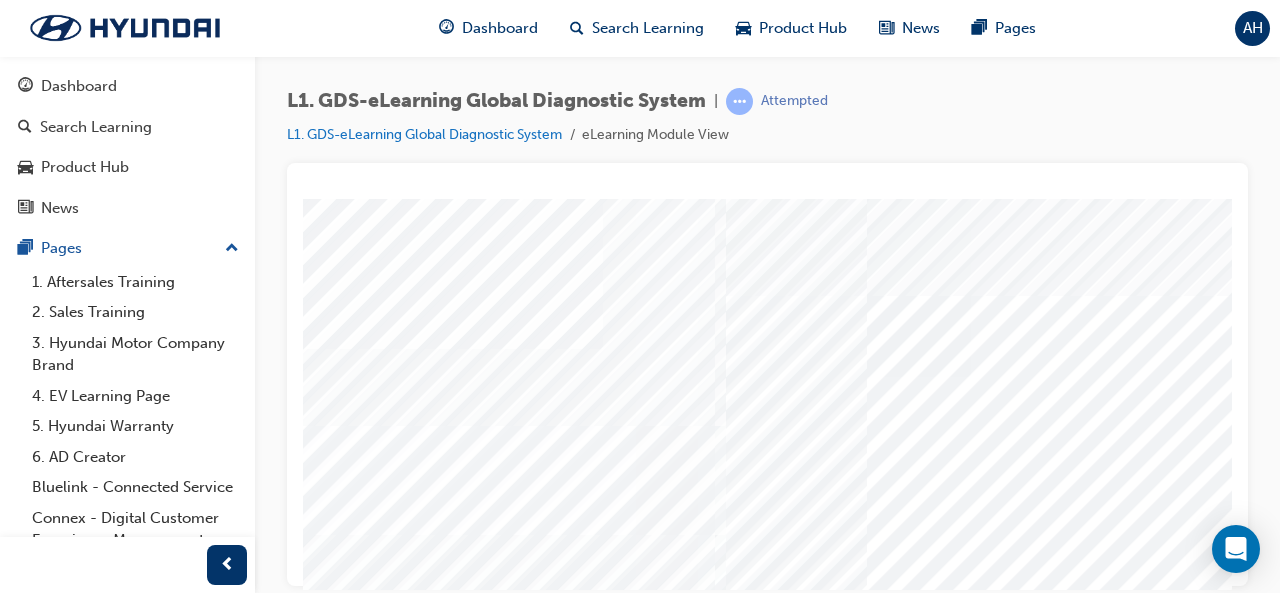 scroll, scrollTop: 282, scrollLeft: 0, axis: vertical 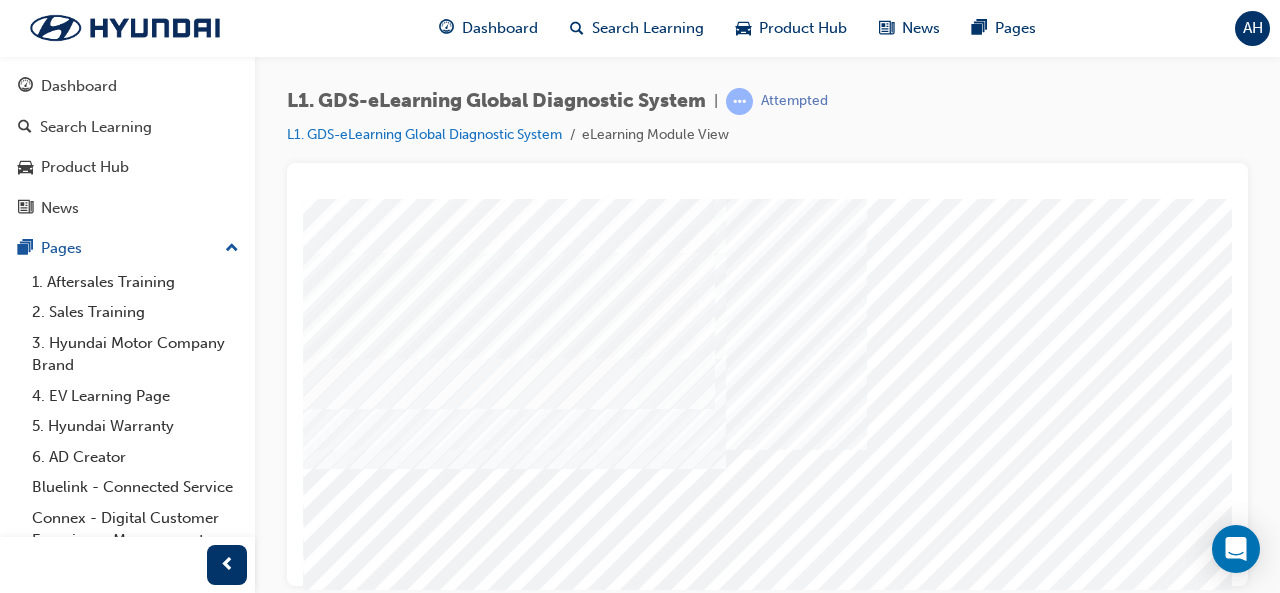 click at bounding box center (373, 2278) 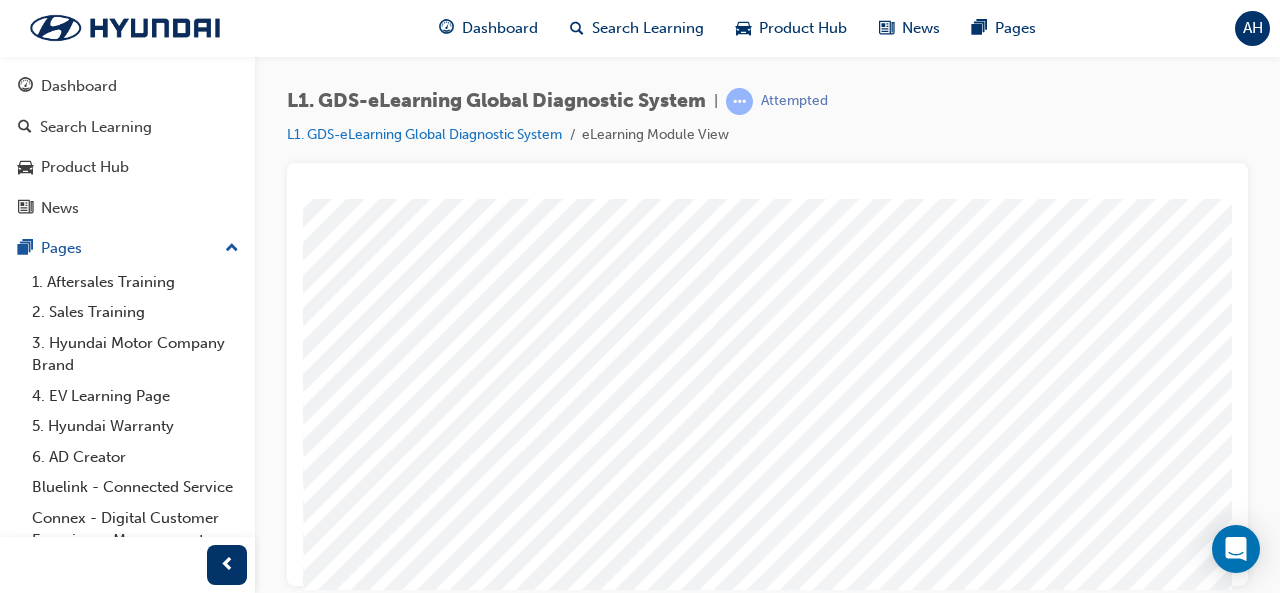 scroll, scrollTop: 312, scrollLeft: 0, axis: vertical 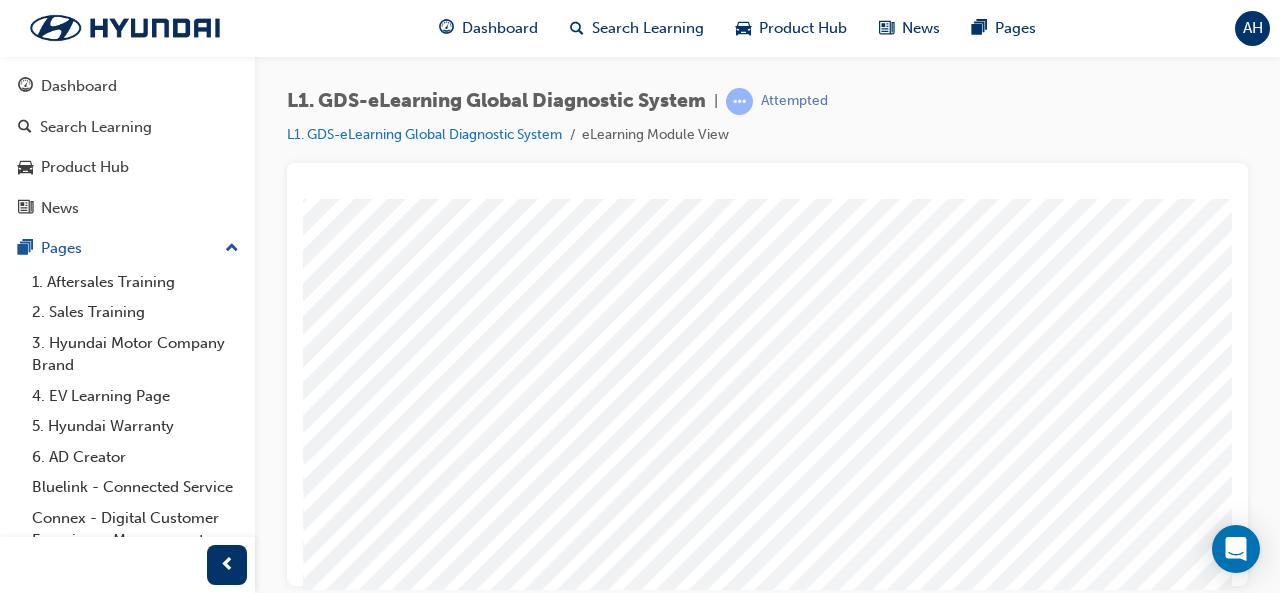 click at bounding box center (373, 2248) 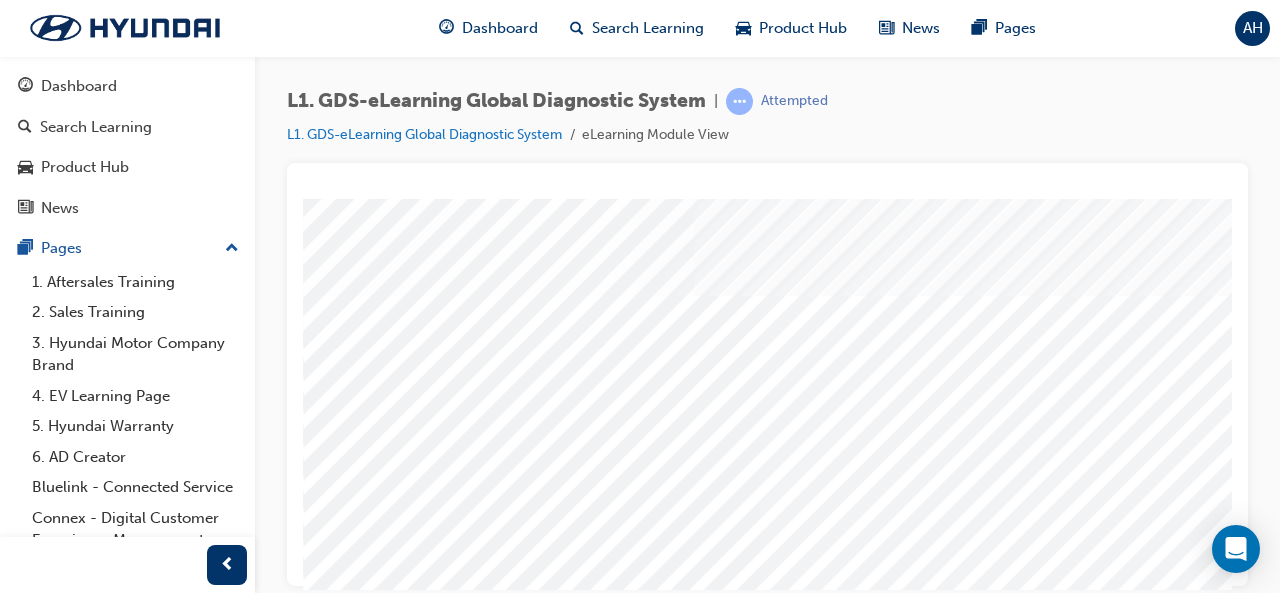 scroll, scrollTop: 369, scrollLeft: 0, axis: vertical 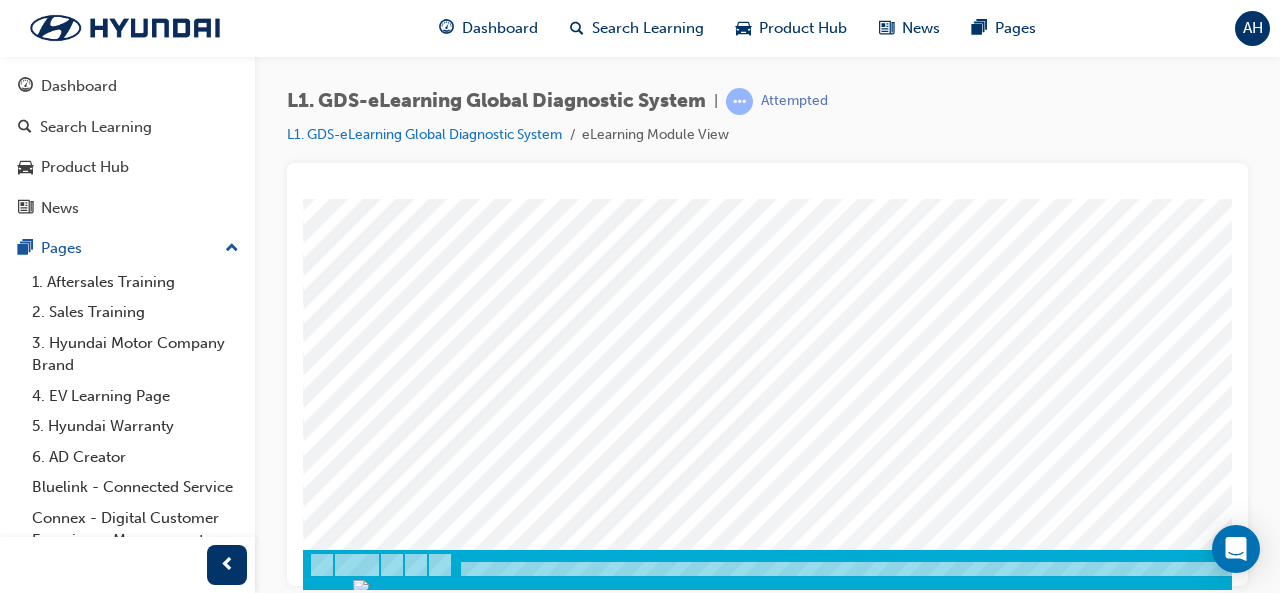 click at bounding box center (373, 2189) 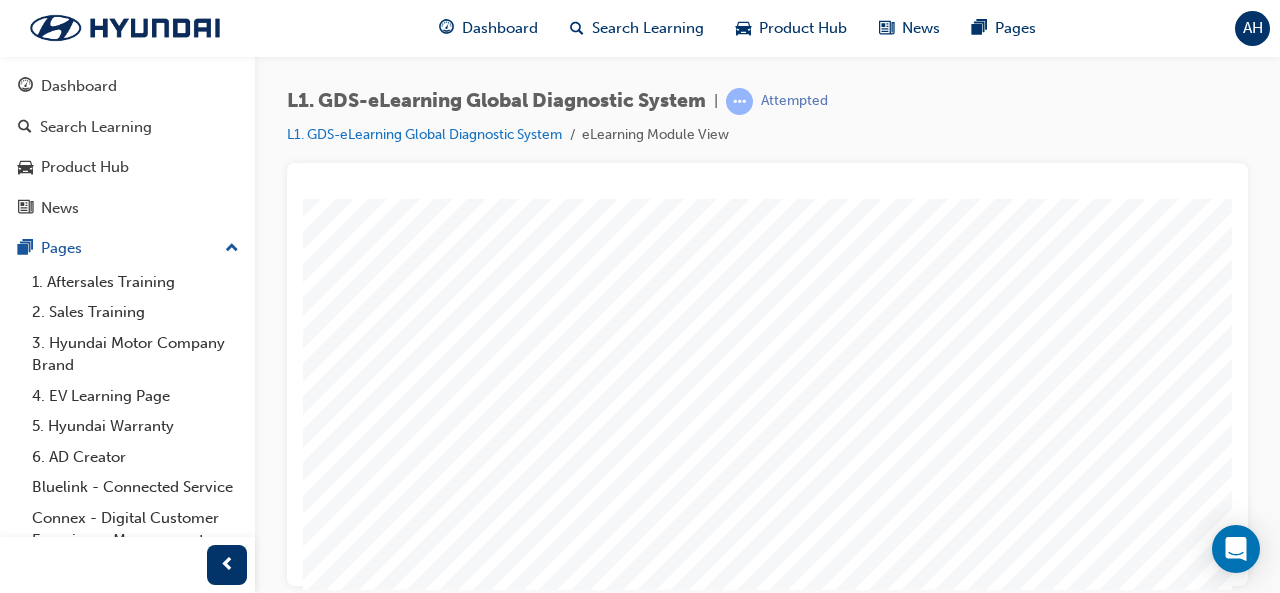 scroll, scrollTop: 298, scrollLeft: 0, axis: vertical 